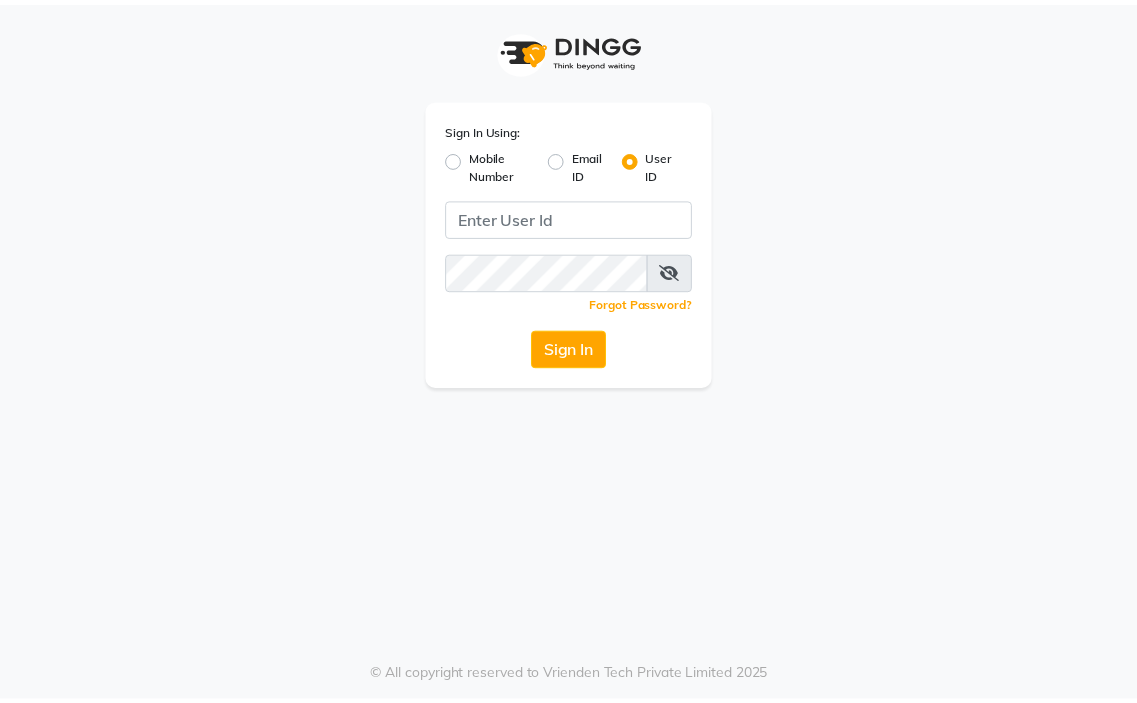 scroll, scrollTop: 0, scrollLeft: 0, axis: both 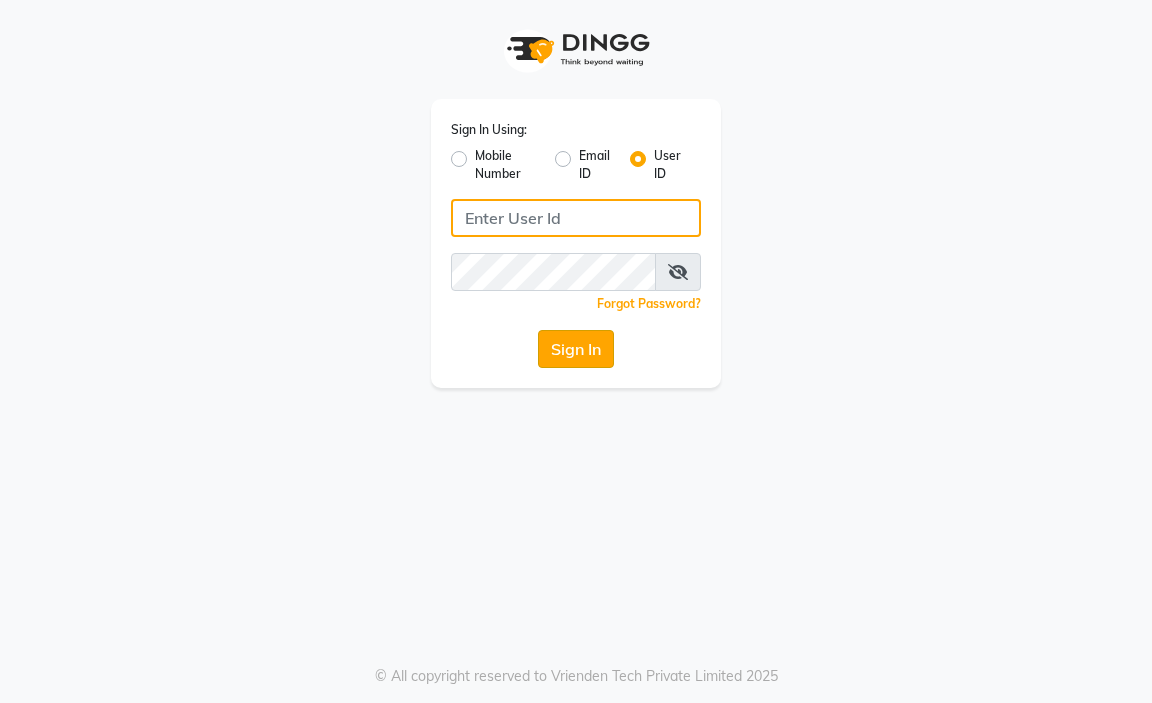 type on "aahaircraft" 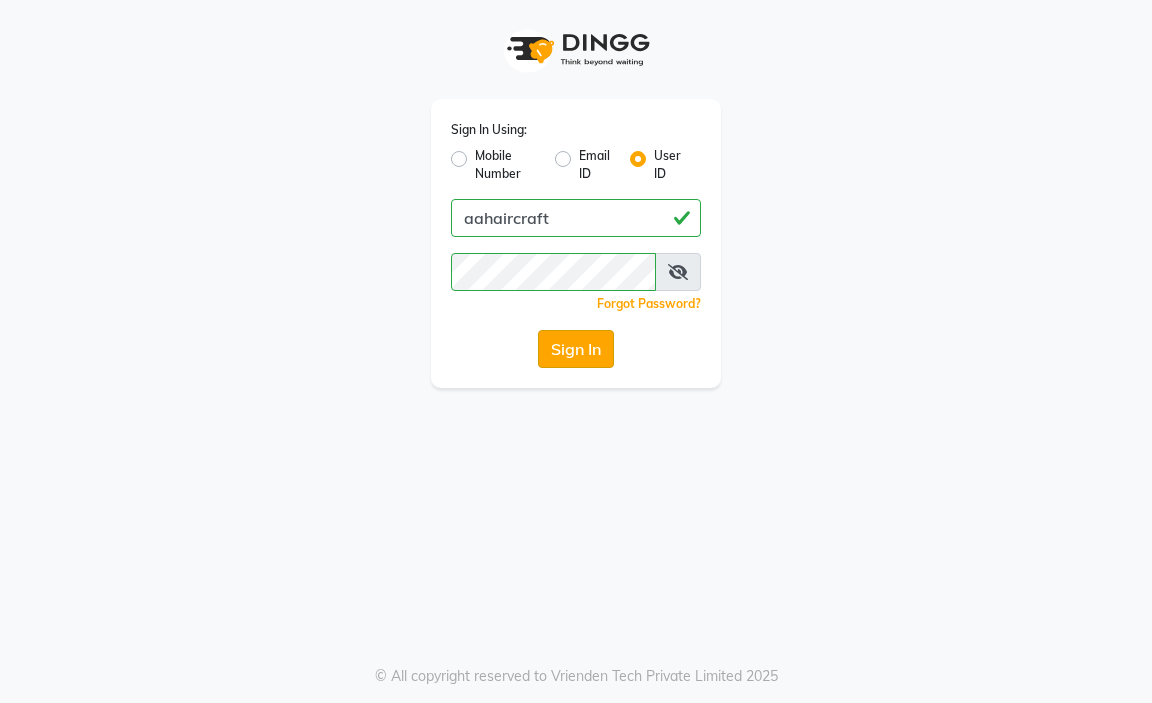 click on "Sign In" 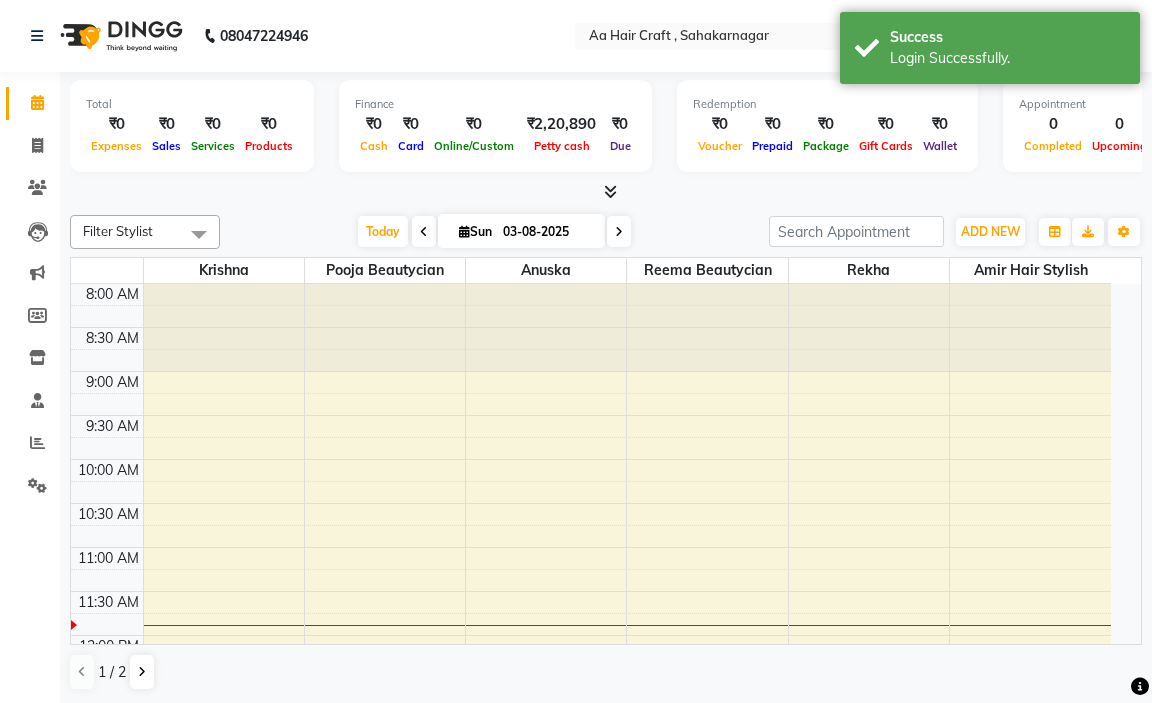 select on "en" 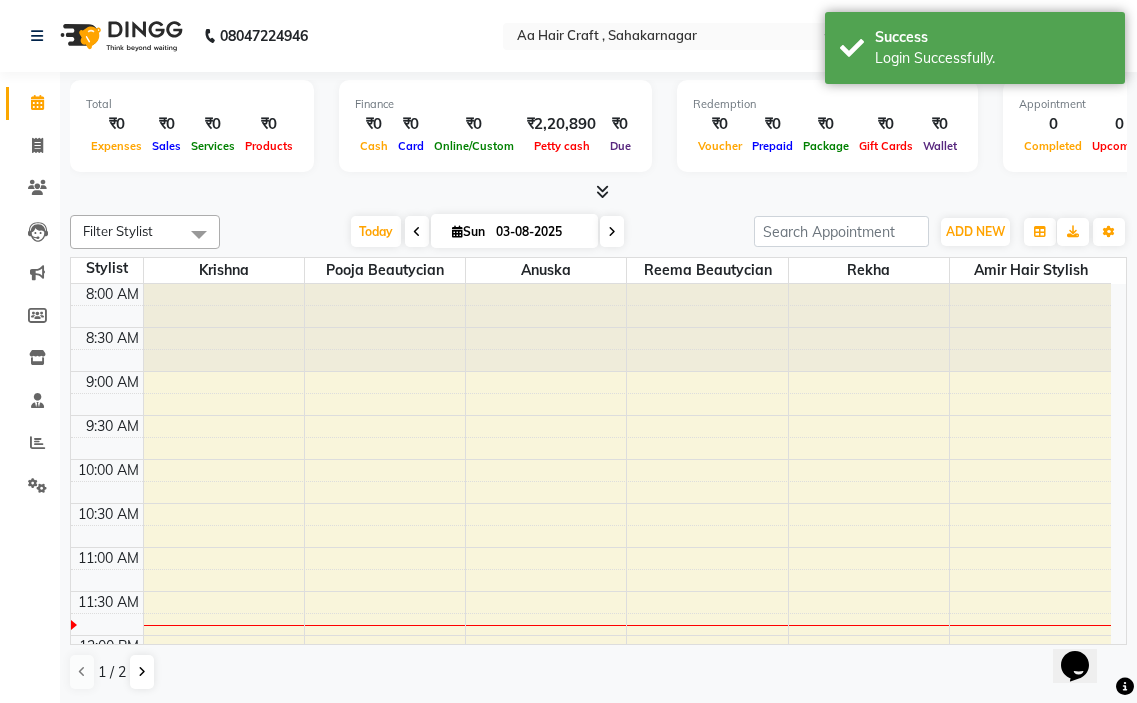 scroll, scrollTop: 0, scrollLeft: 0, axis: both 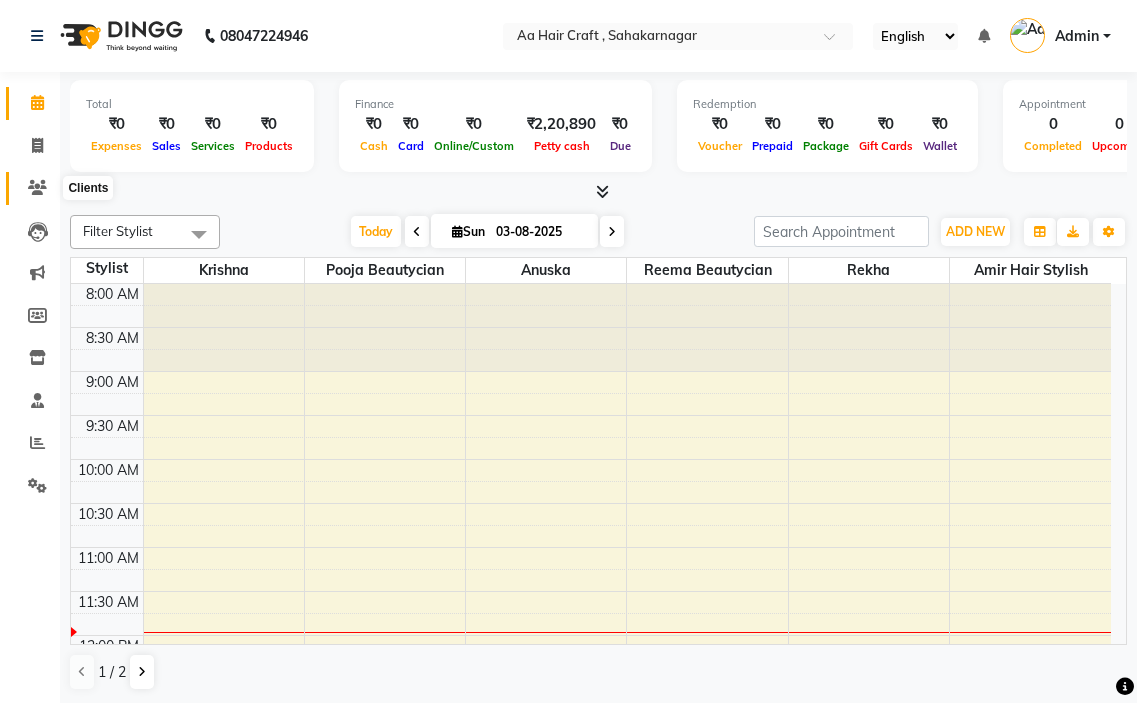 click 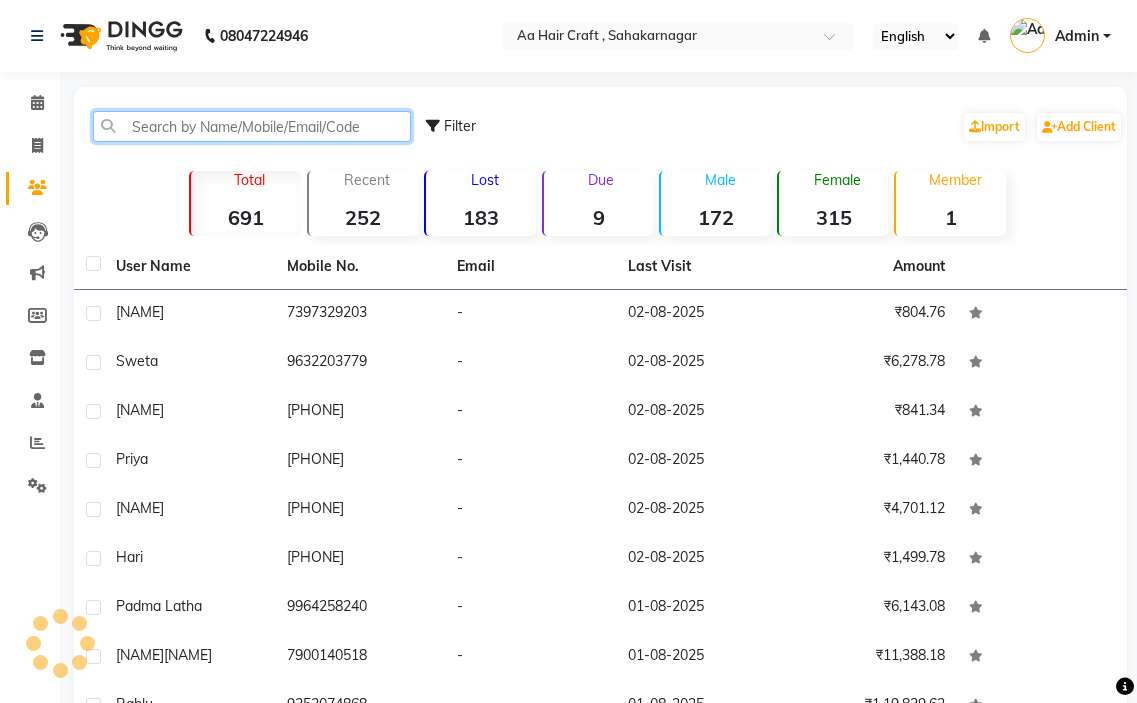 click 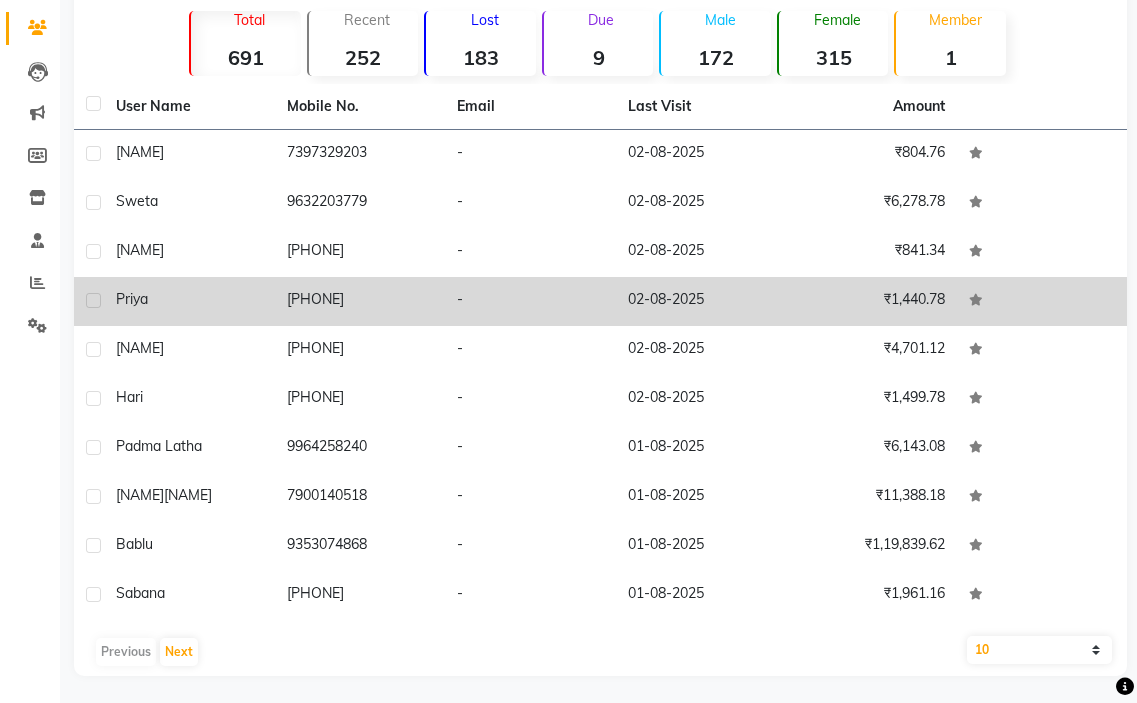 scroll, scrollTop: 163, scrollLeft: 0, axis: vertical 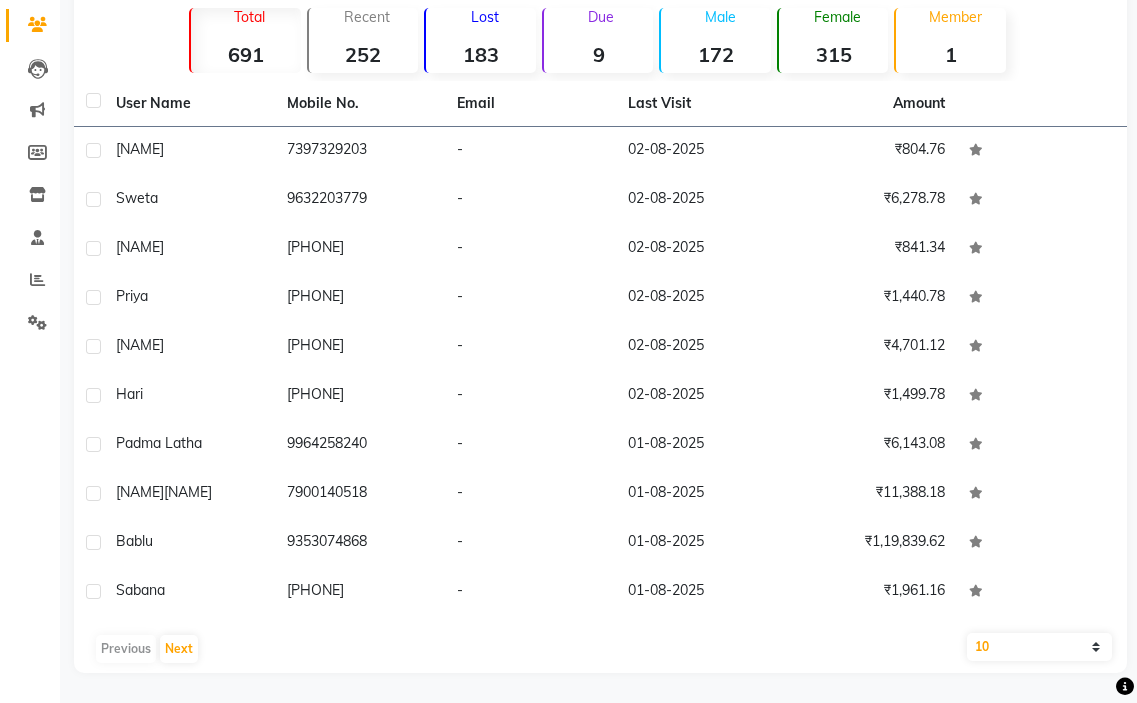 click on "Previous   Next" 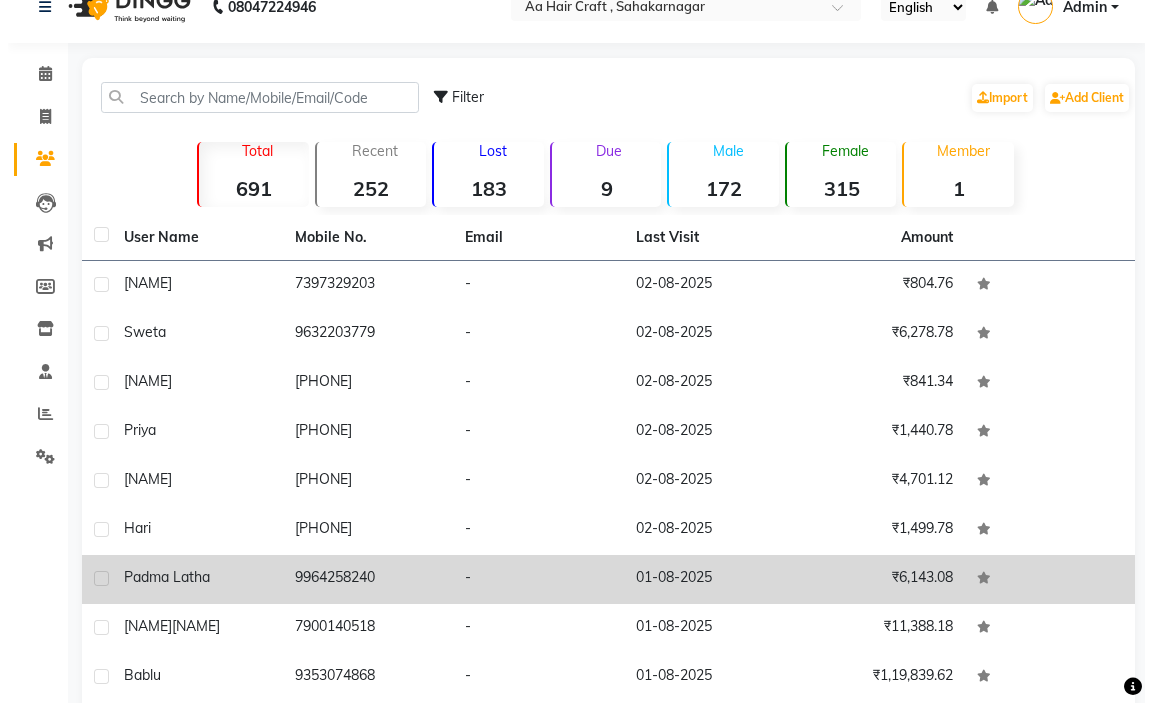 scroll, scrollTop: 0, scrollLeft: 0, axis: both 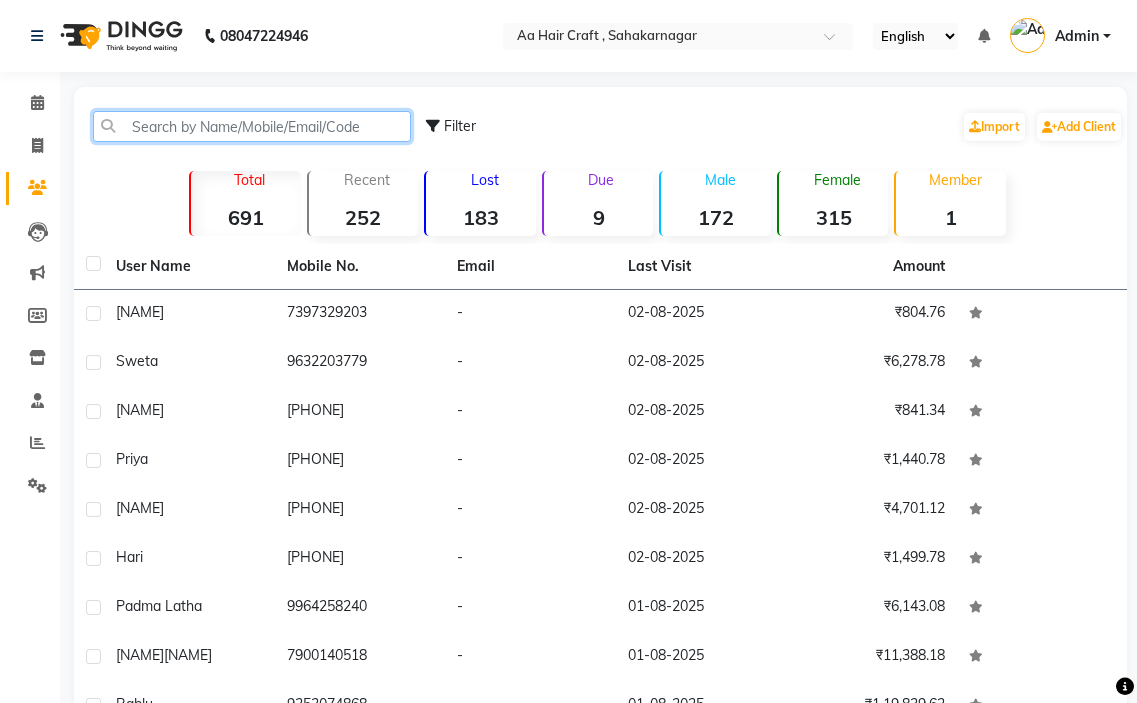 click 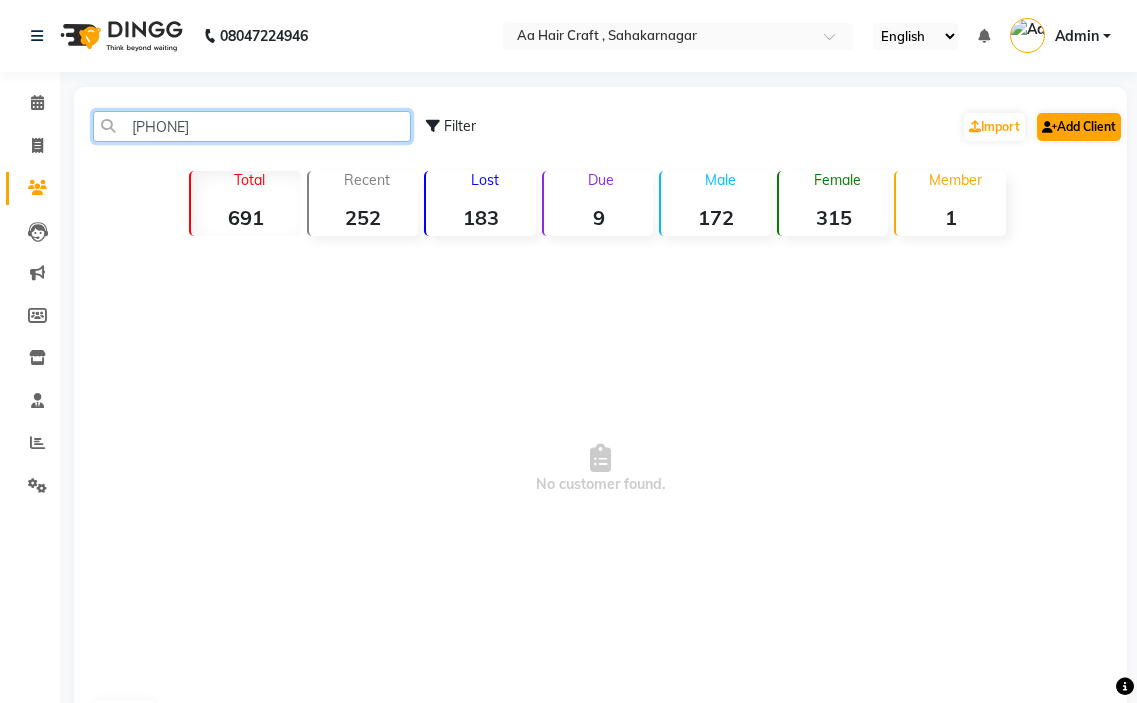 type on "[PHONE]" 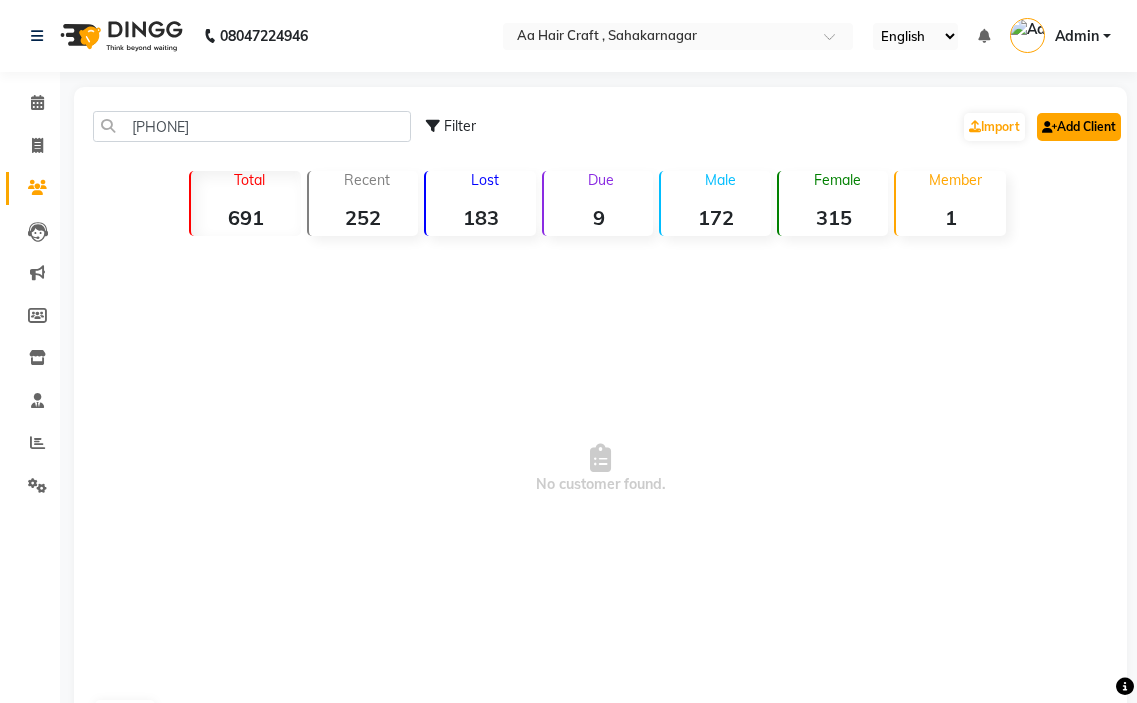 click on "Add Client" 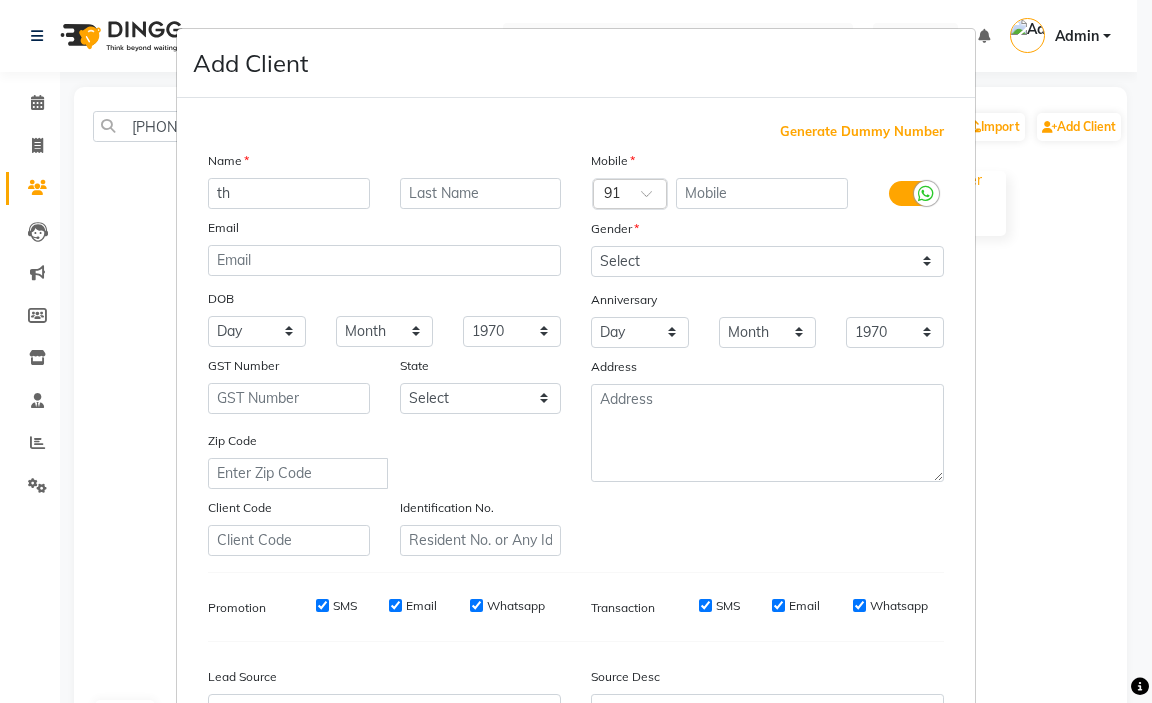 type on "t" 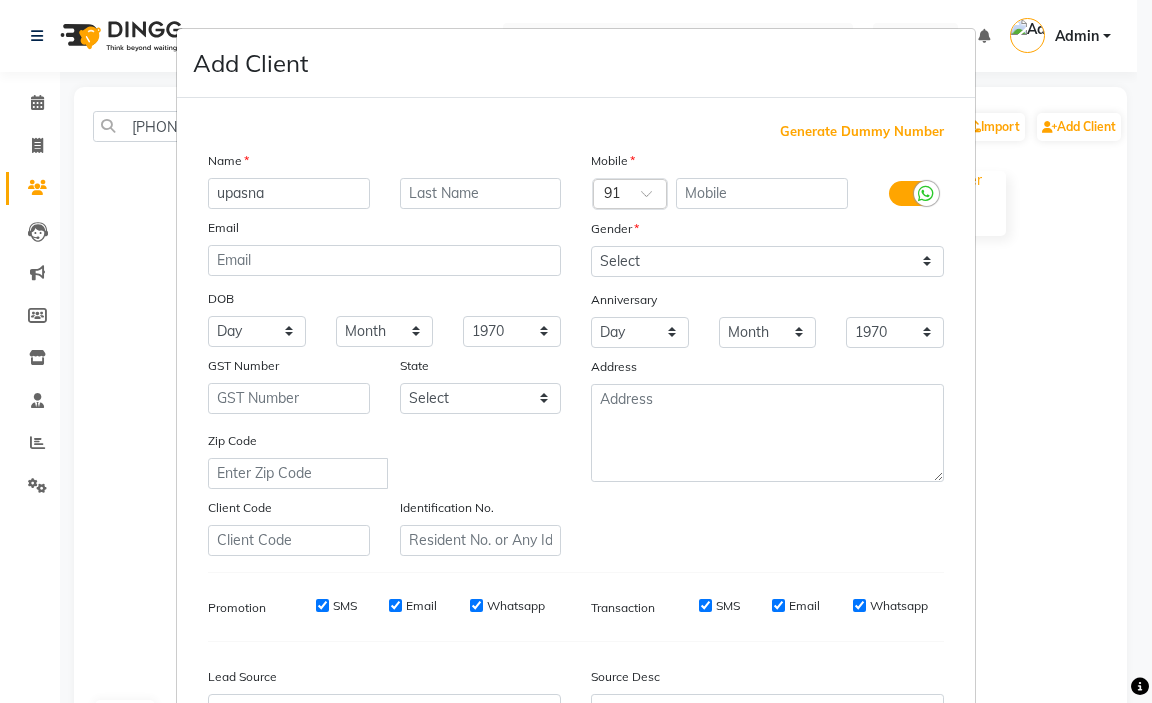 type on "upasna" 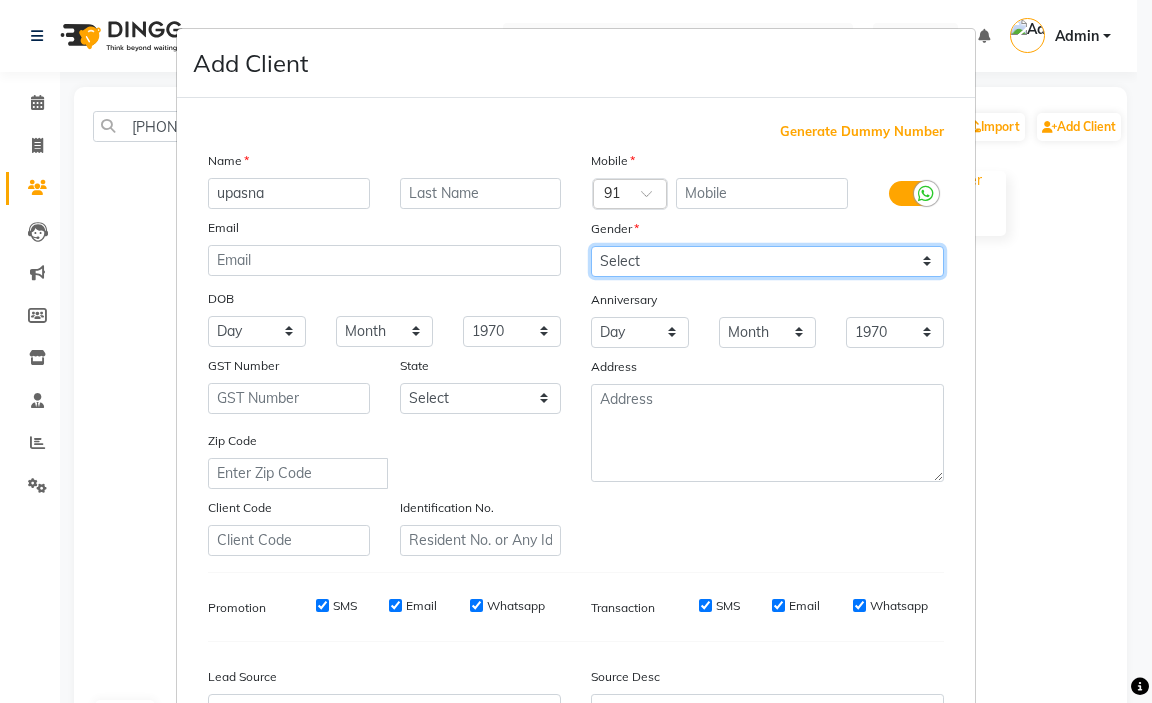 click on "Select Male Female Other Prefer Not To Say" at bounding box center (767, 261) 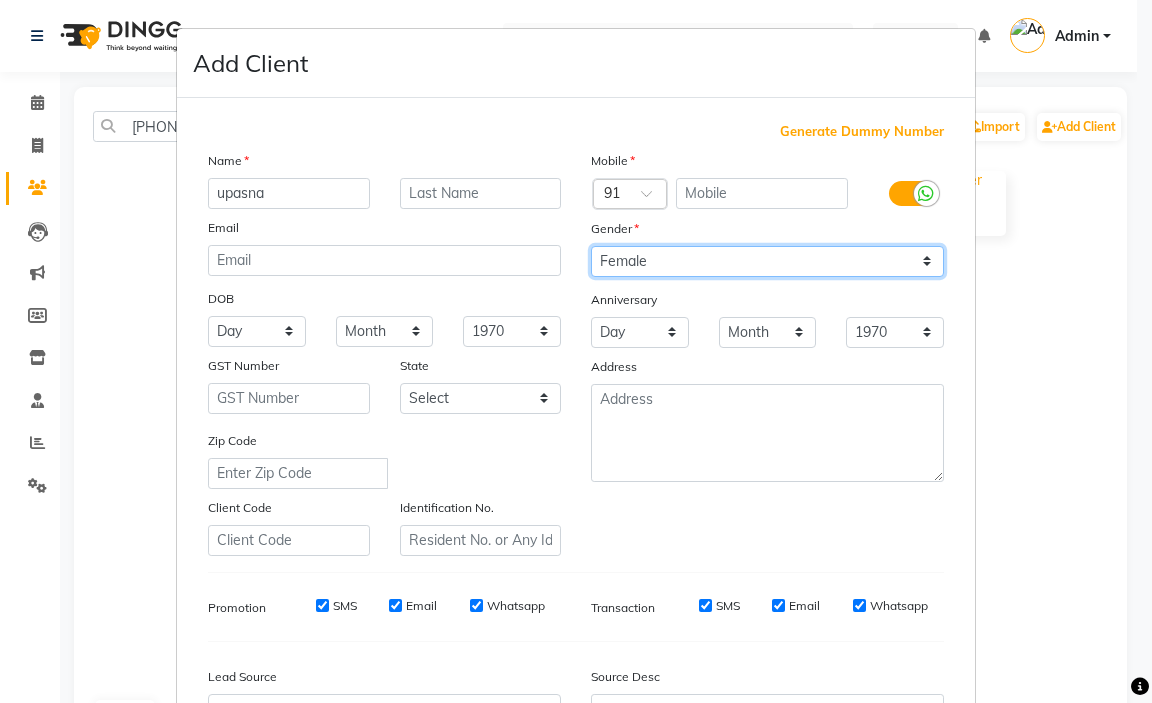 click on "Select Male Female Other Prefer Not To Say" at bounding box center (767, 261) 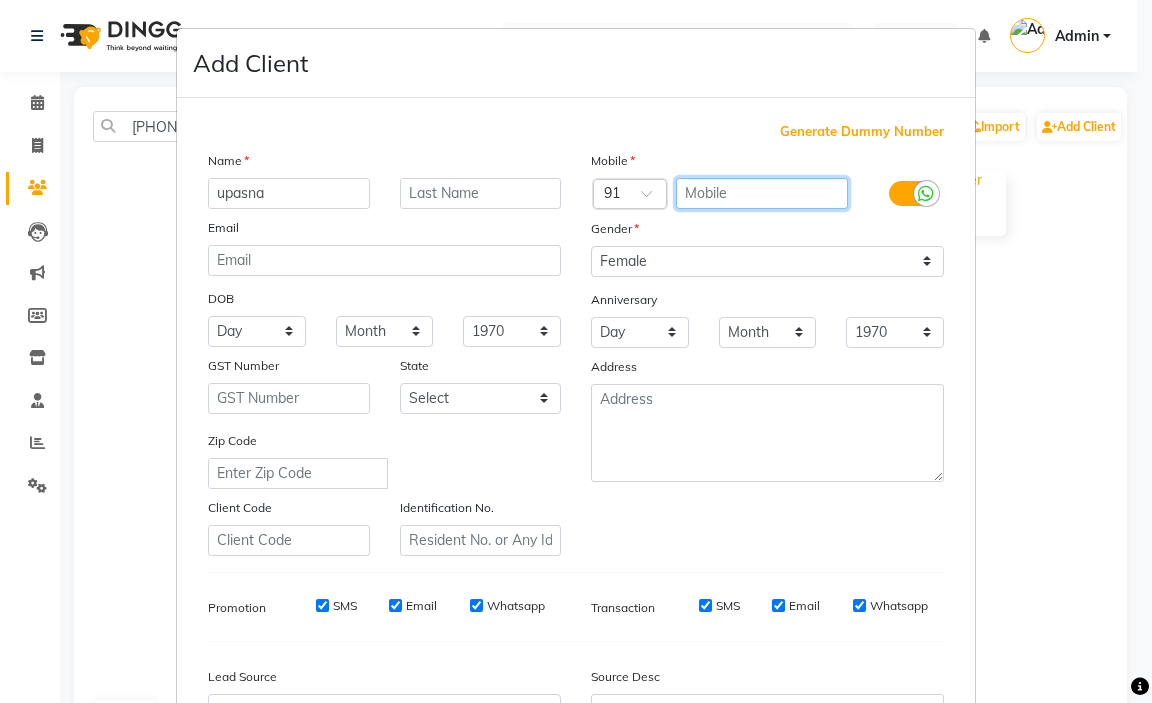 click at bounding box center [762, 193] 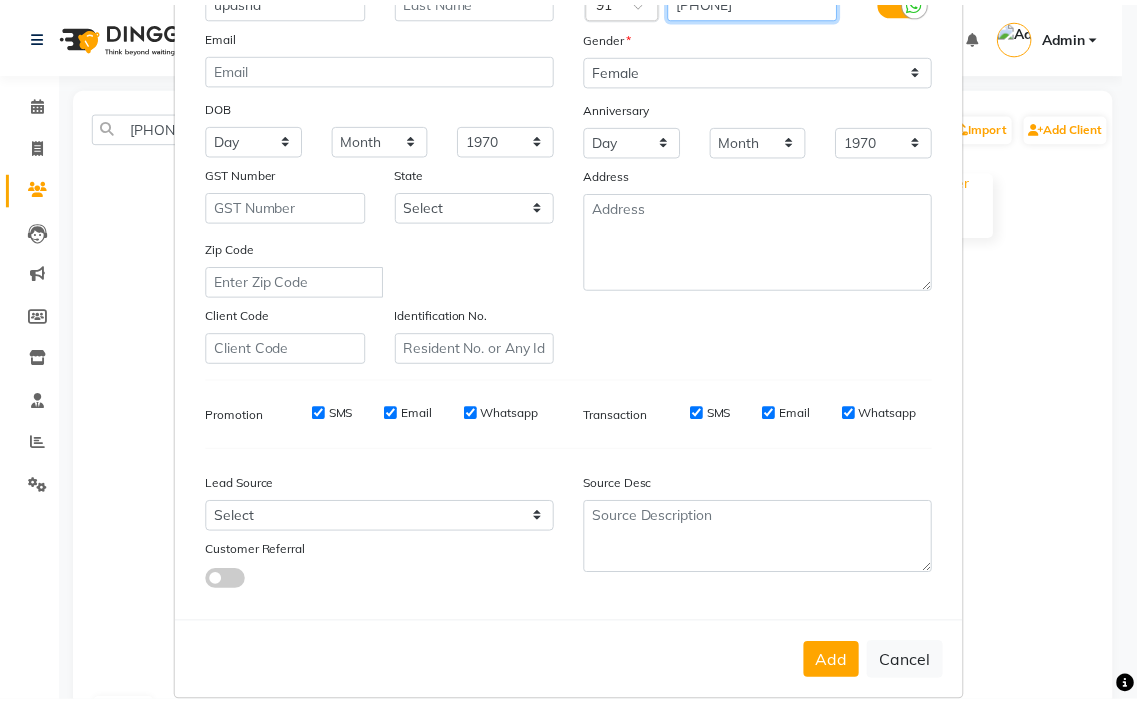 scroll, scrollTop: 220, scrollLeft: 0, axis: vertical 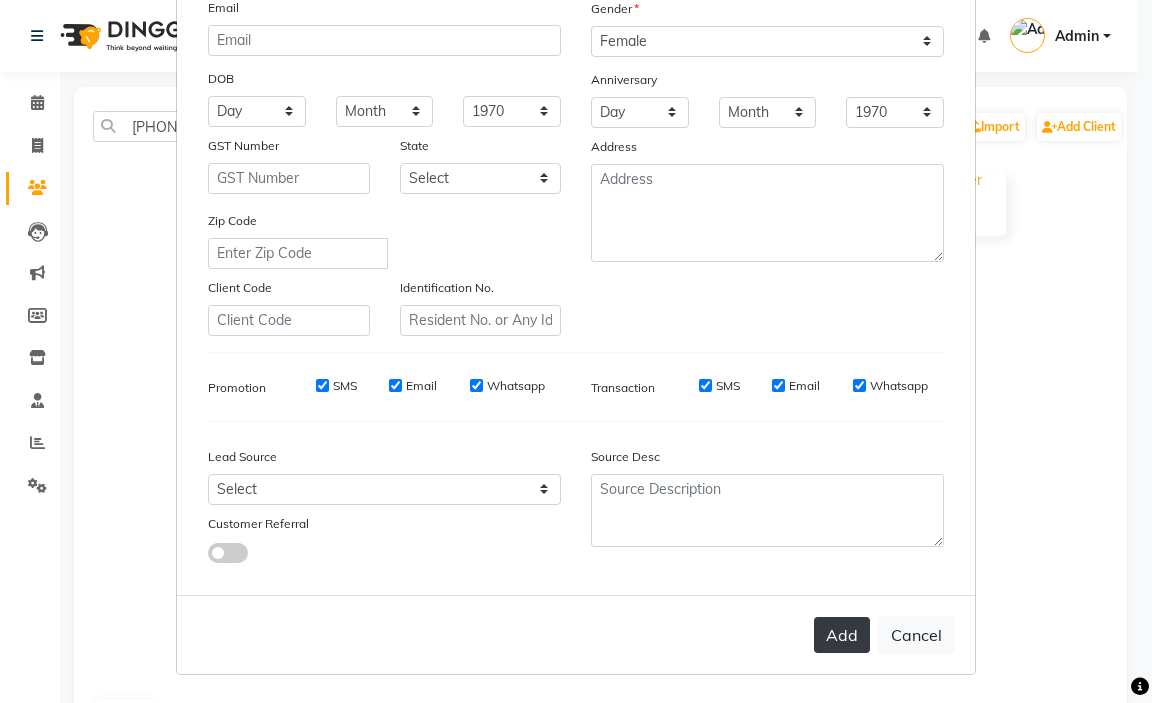 type on "[PHONE]" 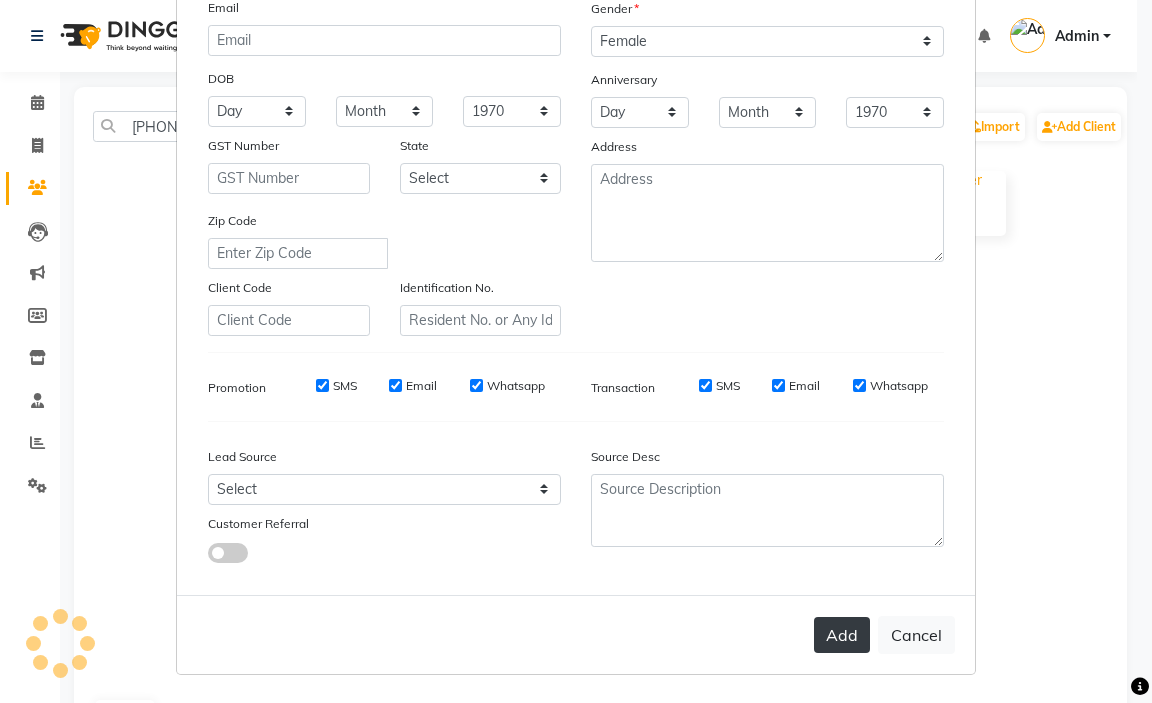 click on "Add" at bounding box center [842, 635] 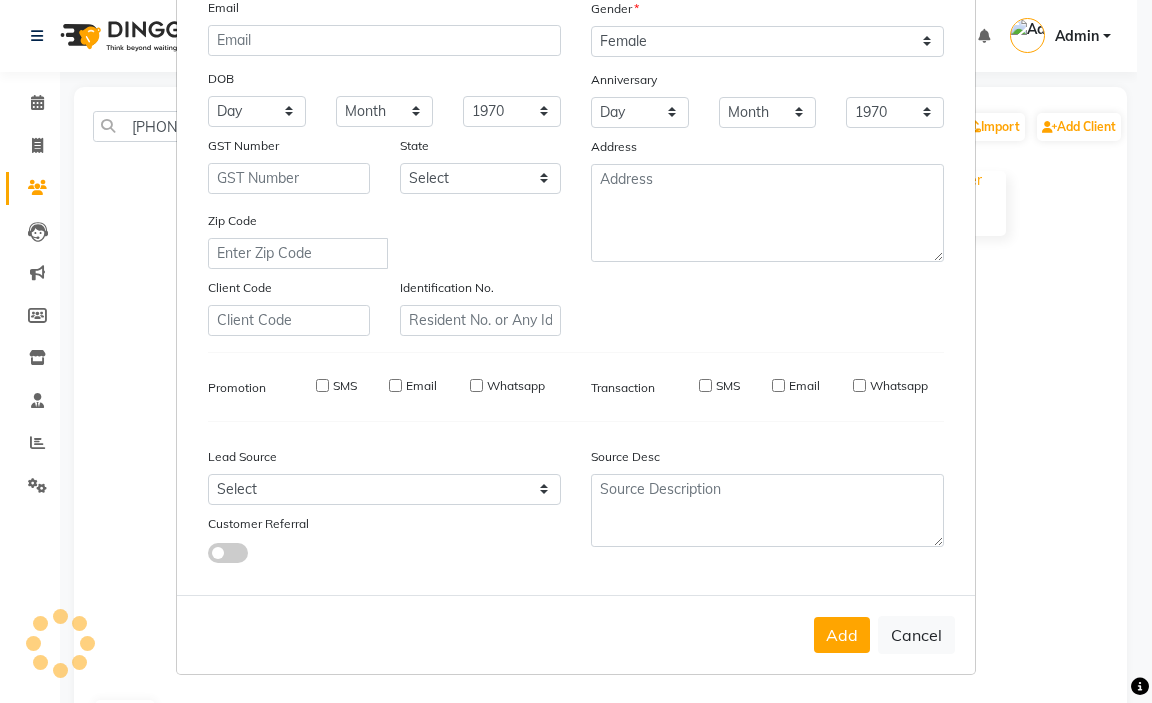 type 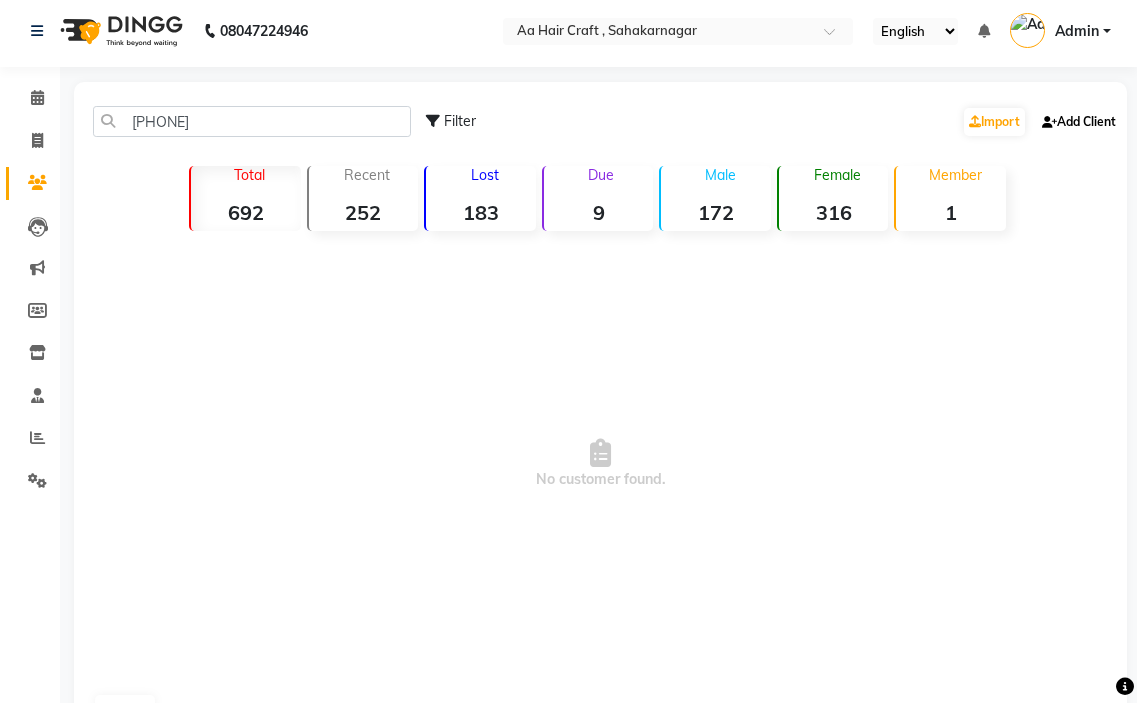 scroll, scrollTop: 0, scrollLeft: 0, axis: both 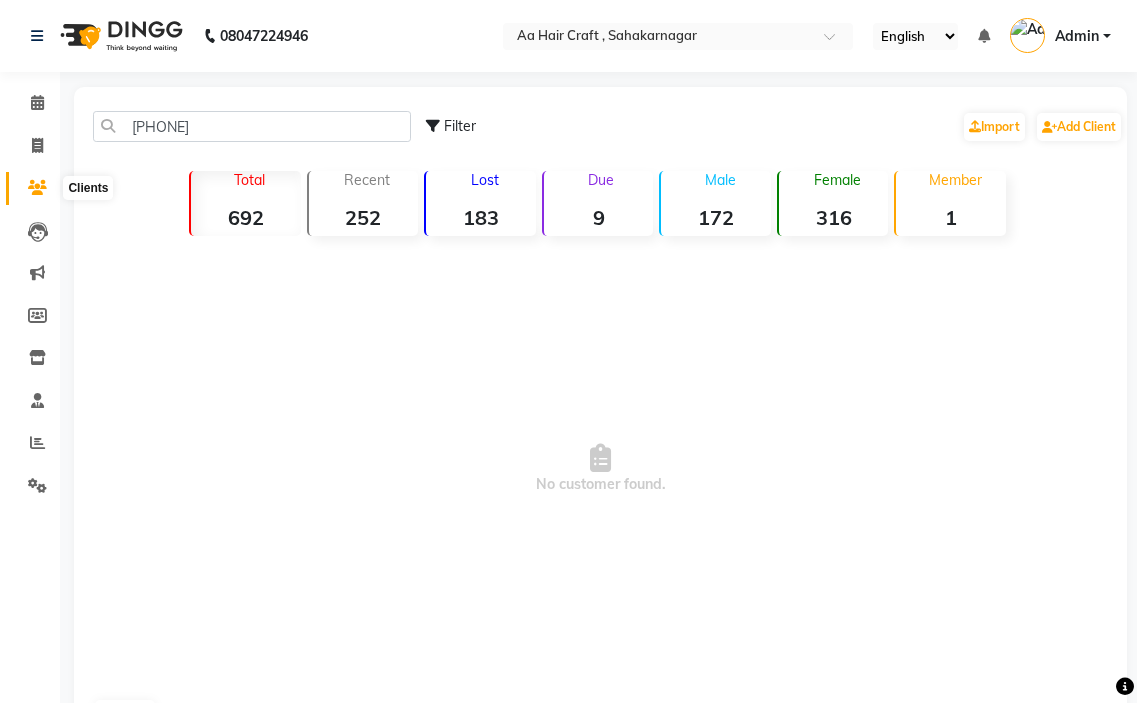 click 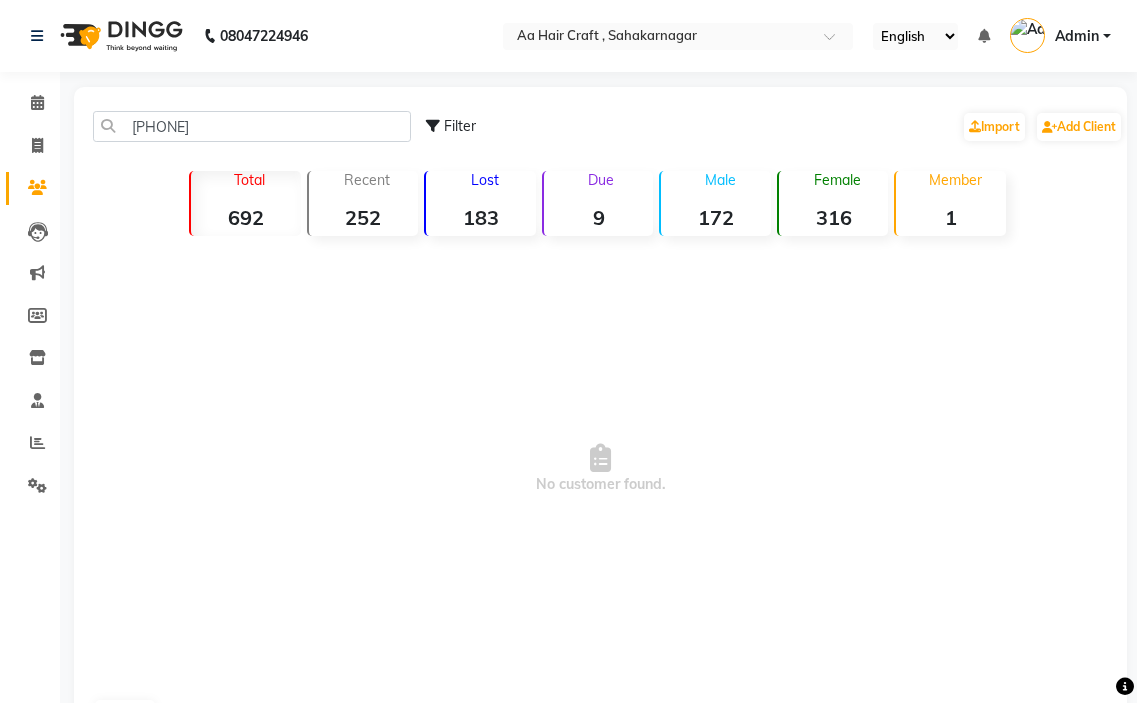 click 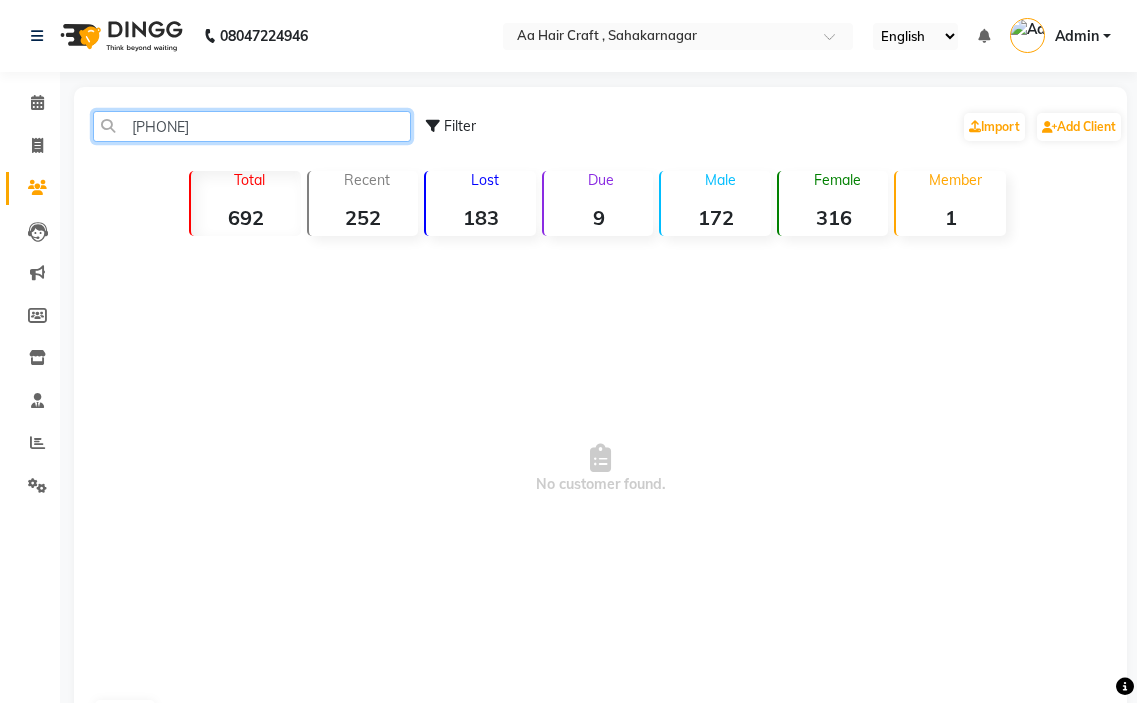 click on "[PHONE]" 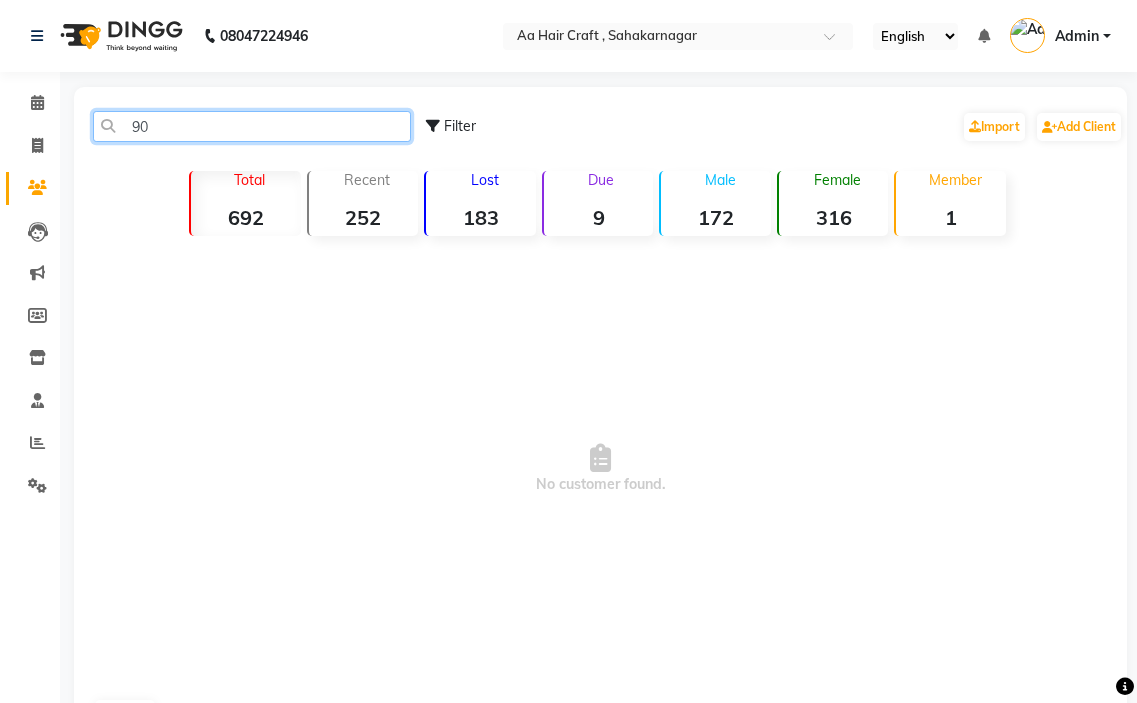 type on "9" 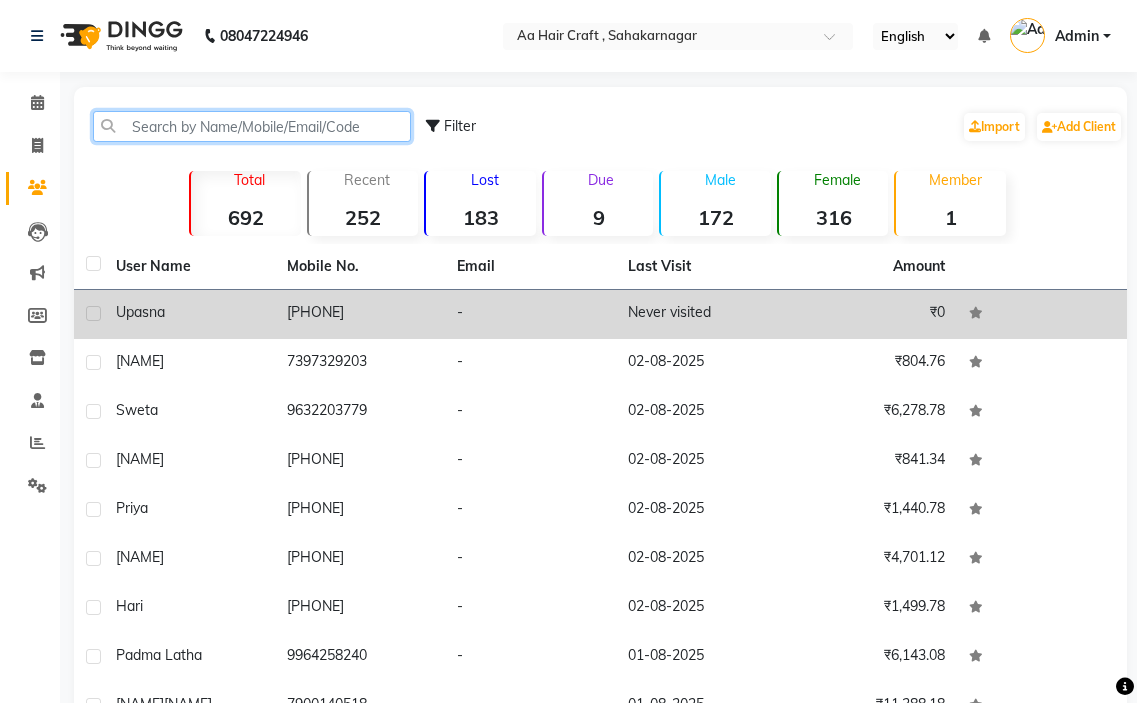 type 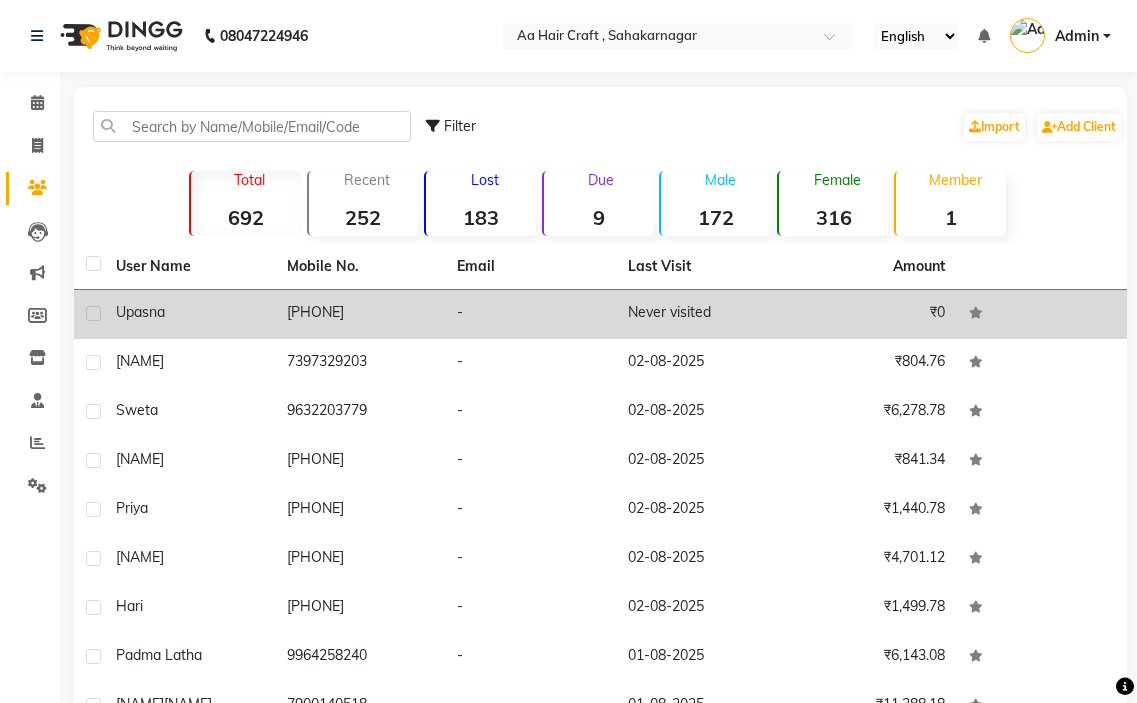 click on "upasna" 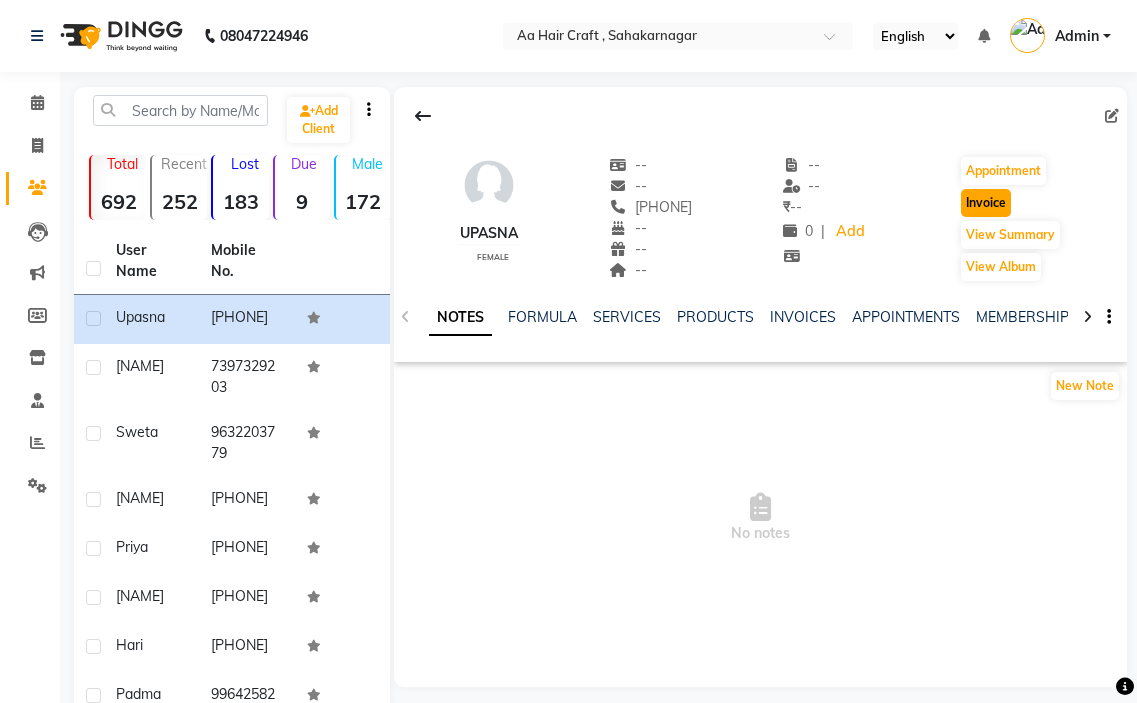 click on "Invoice" 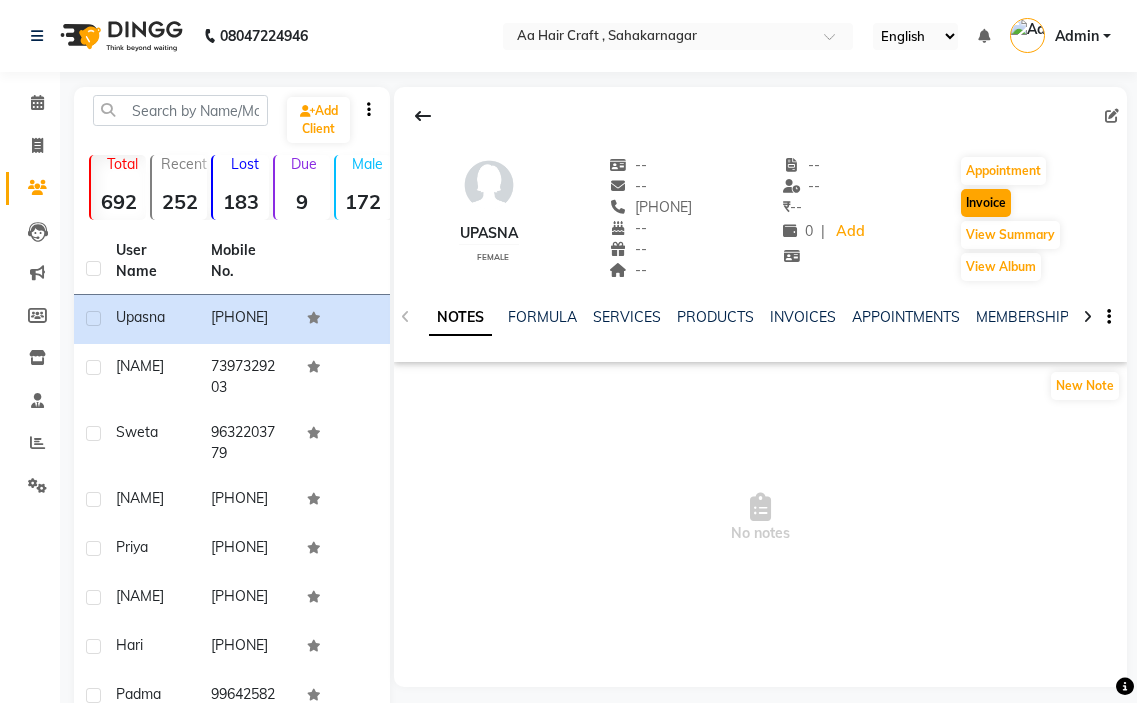 select on "service" 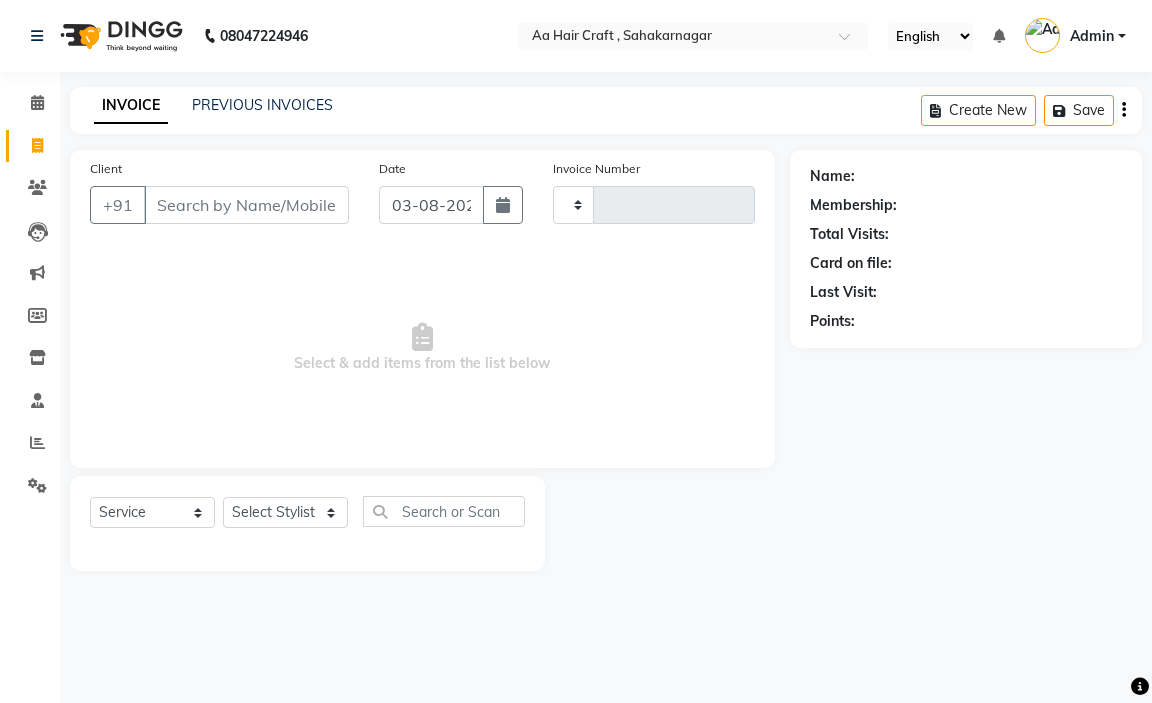 type on "0513" 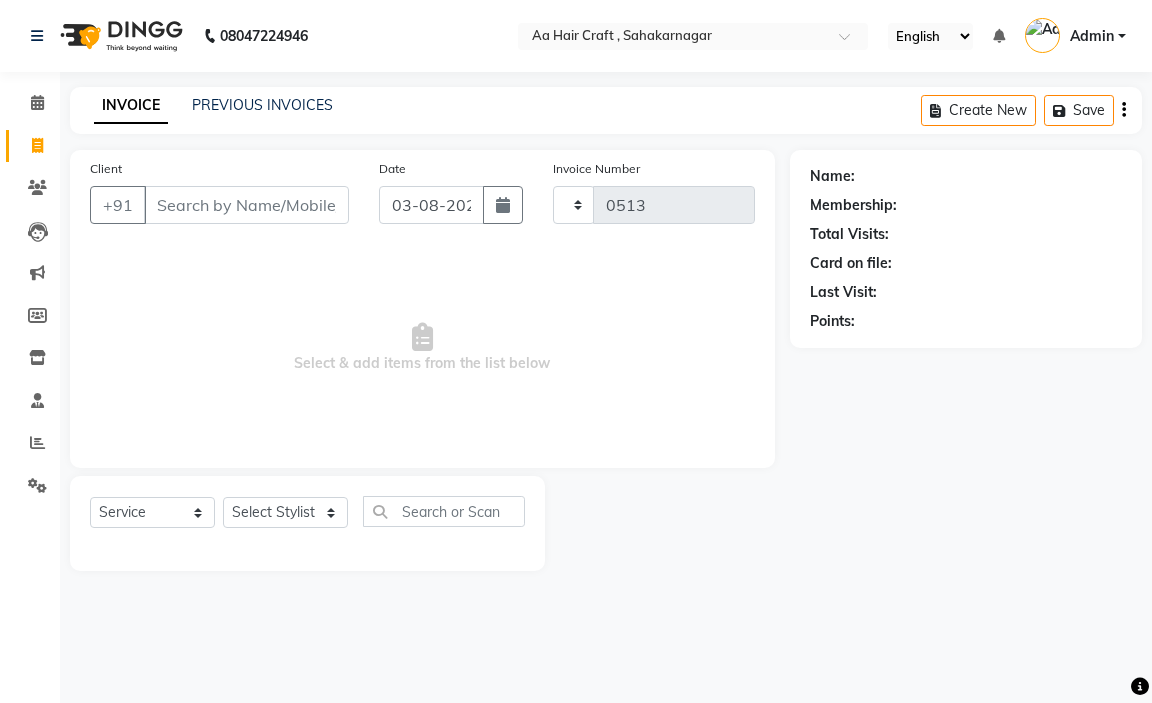 select on "6074" 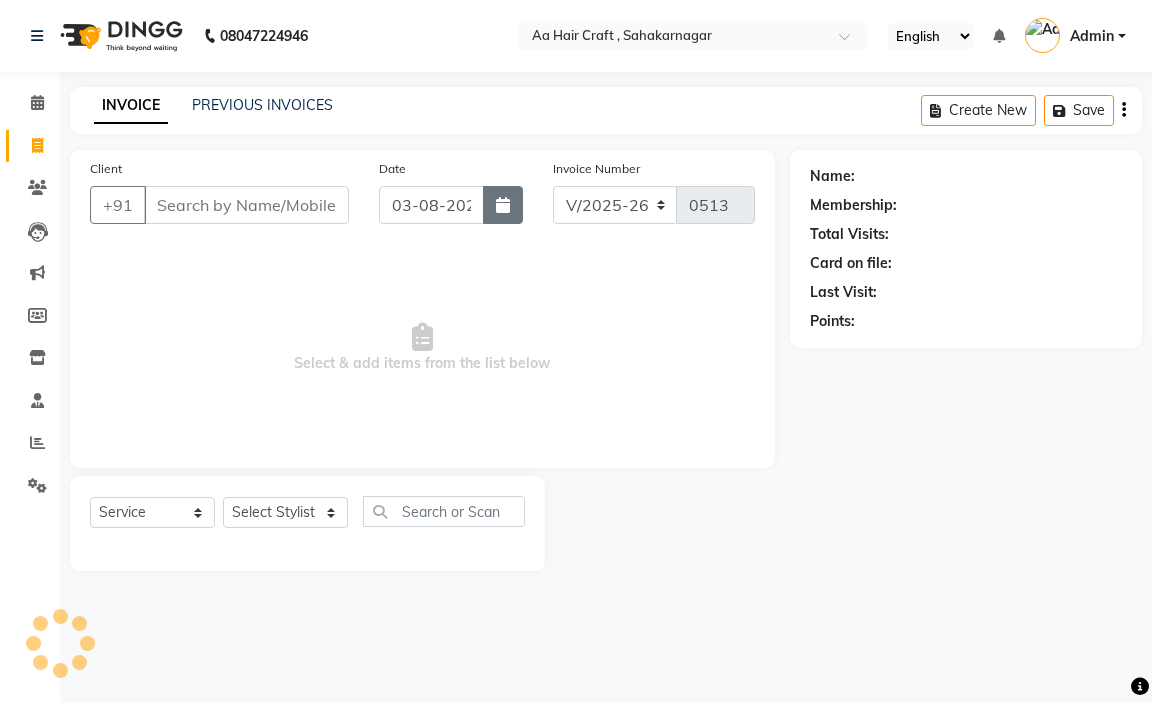 click 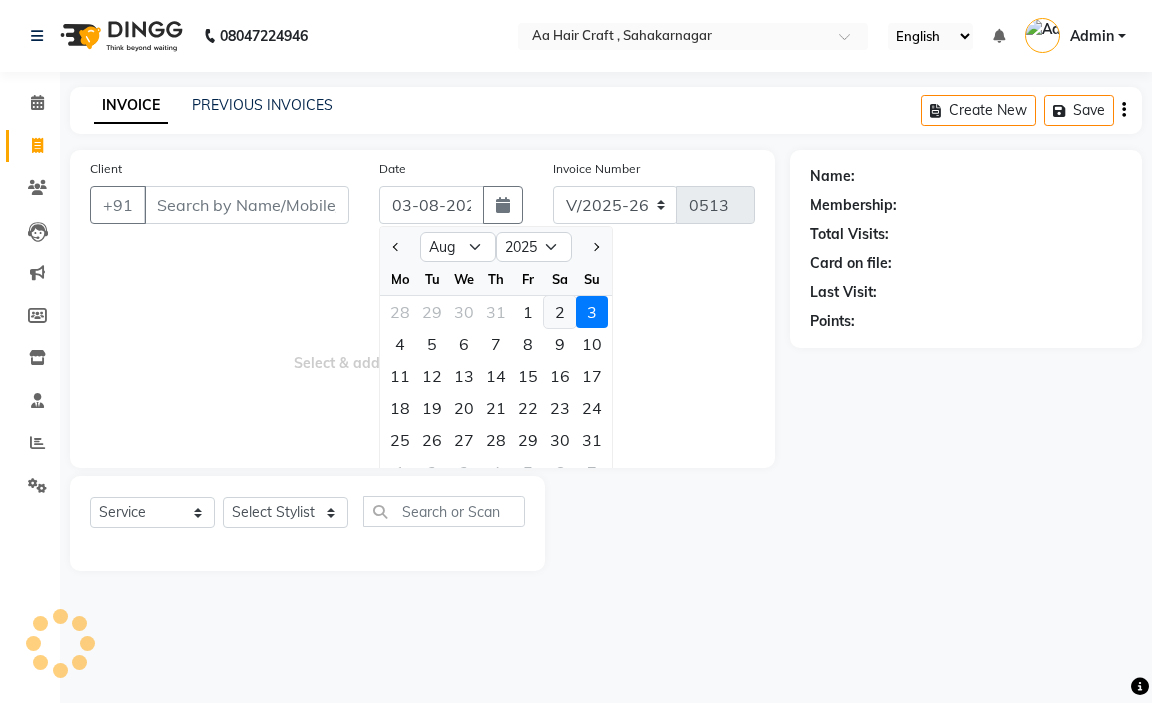type on "[PHONE]" 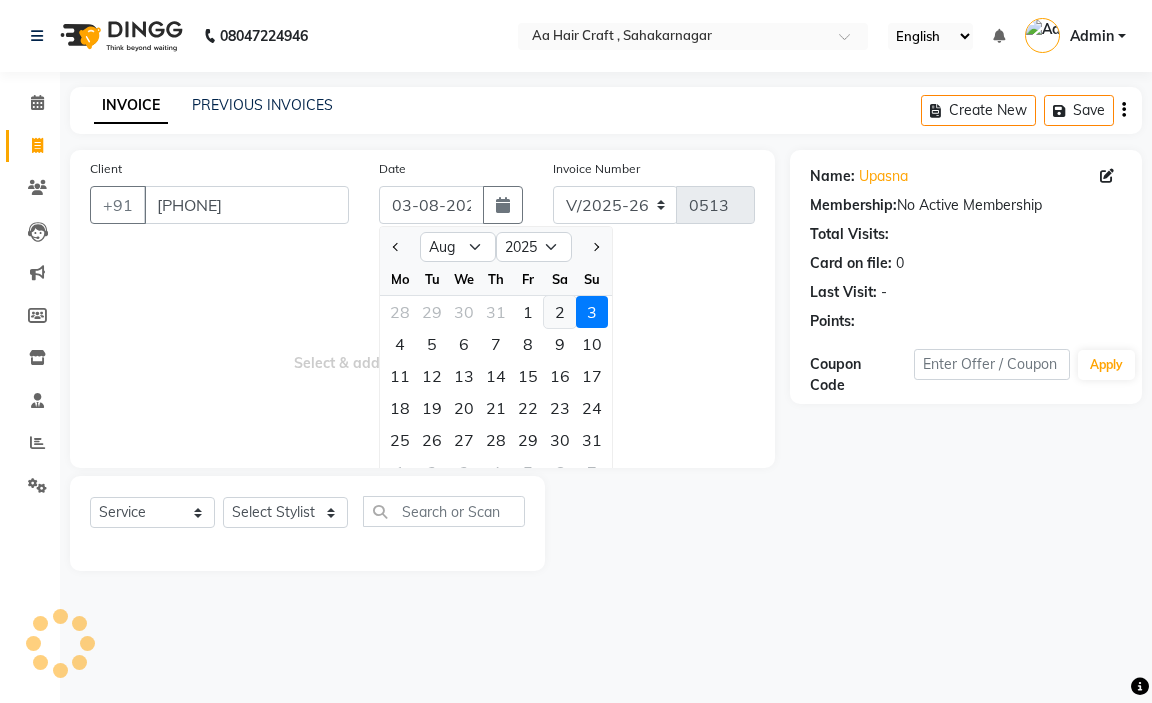 click on "2" 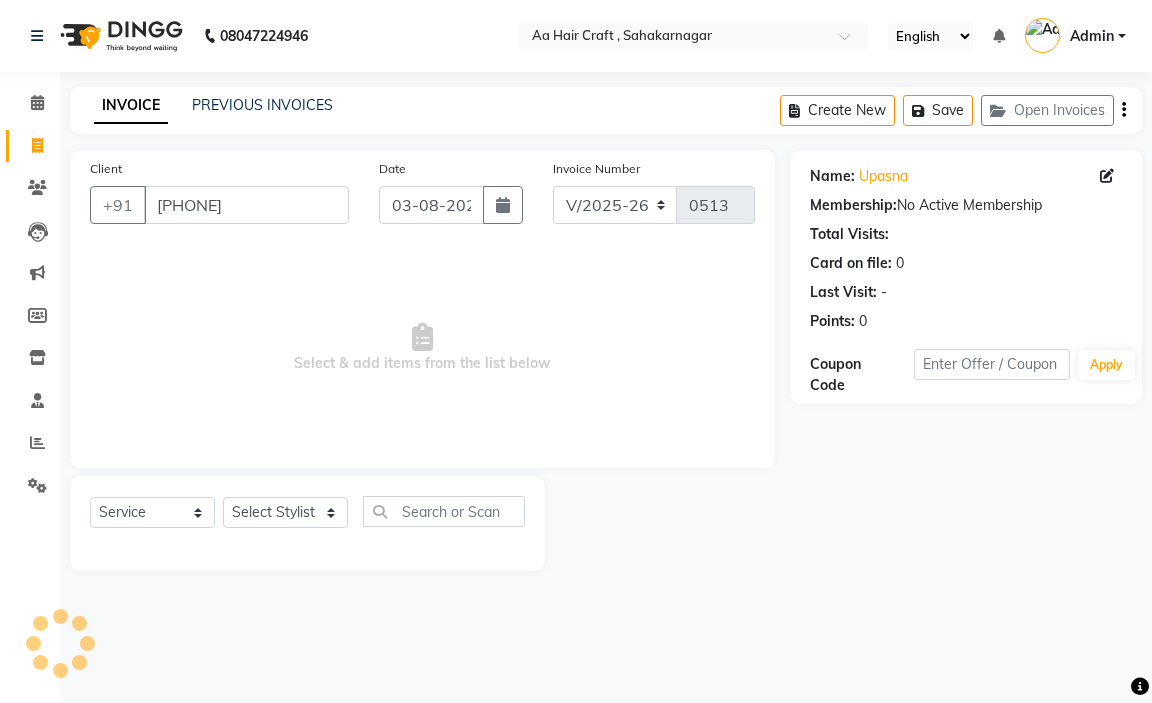type on "02-08-2025" 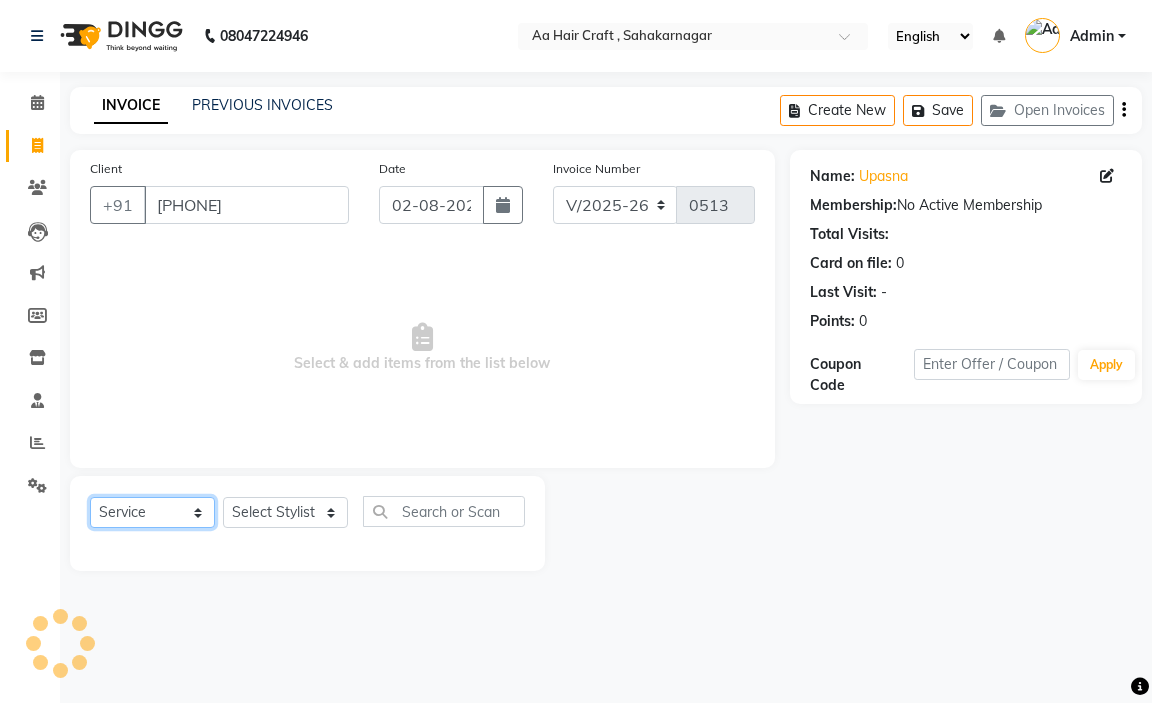 drag, startPoint x: 161, startPoint y: 522, endPoint x: 165, endPoint y: 484, distance: 38.209946 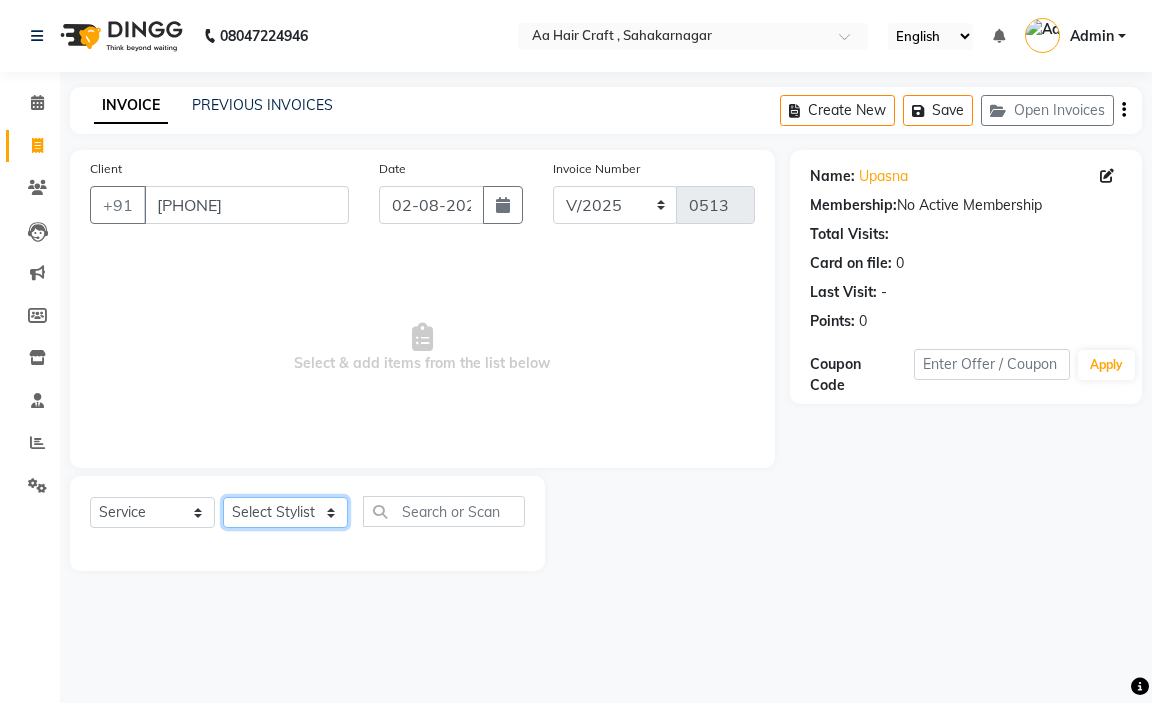 click on "Select Stylist amir hair stylish Anuska krishna pooja beautycian Reema beautycian Rekha Sam Srijana beauty and hair" 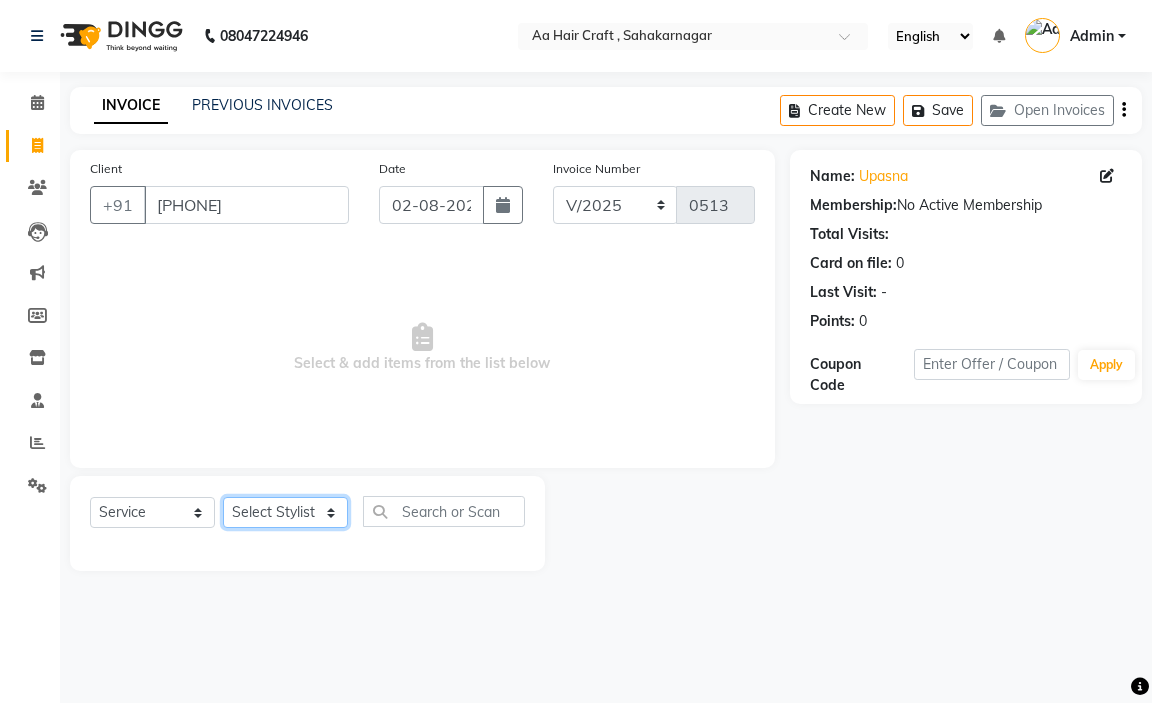 select on "44977" 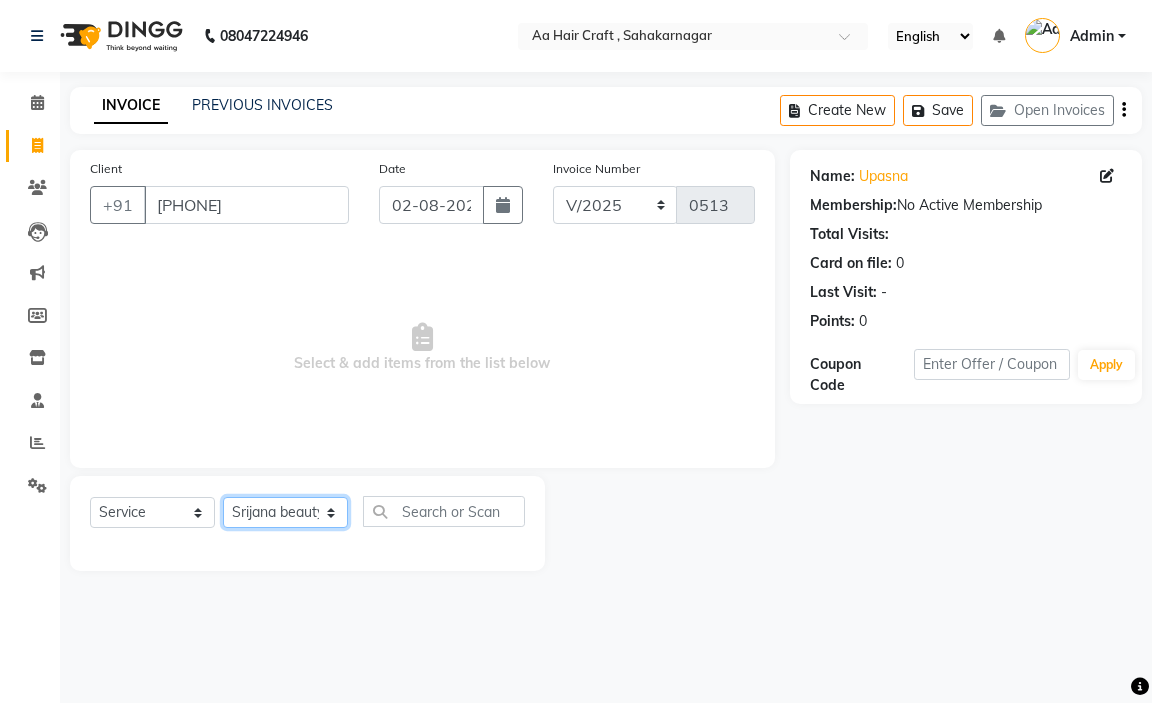 click on "Select Stylist amir hair stylish Anuska krishna pooja beautycian Reema beautycian Rekha Sam Srijana beauty and hair" 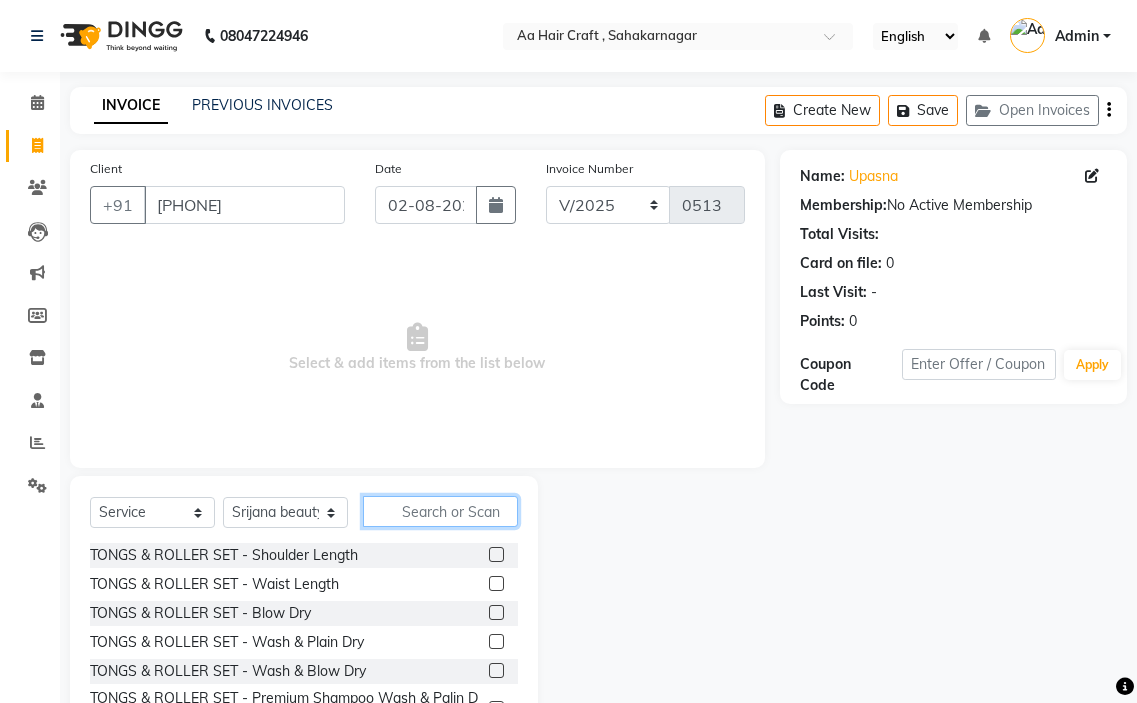 click 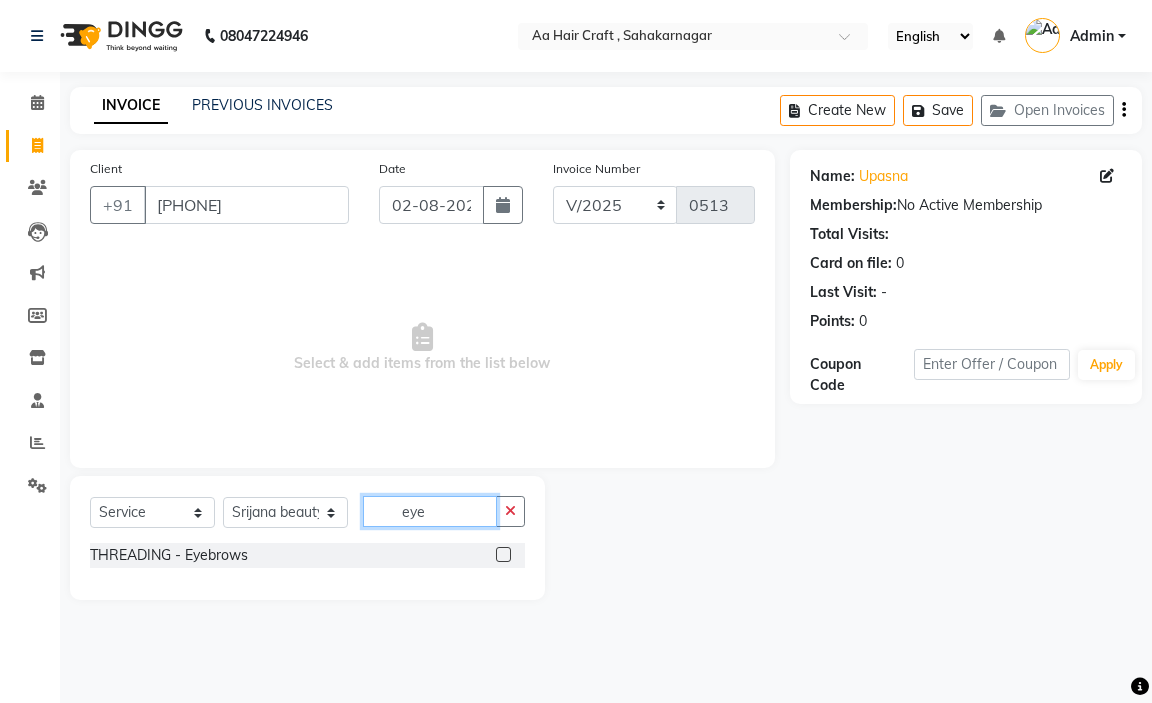 type on "eye" 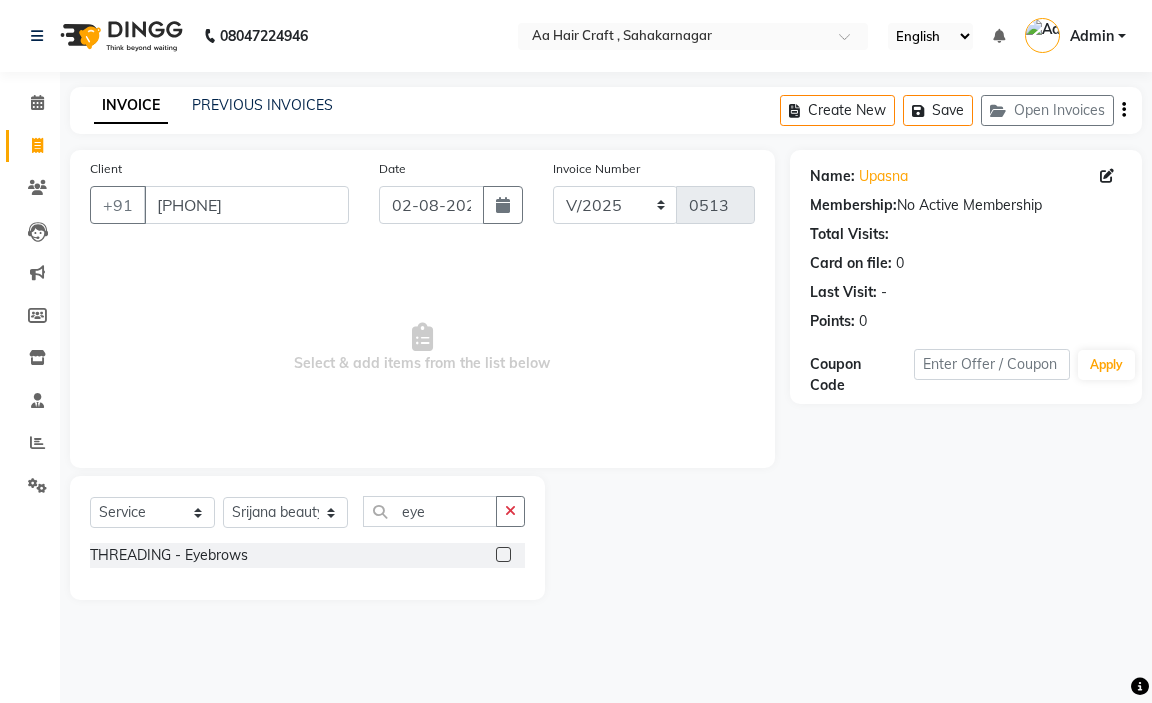 click 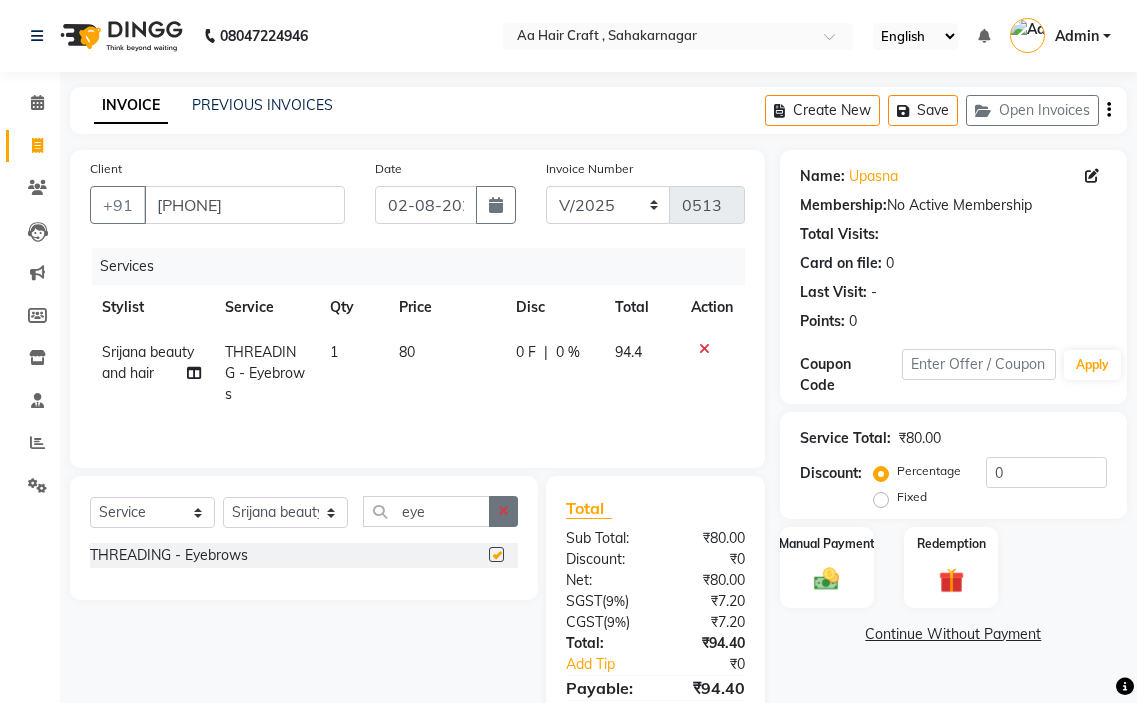 checkbox on "false" 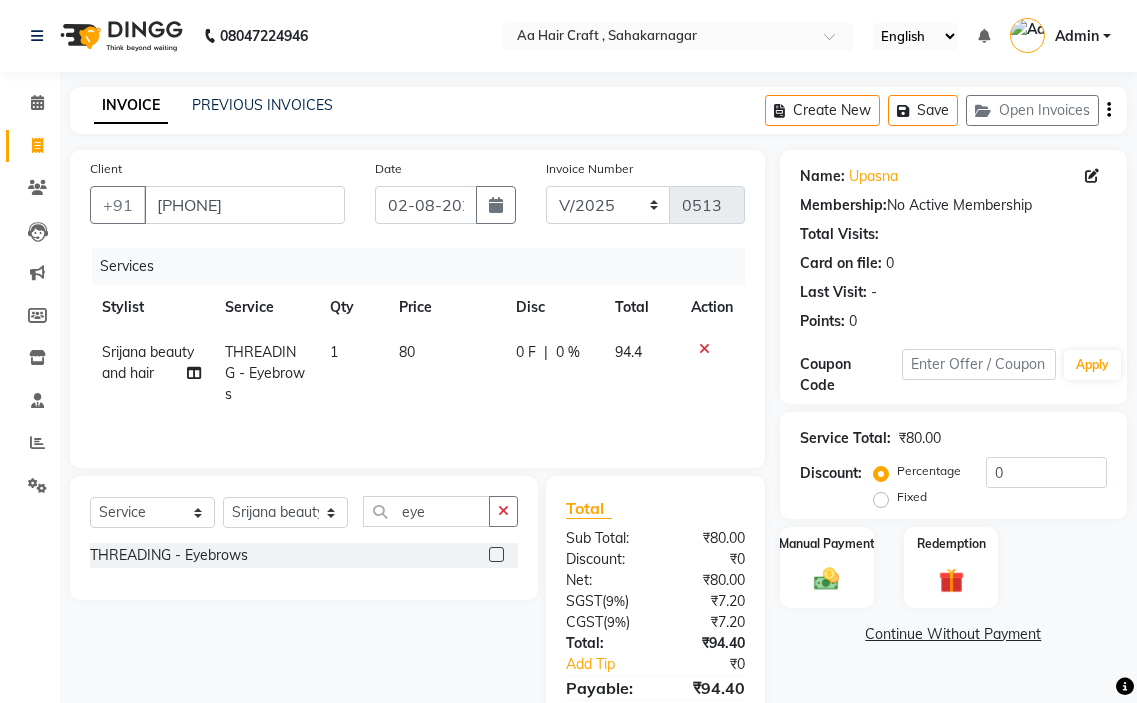 drag, startPoint x: 511, startPoint y: 518, endPoint x: 640, endPoint y: 527, distance: 129.31357 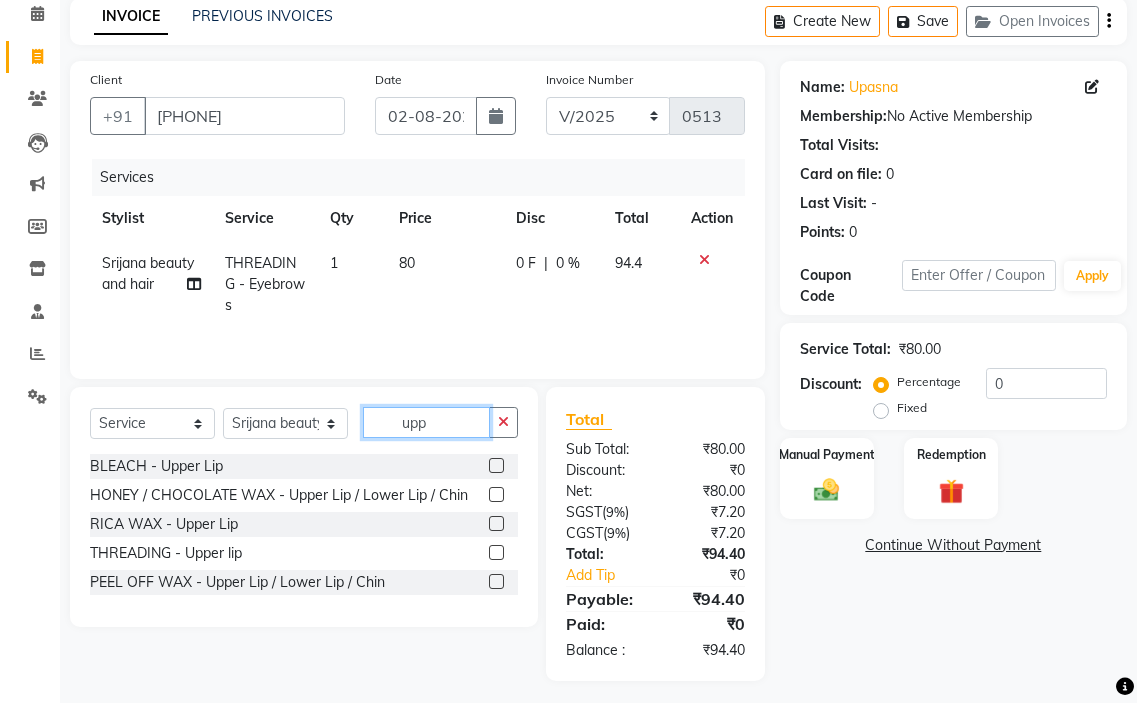 scroll, scrollTop: 97, scrollLeft: 0, axis: vertical 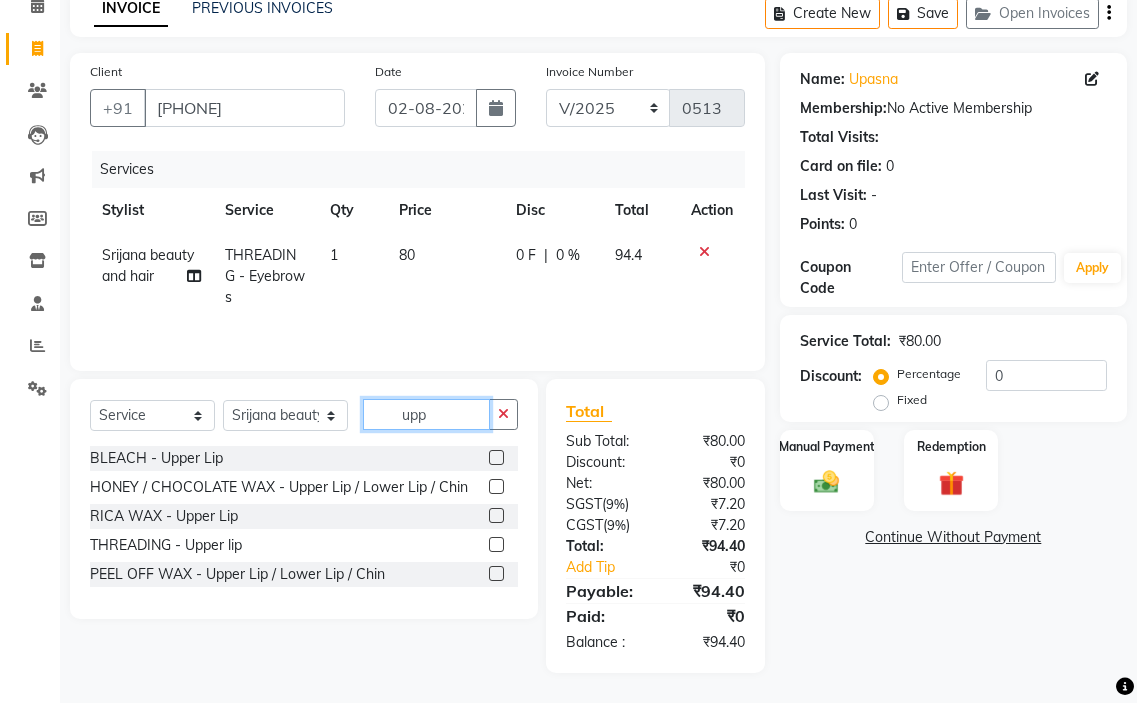 type on "upp" 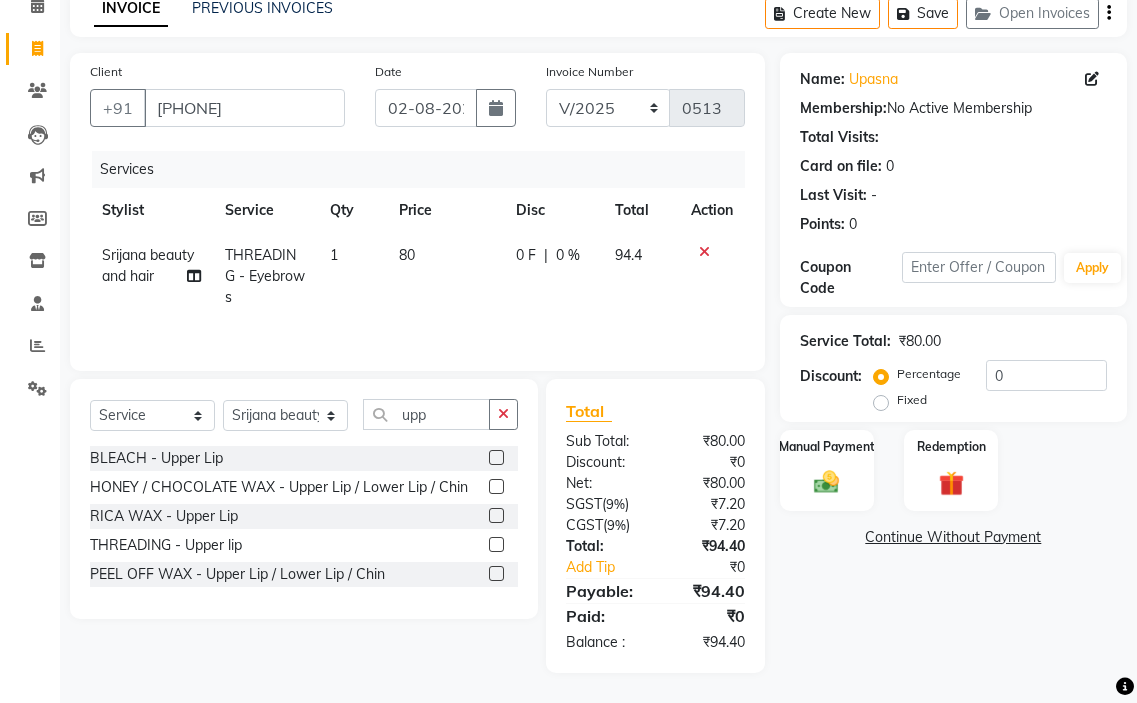click 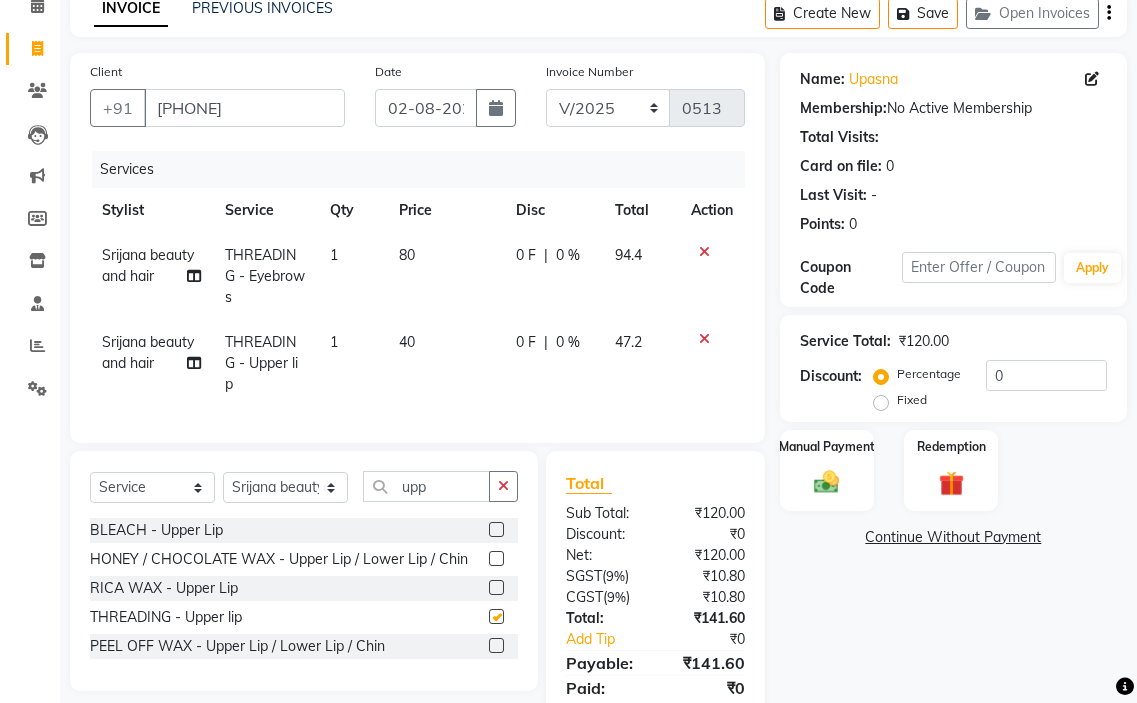 checkbox on "false" 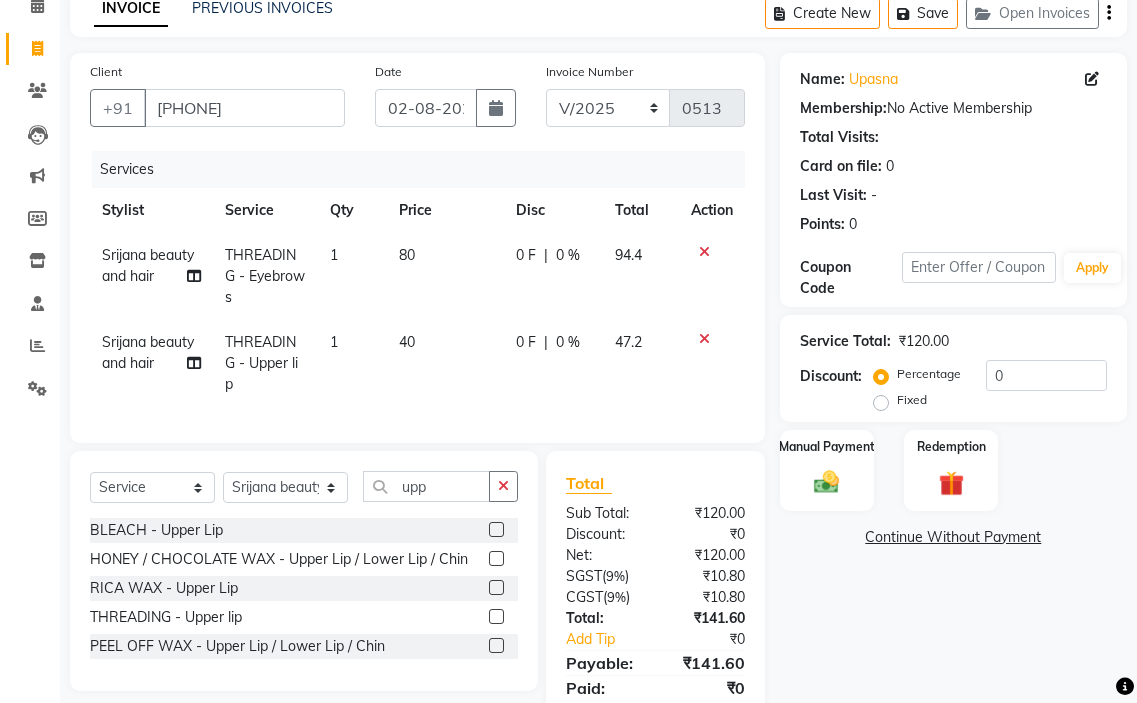 scroll, scrollTop: 184, scrollLeft: 0, axis: vertical 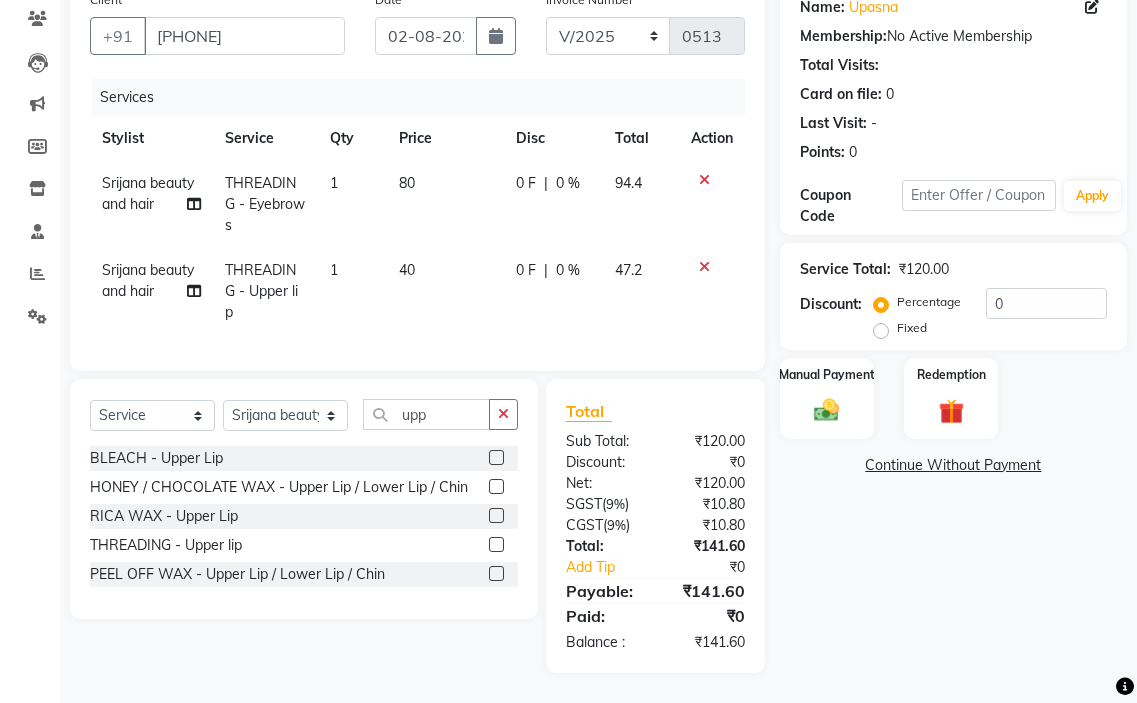 click on "40" 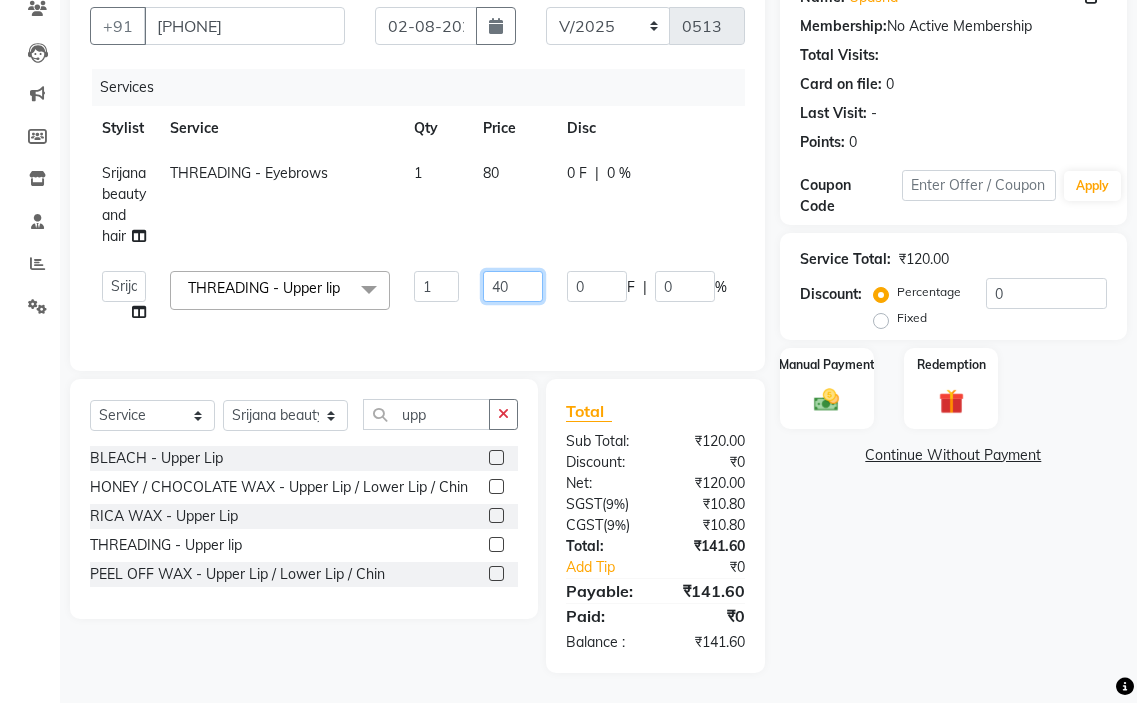 click on "40" 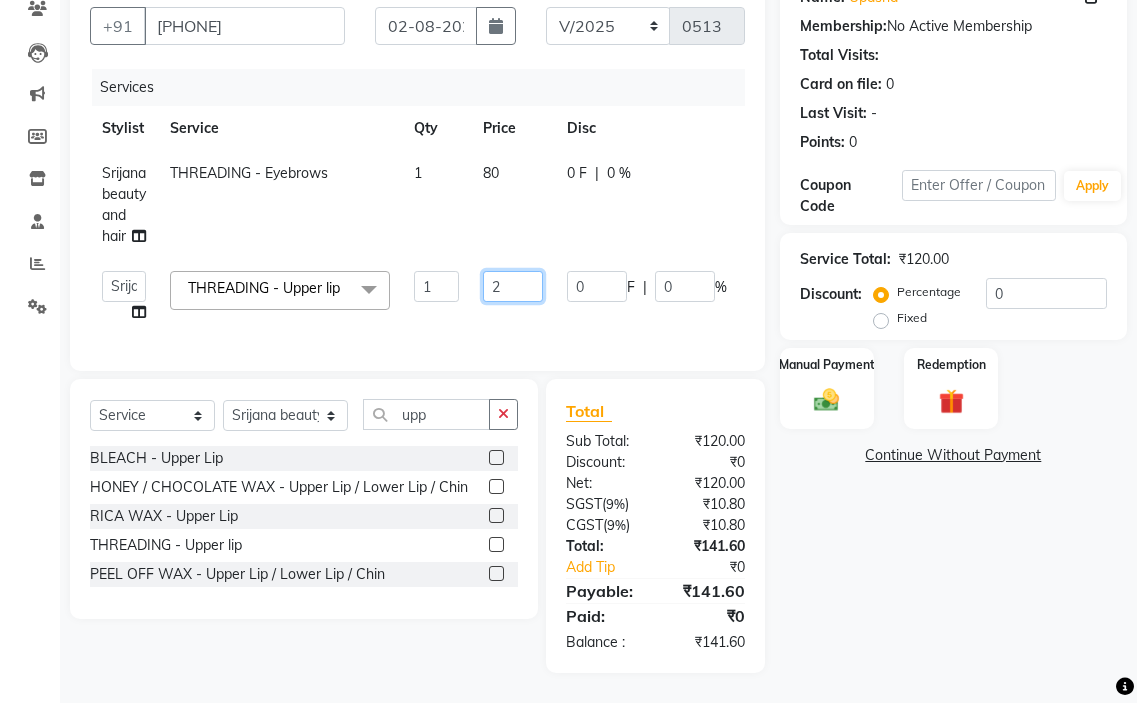 type on "20" 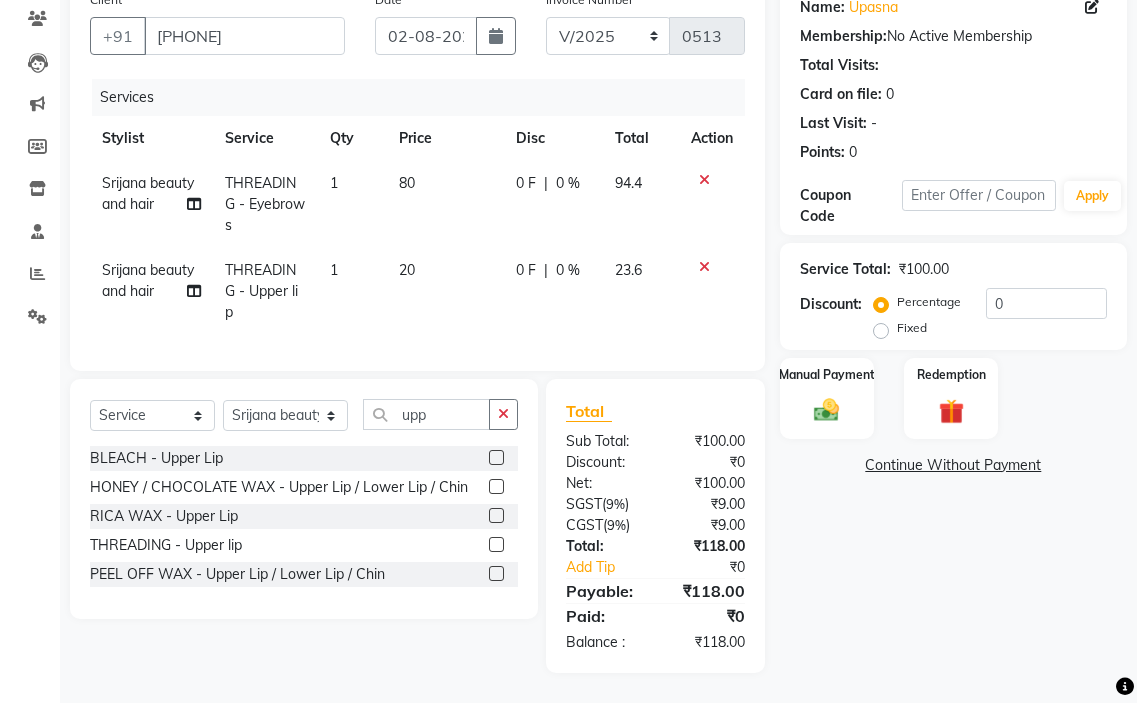 click on "[NAME] beauty and hair THREADING - Upper lip 1 20 0 F | 0 % 23.6" 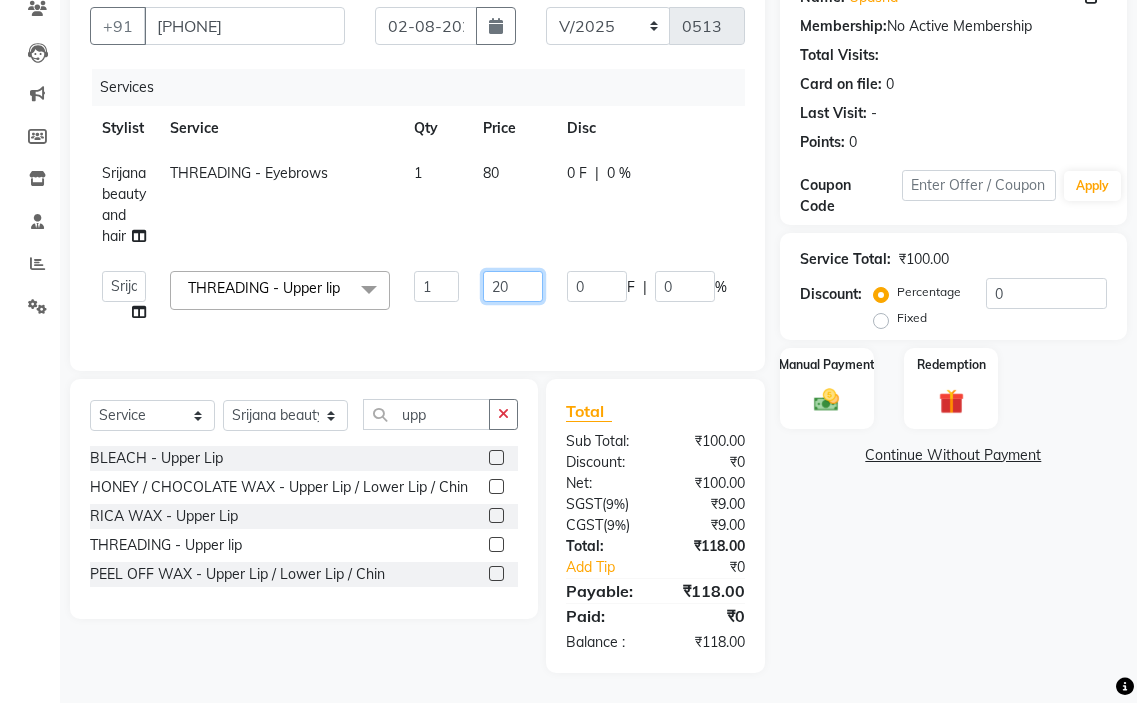 click on "20" 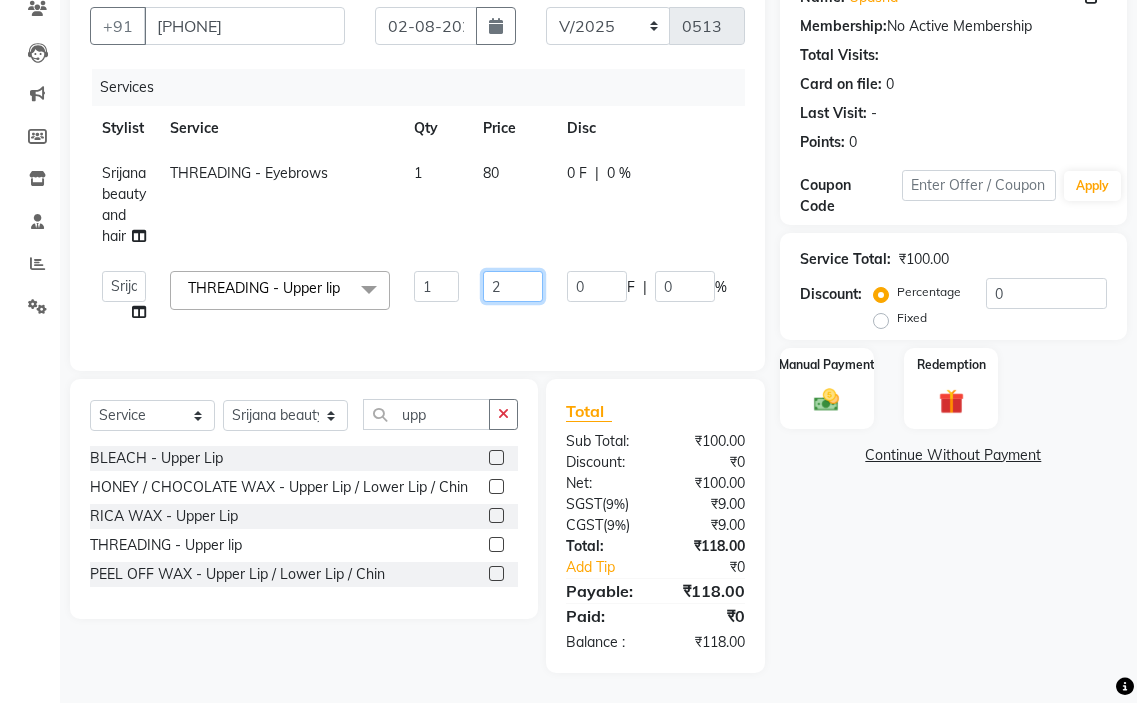 type on "22" 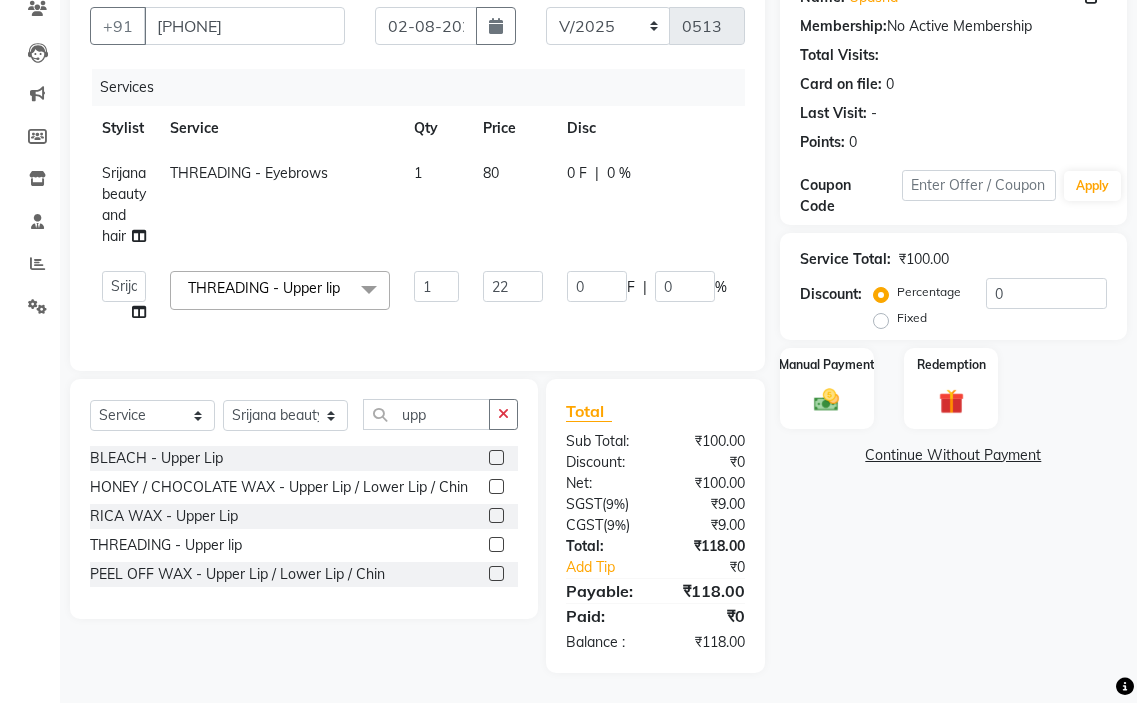 click on "Services Stylist Service Qty Price Disc Total Action [NAME] beauty and hair THREADING - Eyebrows 1 80 0 F | 0 % 94.4  [NAME] hair stylish   [NAME]   [NAME]   [NAME] beautycian   [NAME] beautycian   [NAME]   Sam   [NAME] beauty and hair  THREADING - Upper lip  x TONGS  & ROLLER SET - Shoulder Length TONGS  & ROLLER SET - Waist Length TONGS  & ROLLER SET - Blow Dry TONGS  & ROLLER SET - Wash  & Plain Dry TONGS  & ROLLER SET - Wash  & Blow Dry TONGS  & ROLLER SET - Premium Shampoo Wash  & Palin Dry TONGS  & ROLLER SET - Premium Shampoo Wash  & Blow Dry nanoplasty treatment GLOBAL HAIR COLOUR ( WITH AMMONIA ) - Upto Neck GLOBAL HAIR COLOUR ( WITH AMMONIA ) - Upto Sholder GLOBAL HAIR COLOUR ( WITH AMMONIA ) - Upto Mid-back GLOBAL HAIR COLOUR ( WITH AMMONIA ) - Waist  & Below GLOBAL HAIR COLOUR ( WITH AMMONIA ) - Root touch up (upto 2 inch) GLOBAL HIGHLIGHTS - Upto Neck GLOBAL HIGHLIGHTS - Upto Sholder GLOBAL HIGHLIGHTS - Upto Mid-back GLOBAL HIGHLIGHTS - Waist  & Below GLOBAL HIGHLIGHTS - Crown Highlights KERATIN - Upto Neck 1" 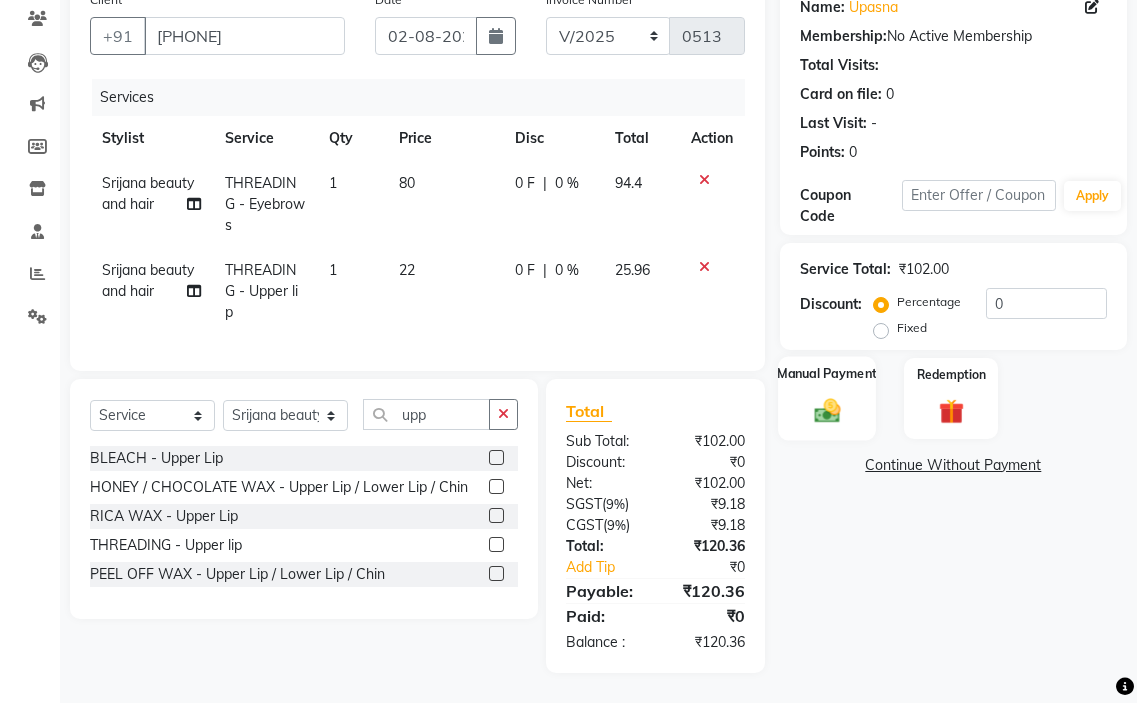 click 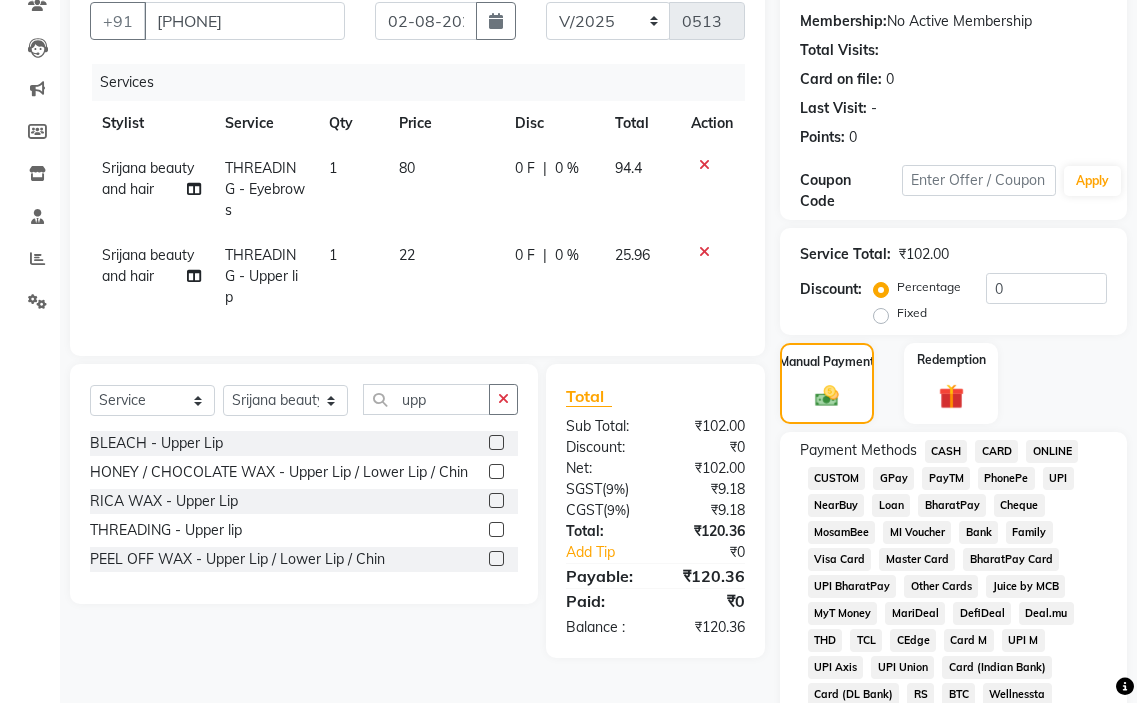 click on "GPay" 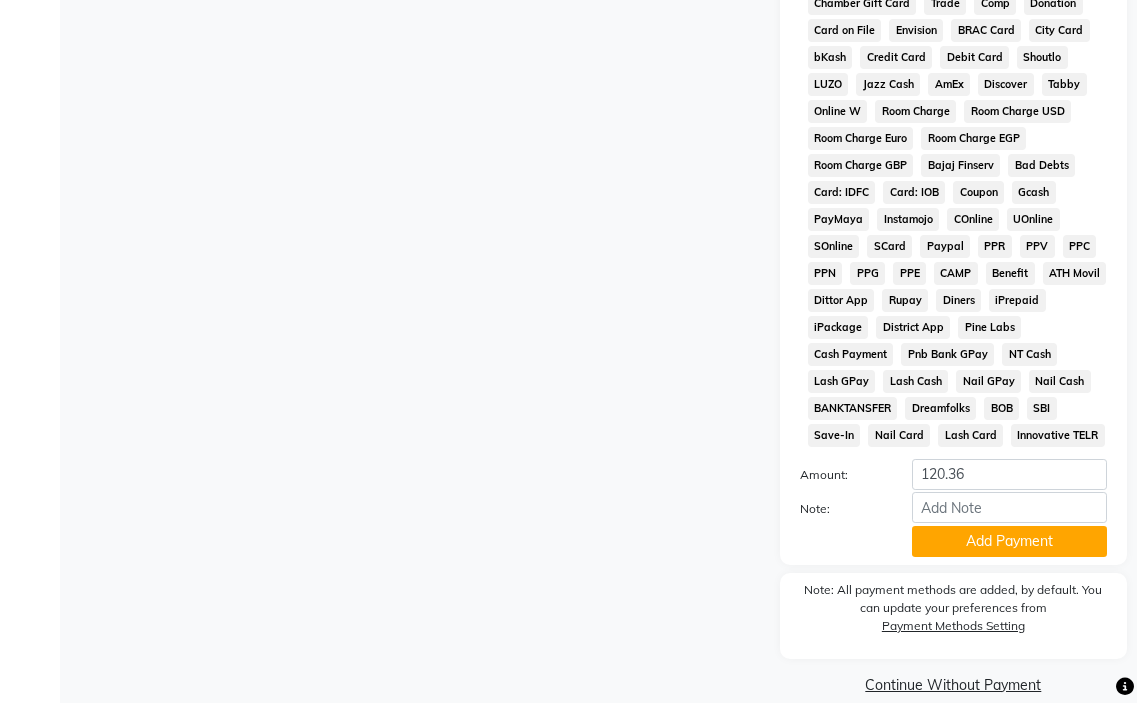 scroll, scrollTop: 1010, scrollLeft: 0, axis: vertical 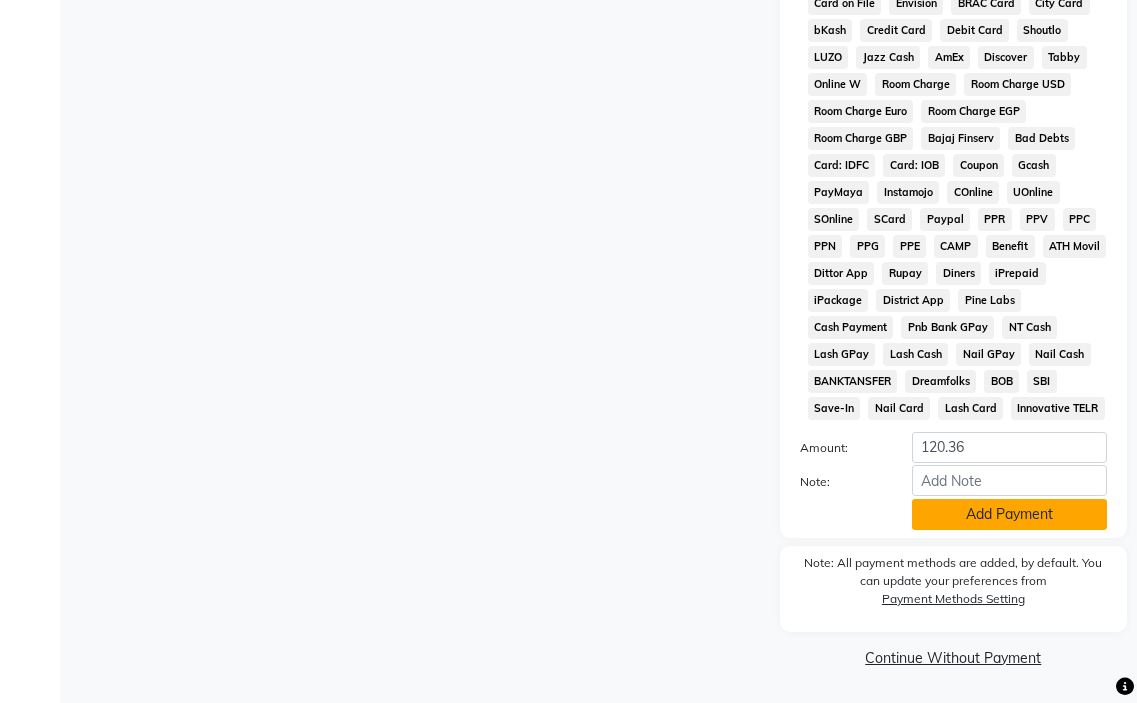 click on "Add Payment" 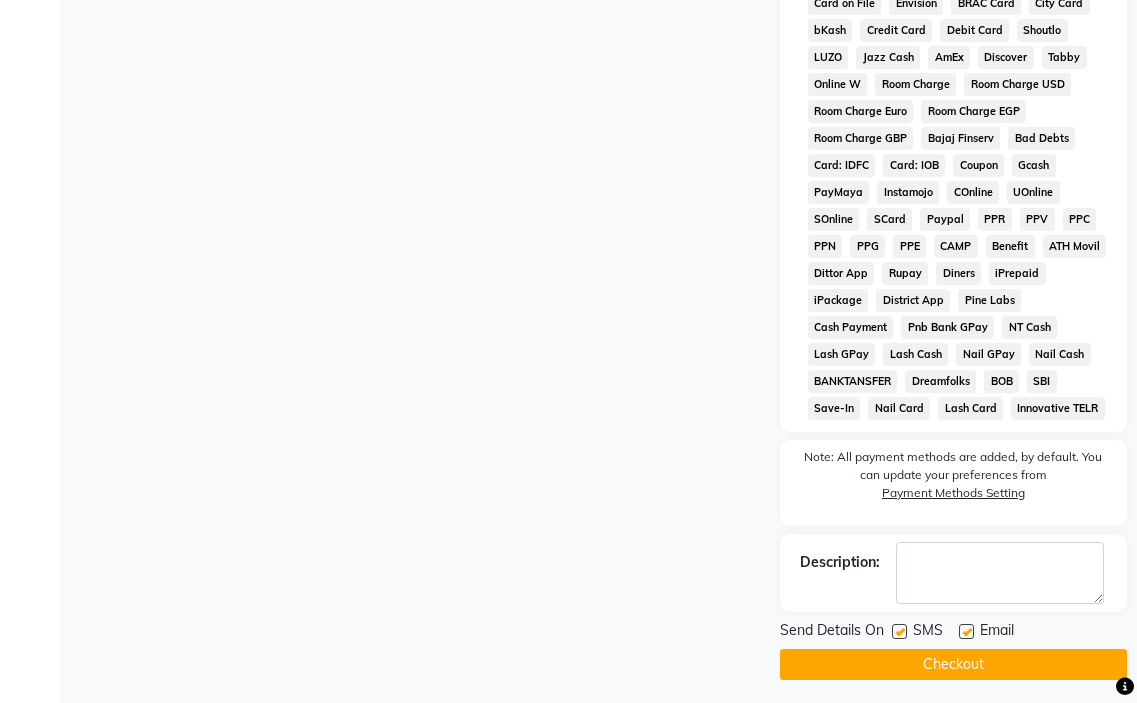 click 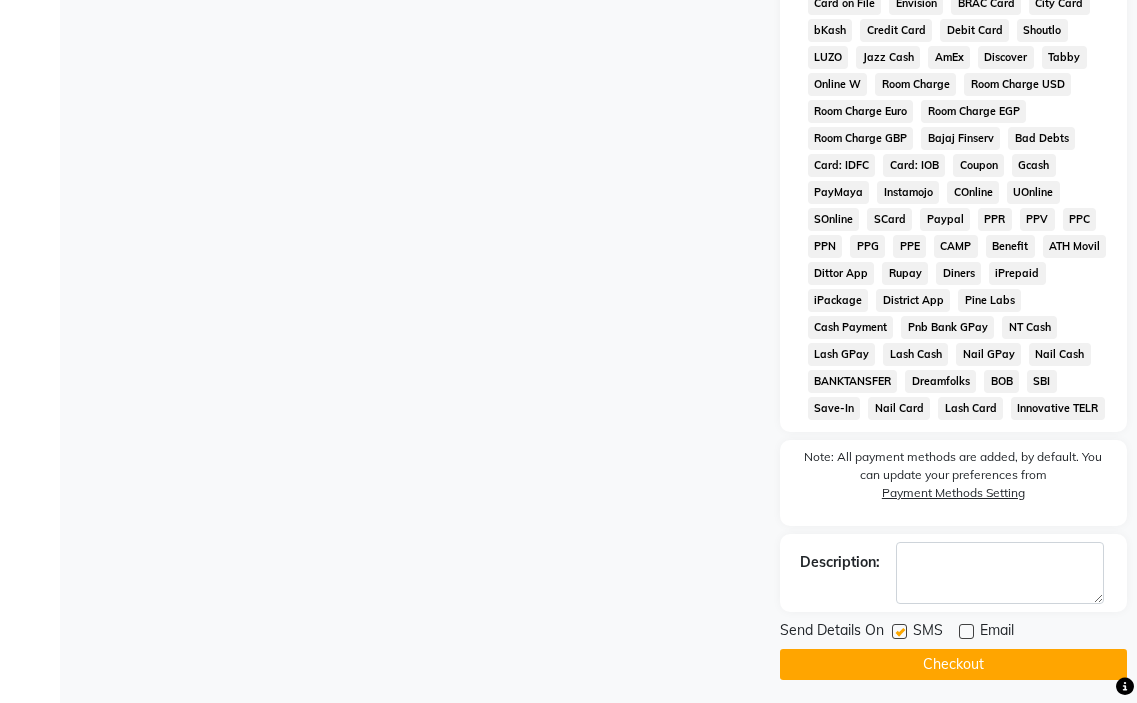 click on "Checkout" 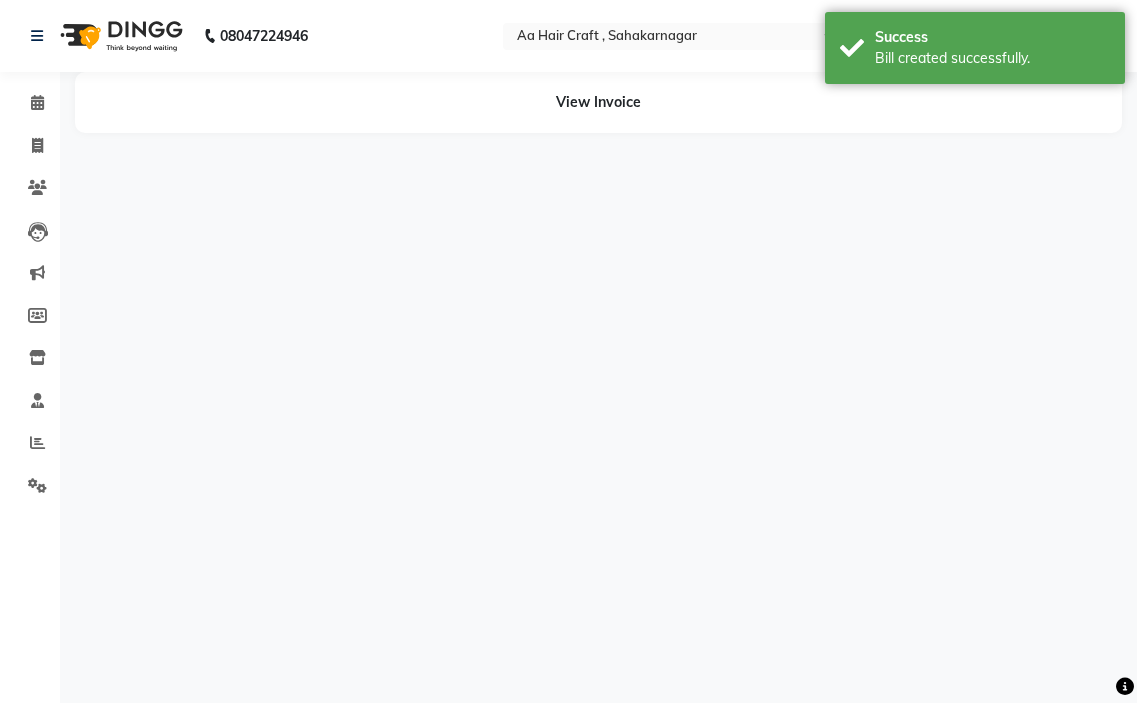 scroll, scrollTop: 0, scrollLeft: 0, axis: both 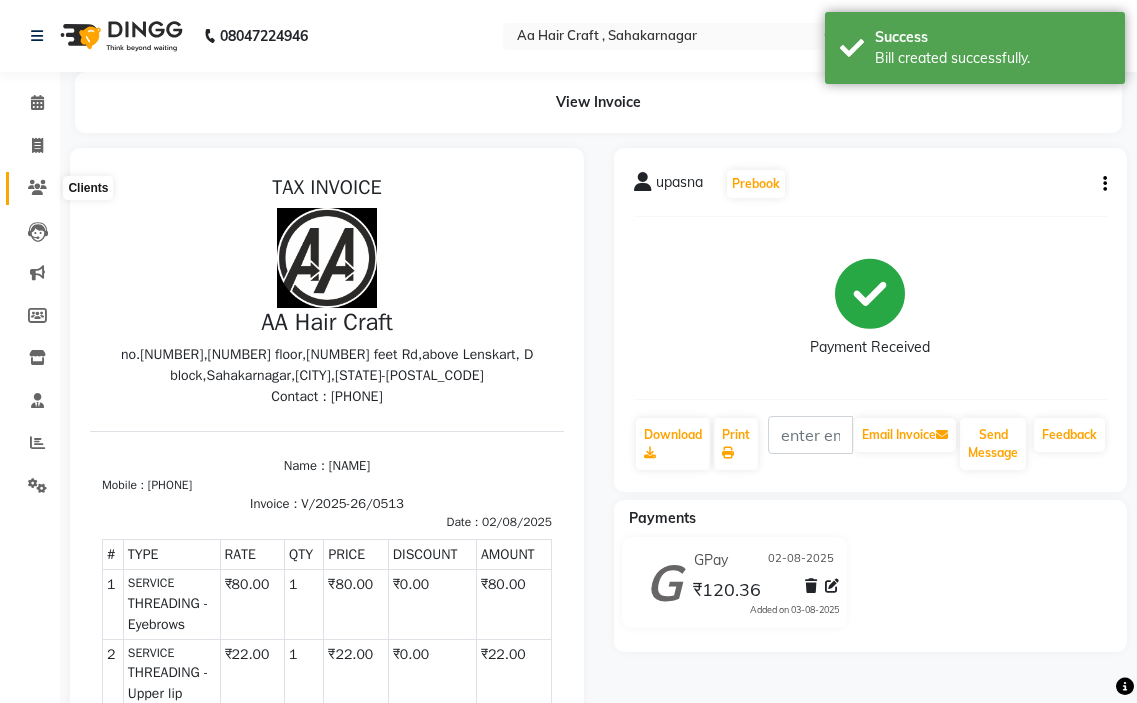 click 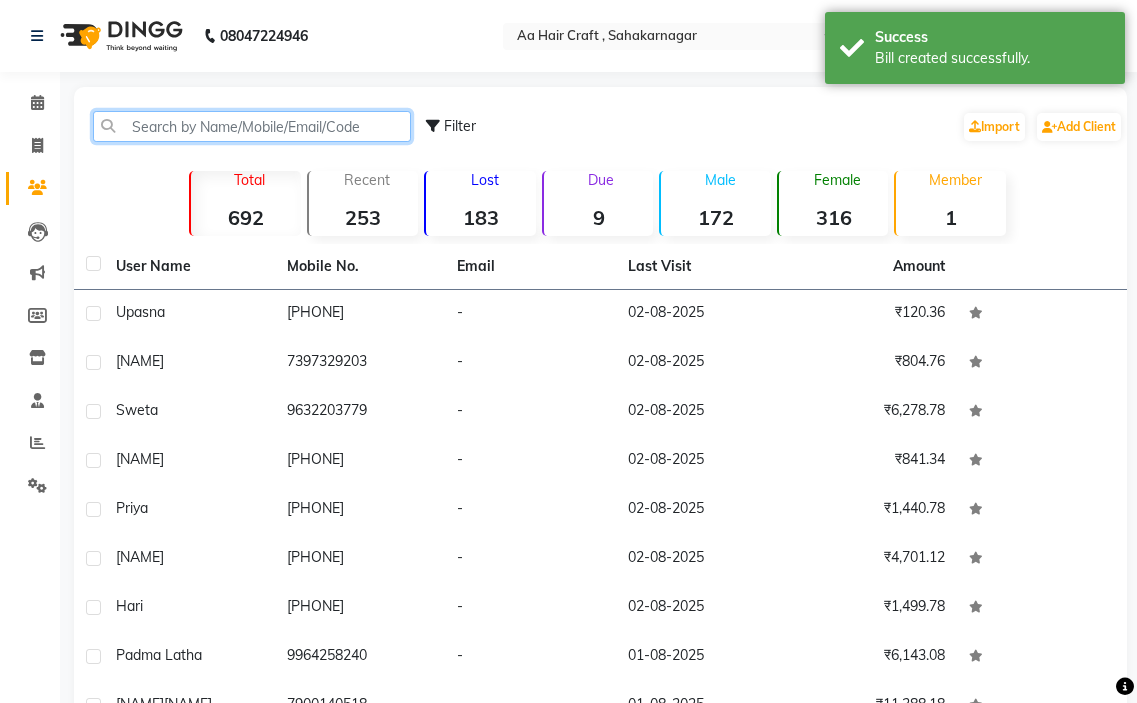 click 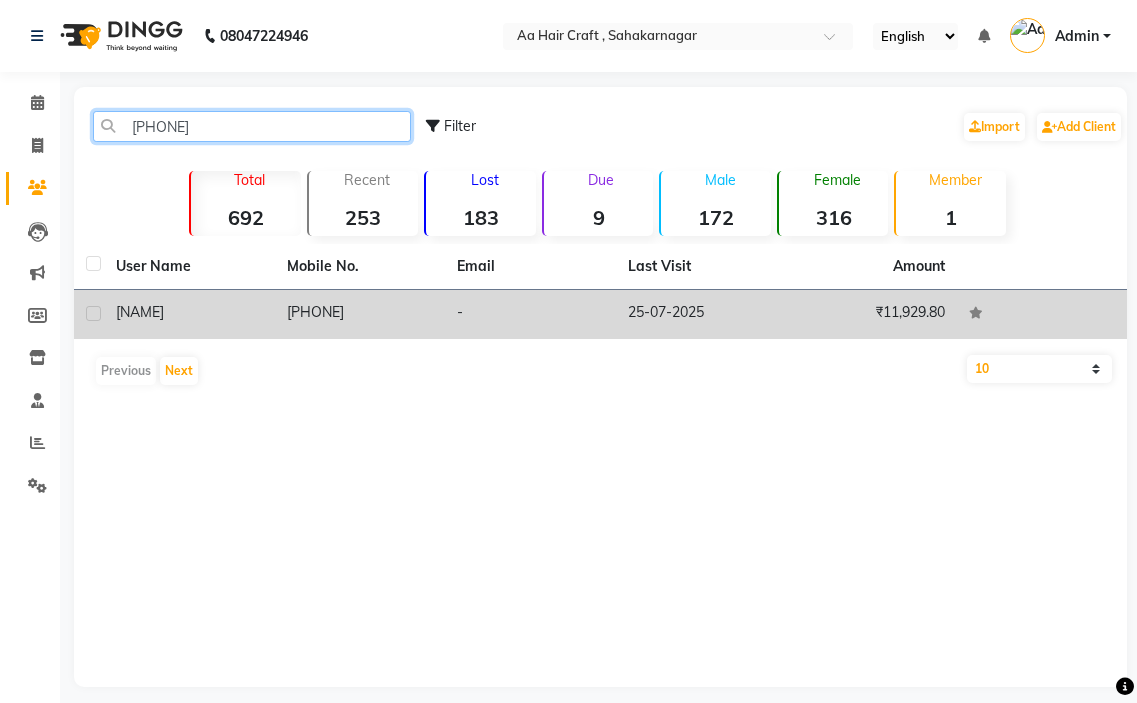 type on "[PHONE]" 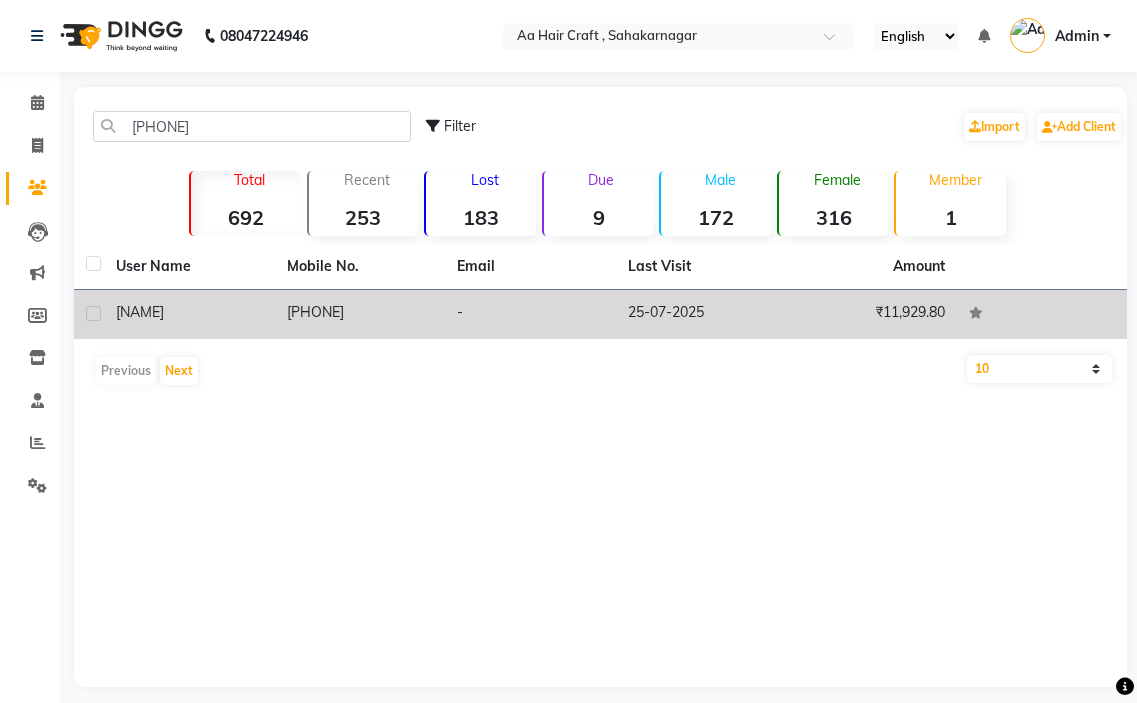 click on "[PHONE]" 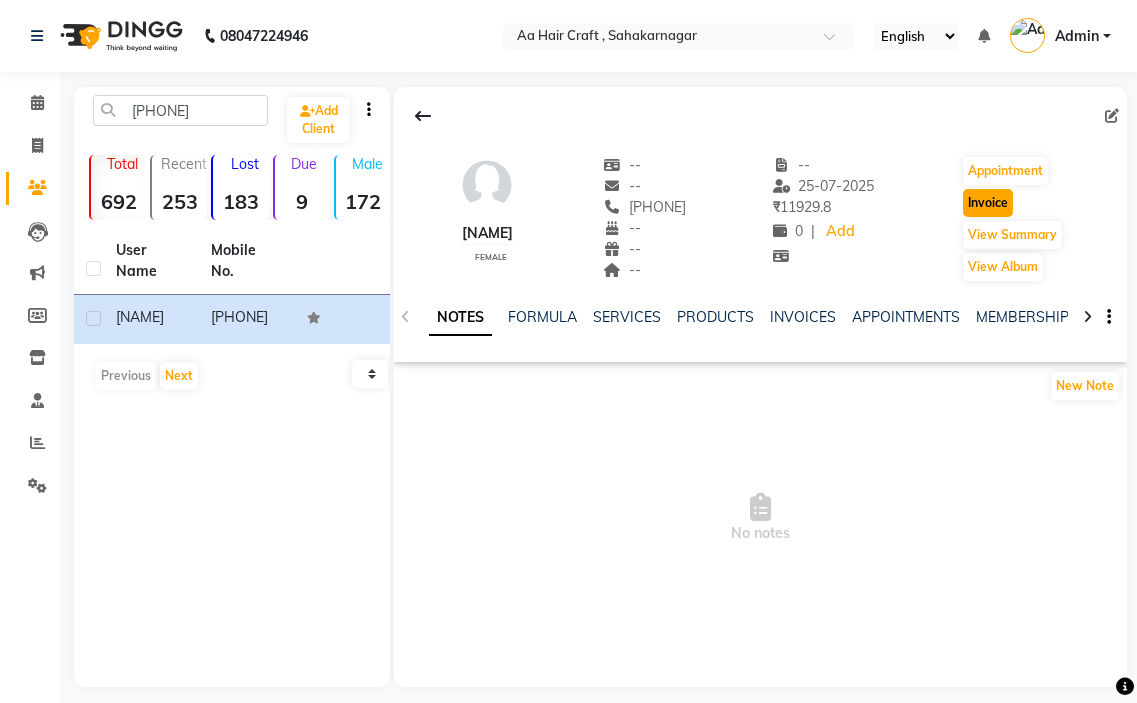 click on "Invoice" 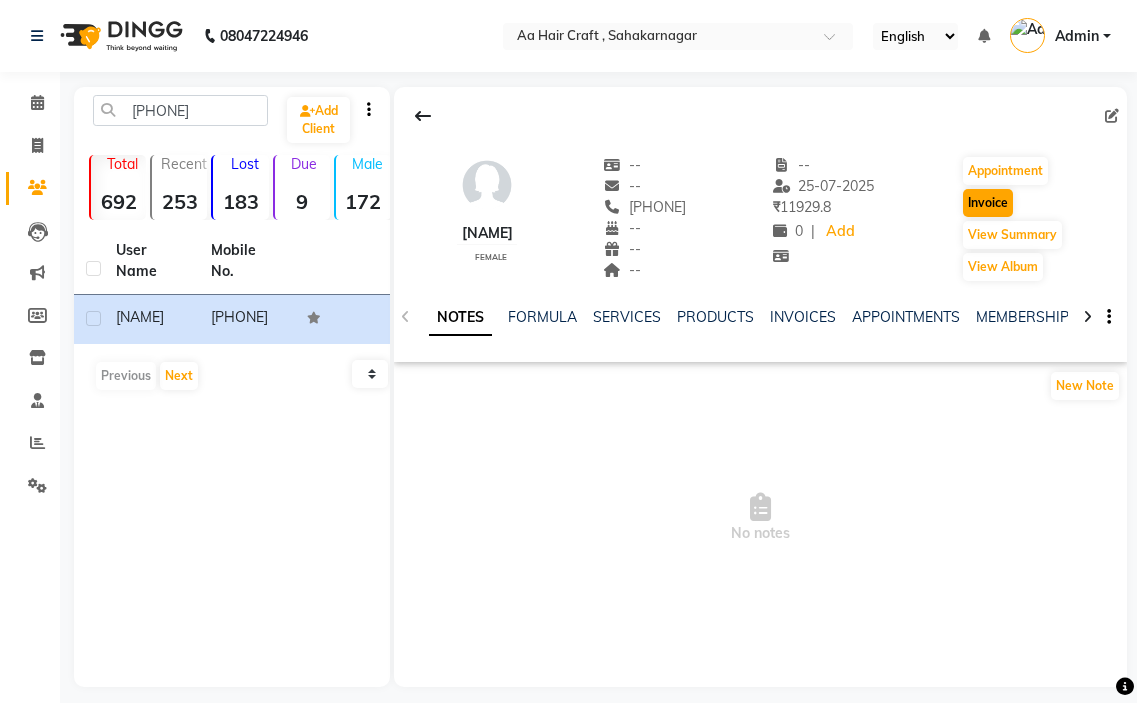 select on "service" 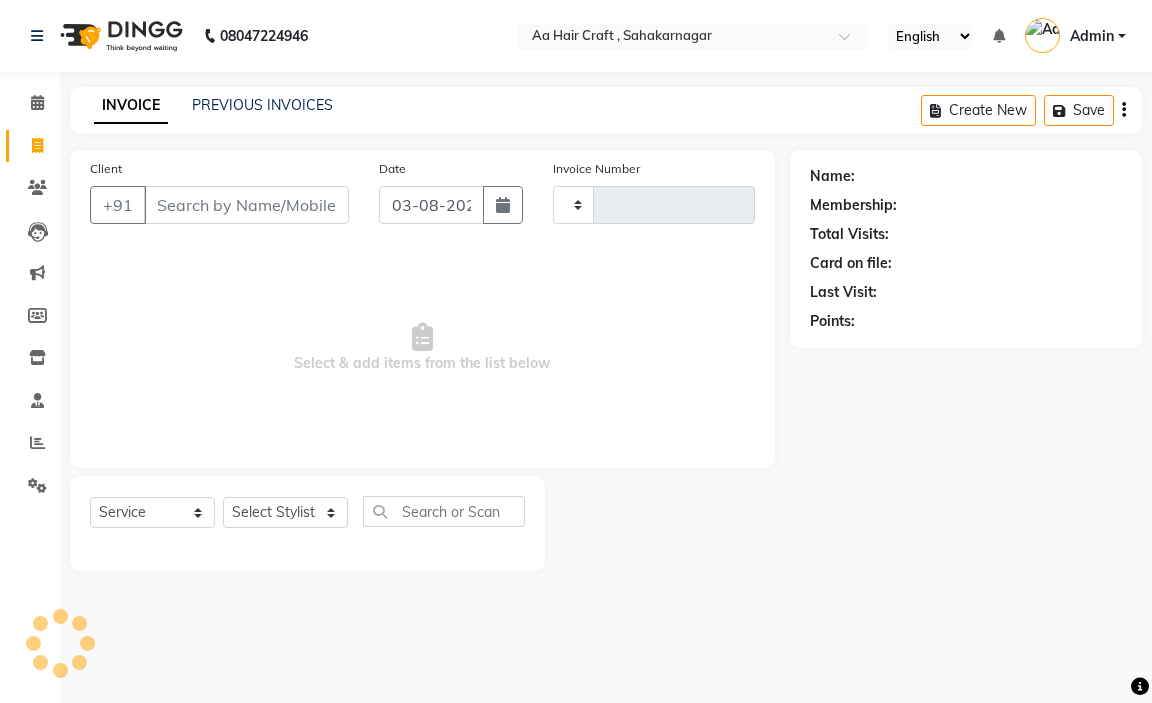 type on "0514" 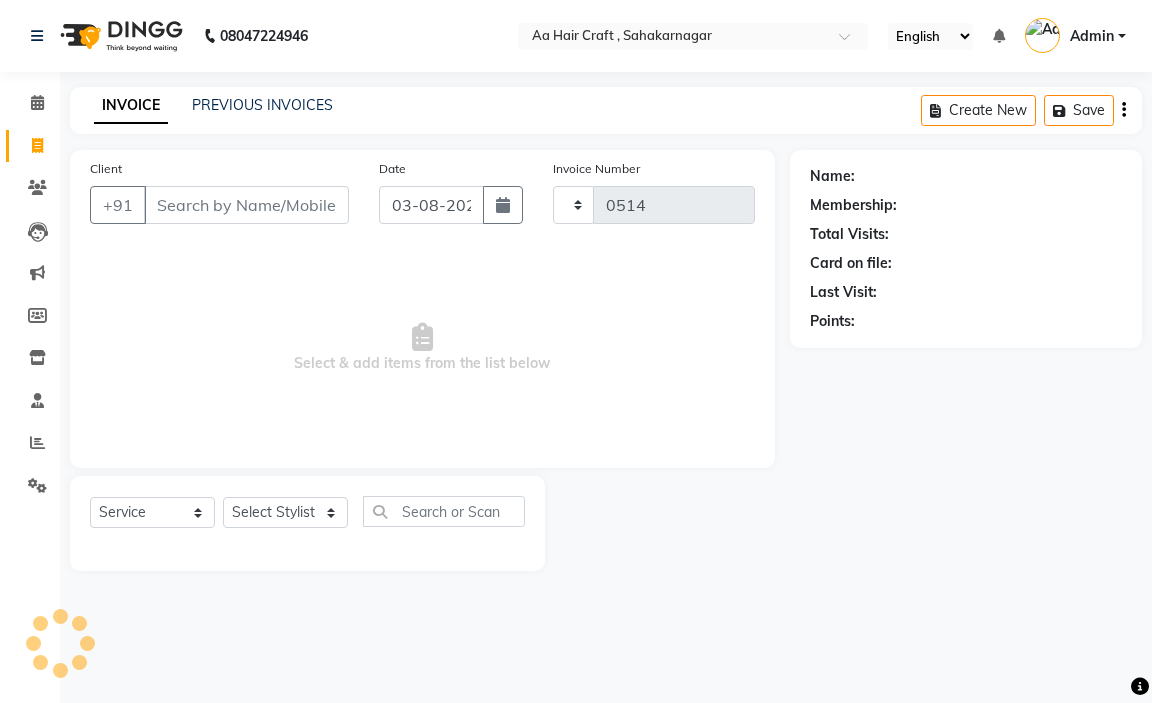 select on "6074" 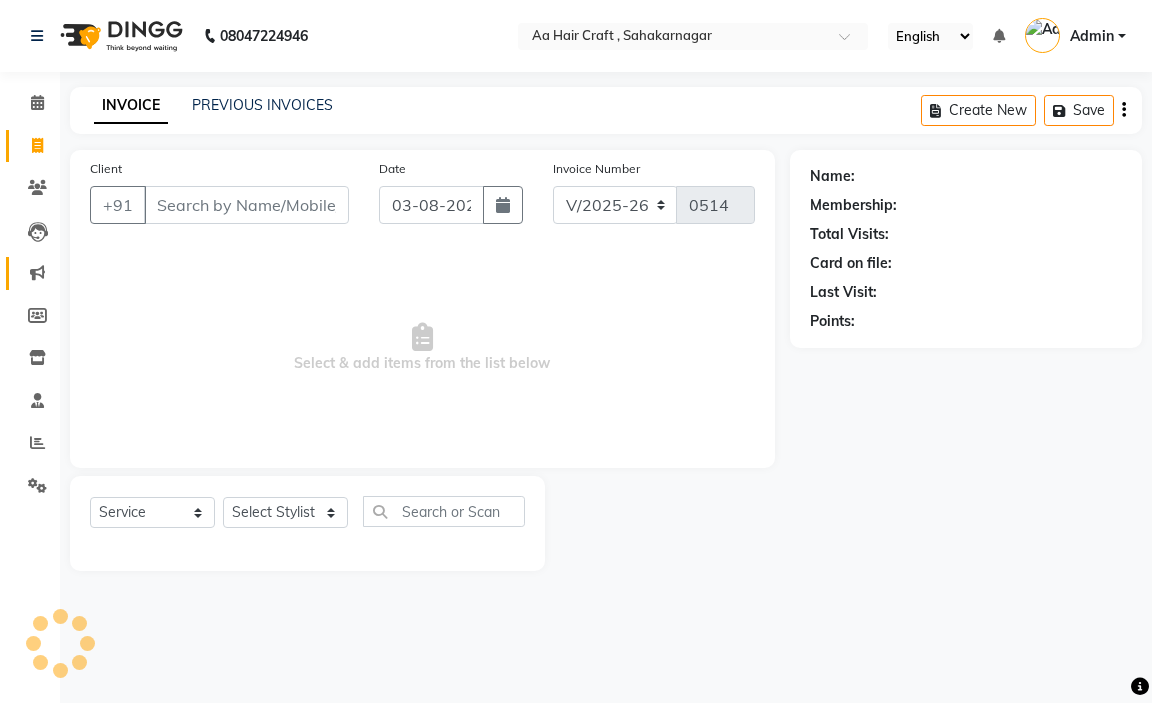 type on "[PHONE]" 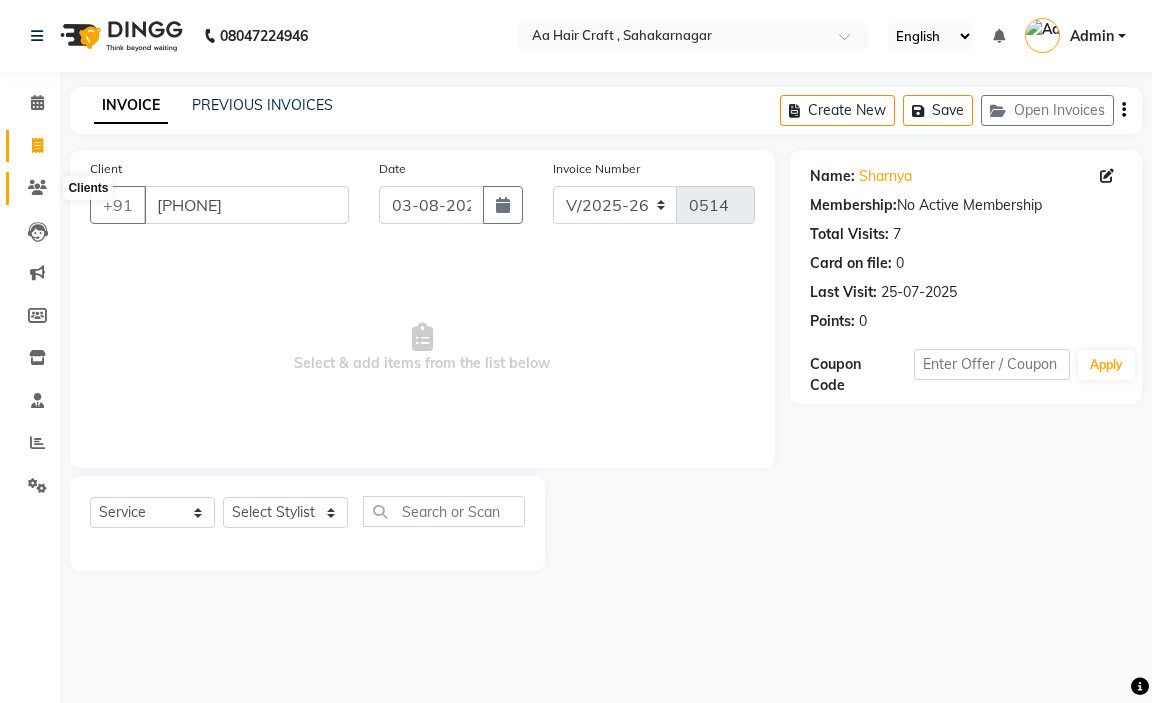 click 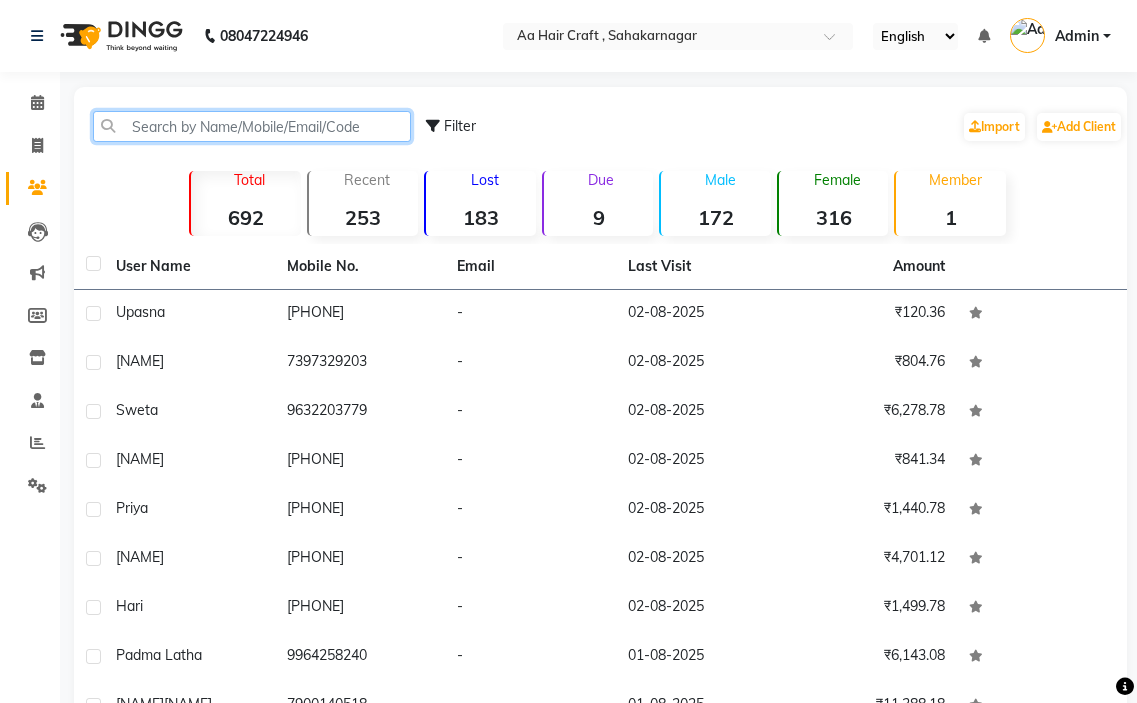 click 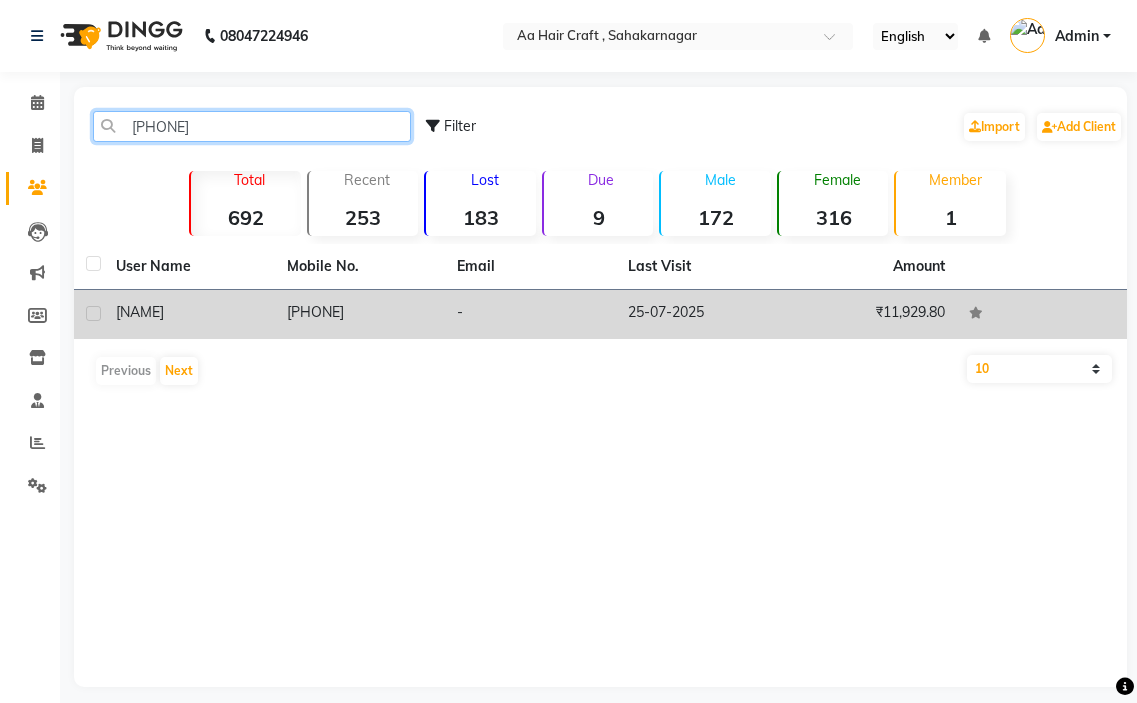 type on "[PHONE]" 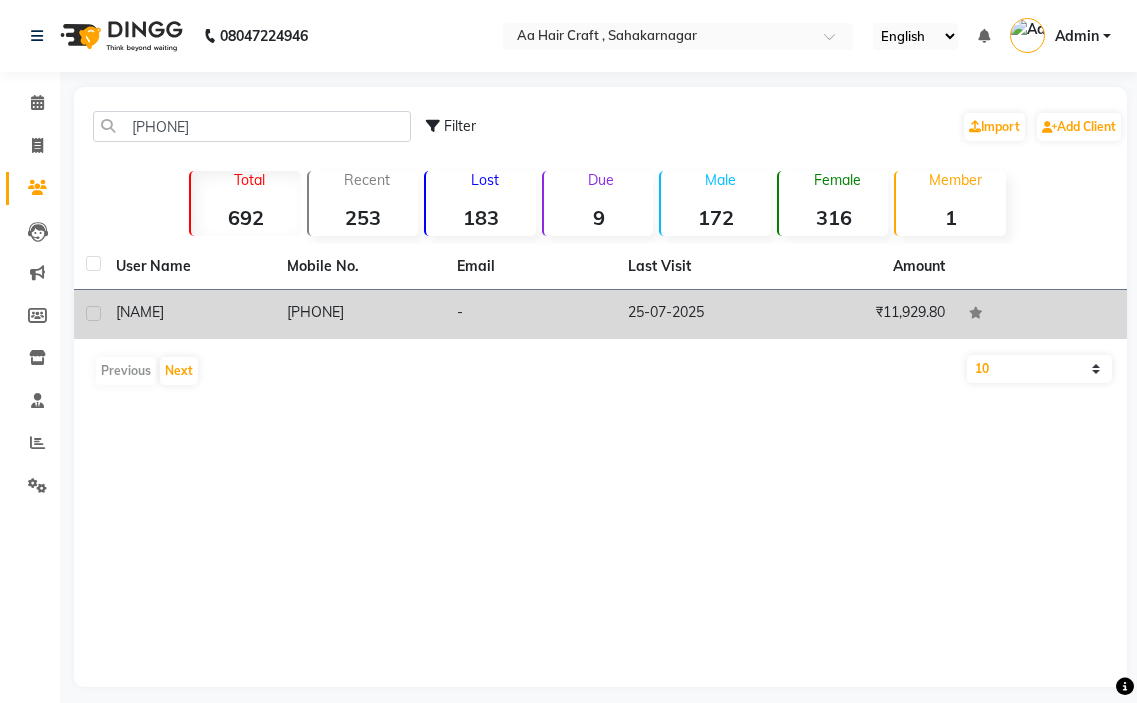 click on "[PHONE]" 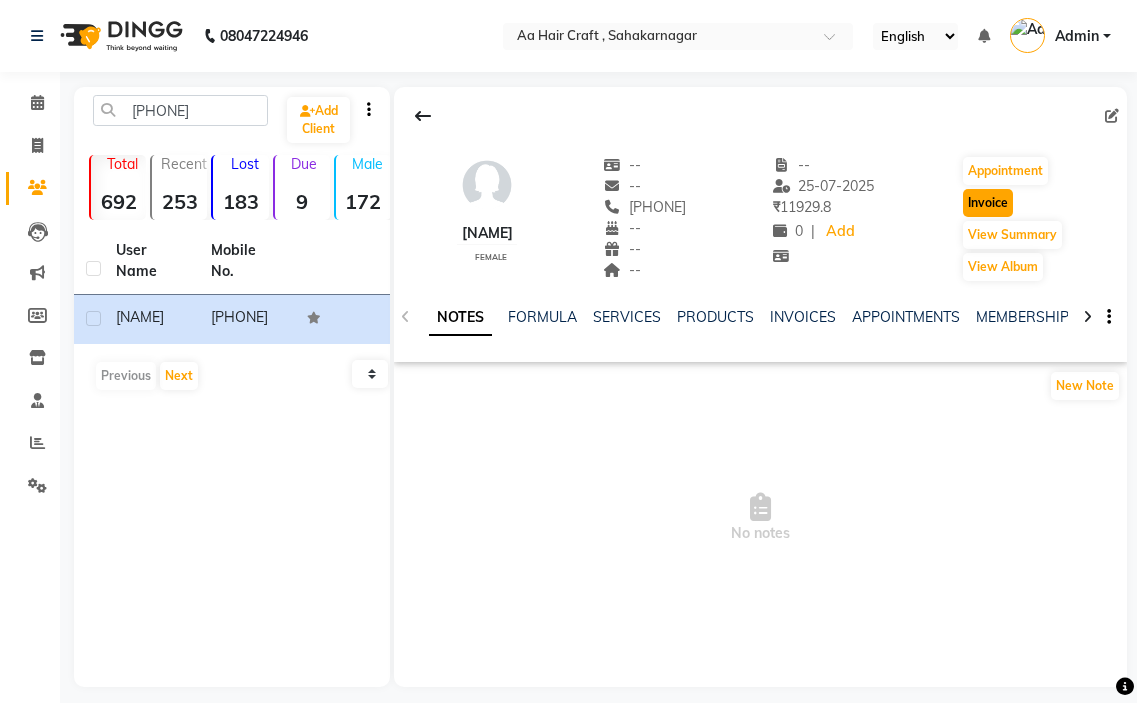 click on "Invoice" 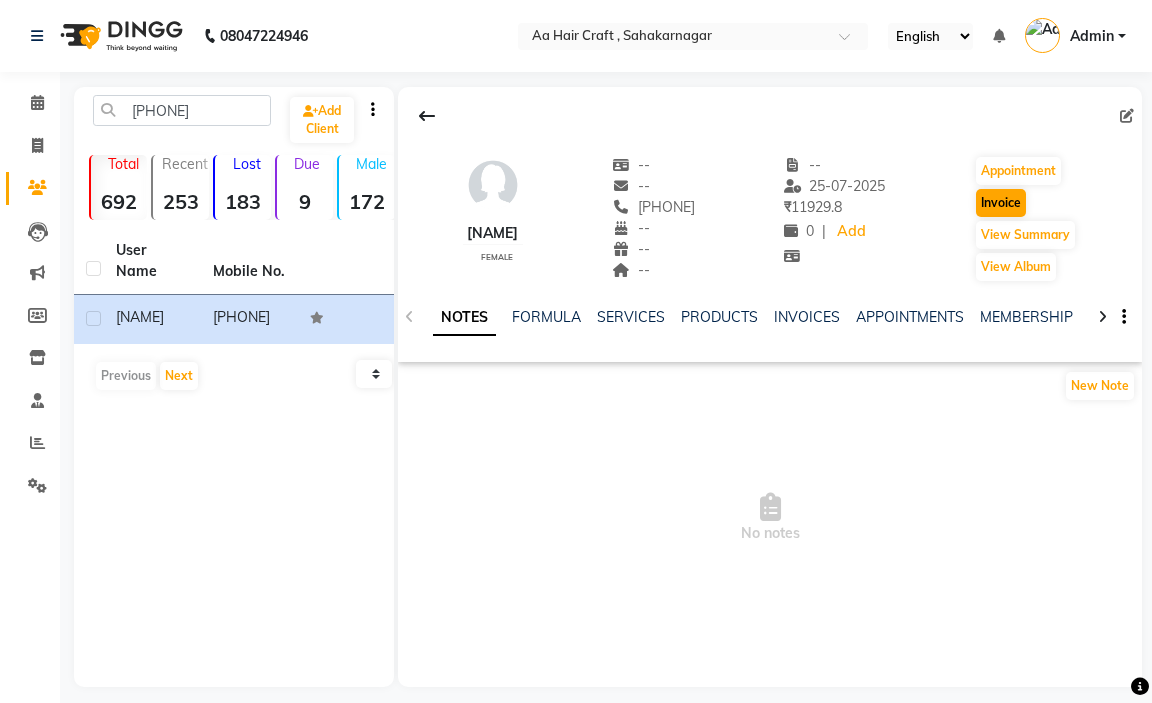 select on "6074" 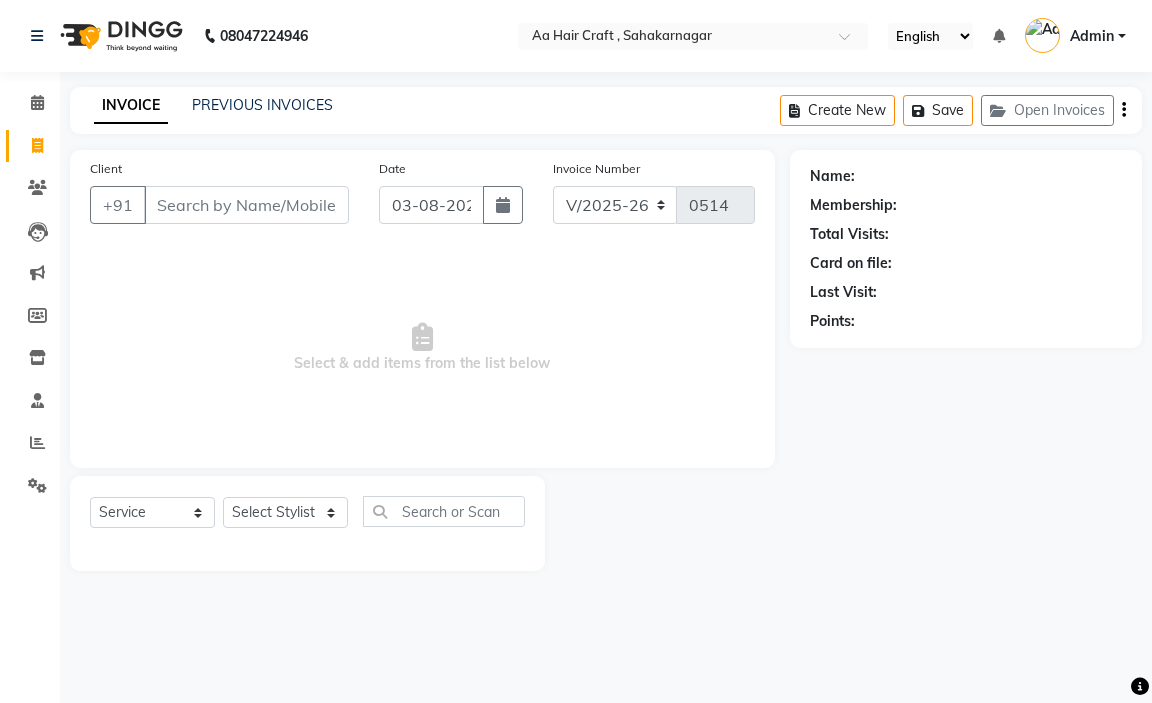 type on "[PHONE]" 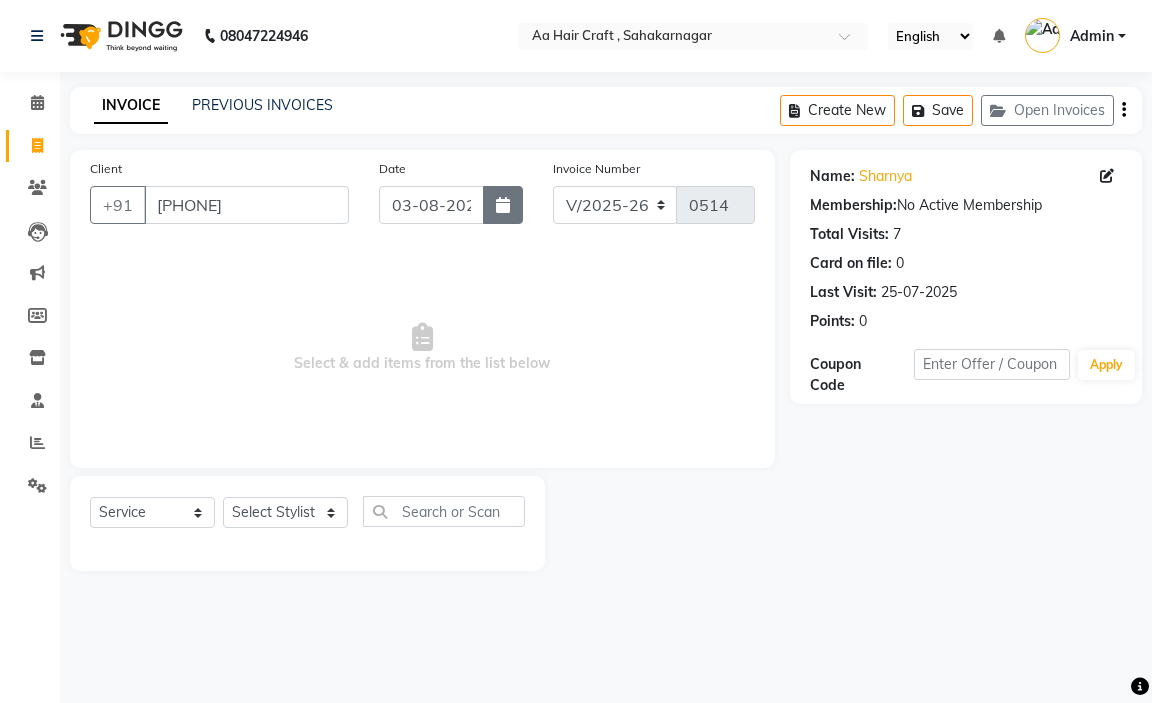 click 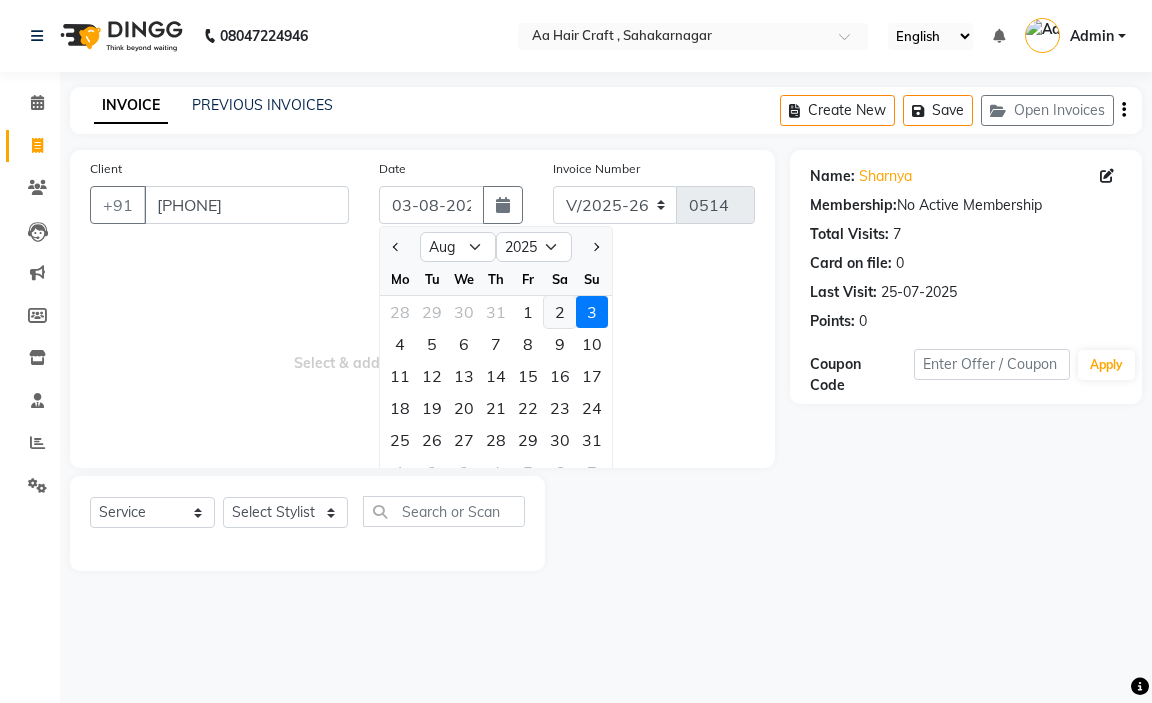 click on "2" 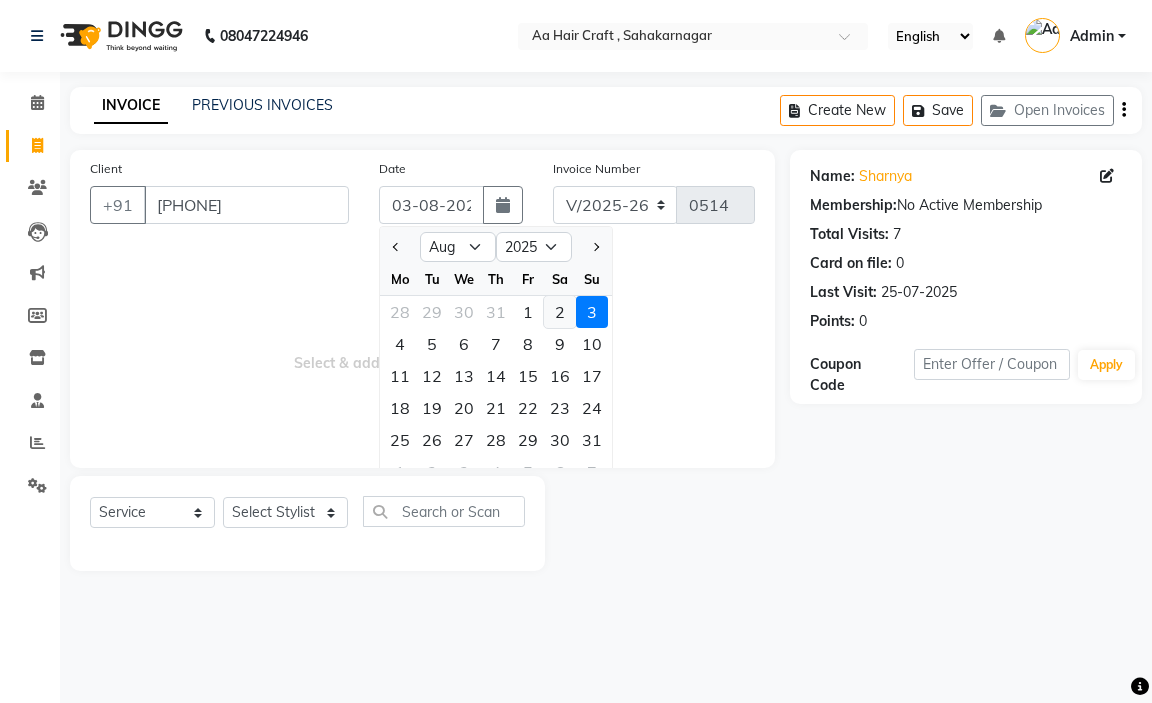 type on "02-08-2025" 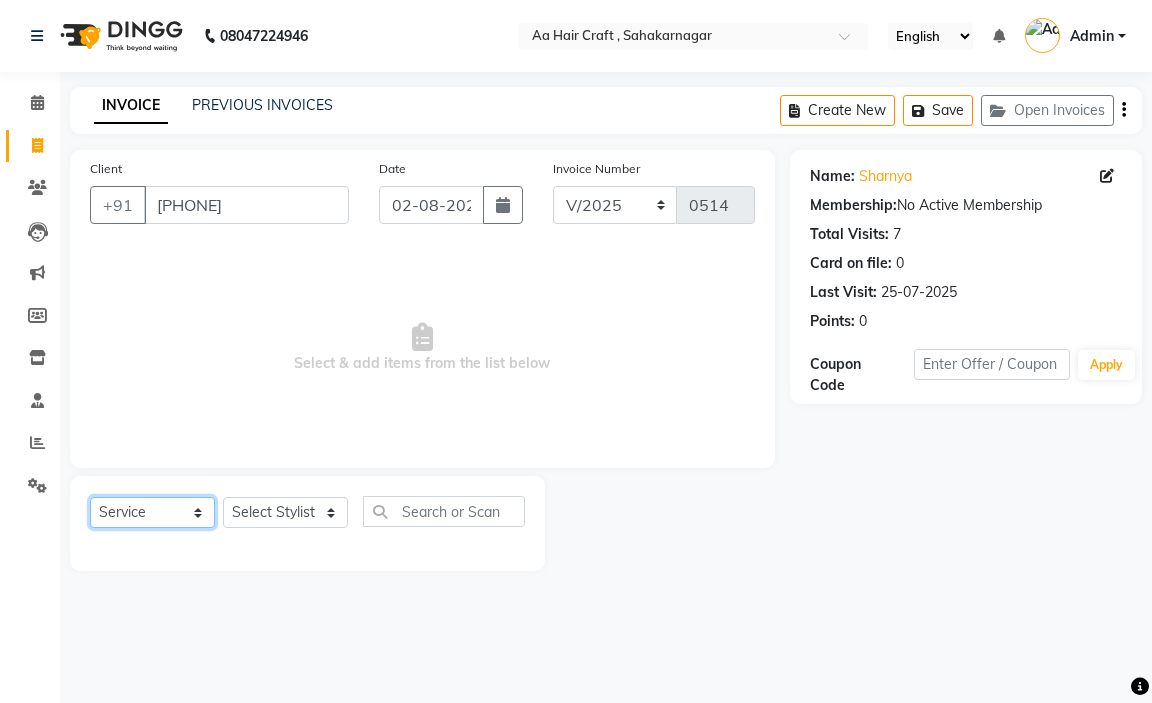 click on "Select  Service  Product  Membership  Package Voucher Prepaid Gift Card" 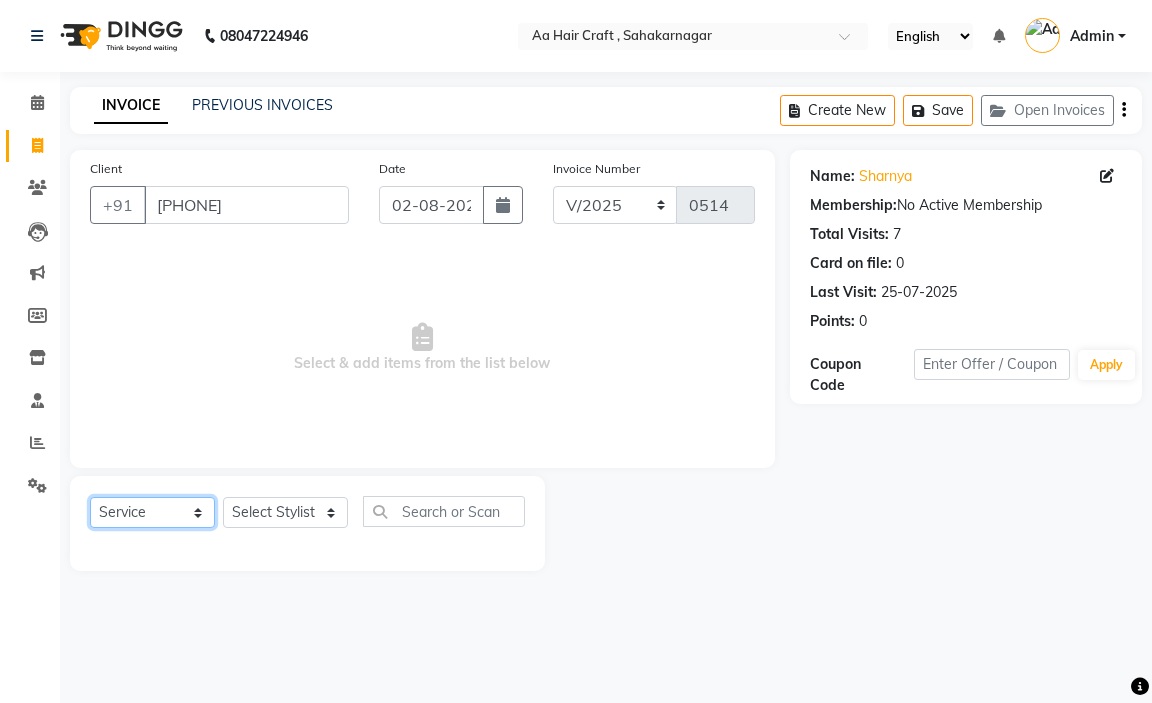 click on "Select  Service  Product  Membership  Package Voucher Prepaid Gift Card" 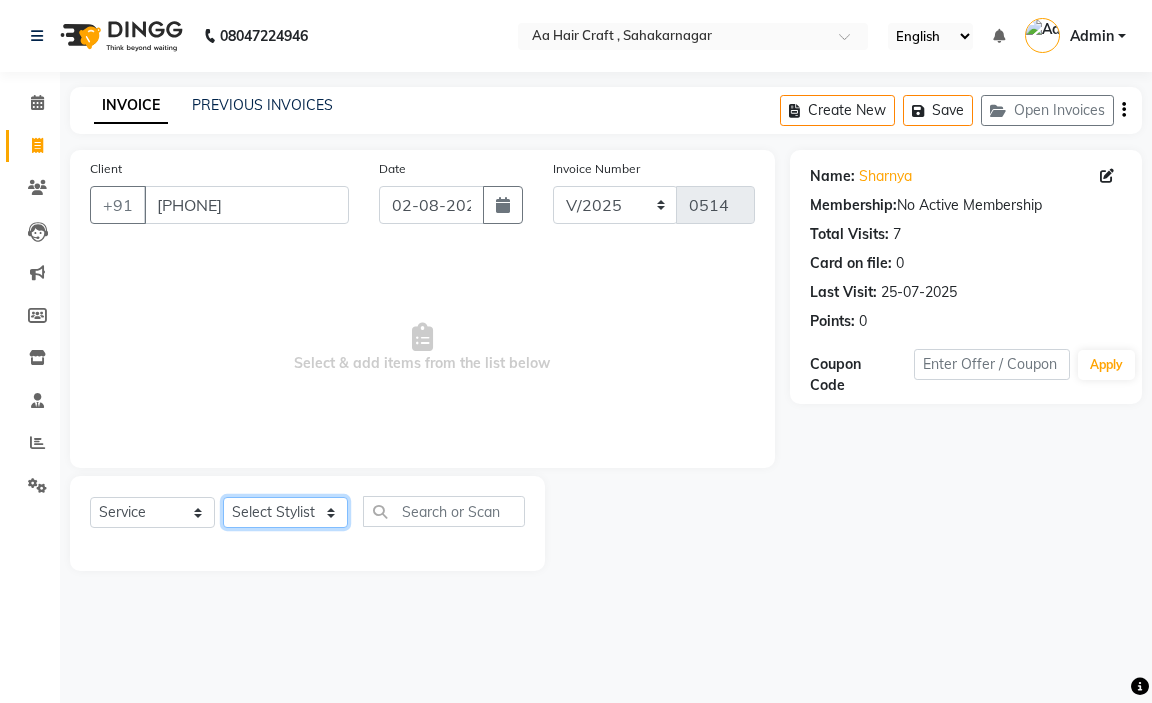 click on "Select Stylist amir hair stylish Anuska krishna pooja beautycian Reema beautycian Rekha Sam Srijana beauty and hair" 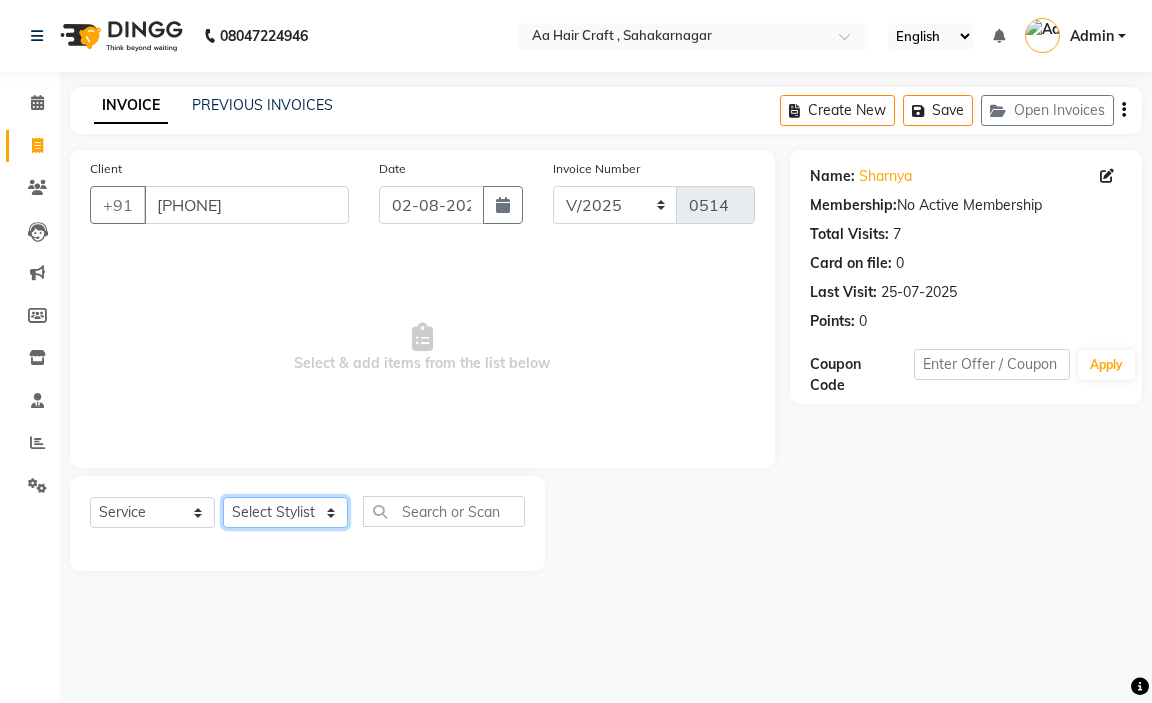 select on "63867" 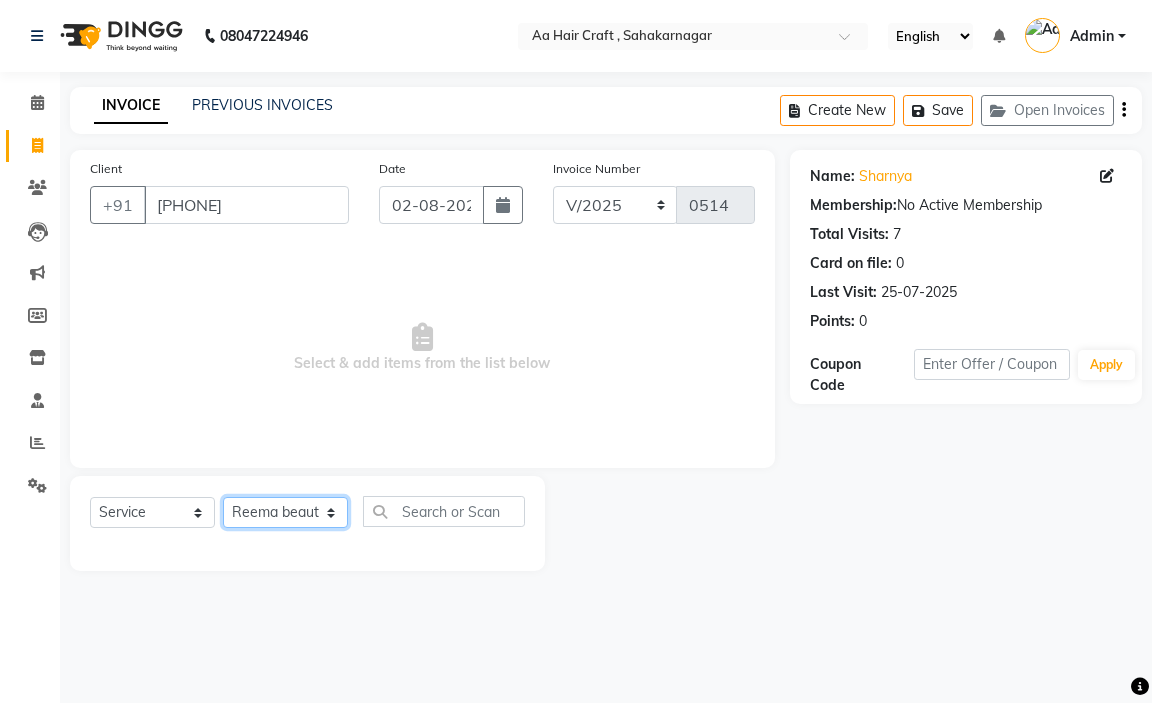 click on "Select Stylist amir hair stylish Anuska krishna pooja beautycian Reema beautycian Rekha Sam Srijana beauty and hair" 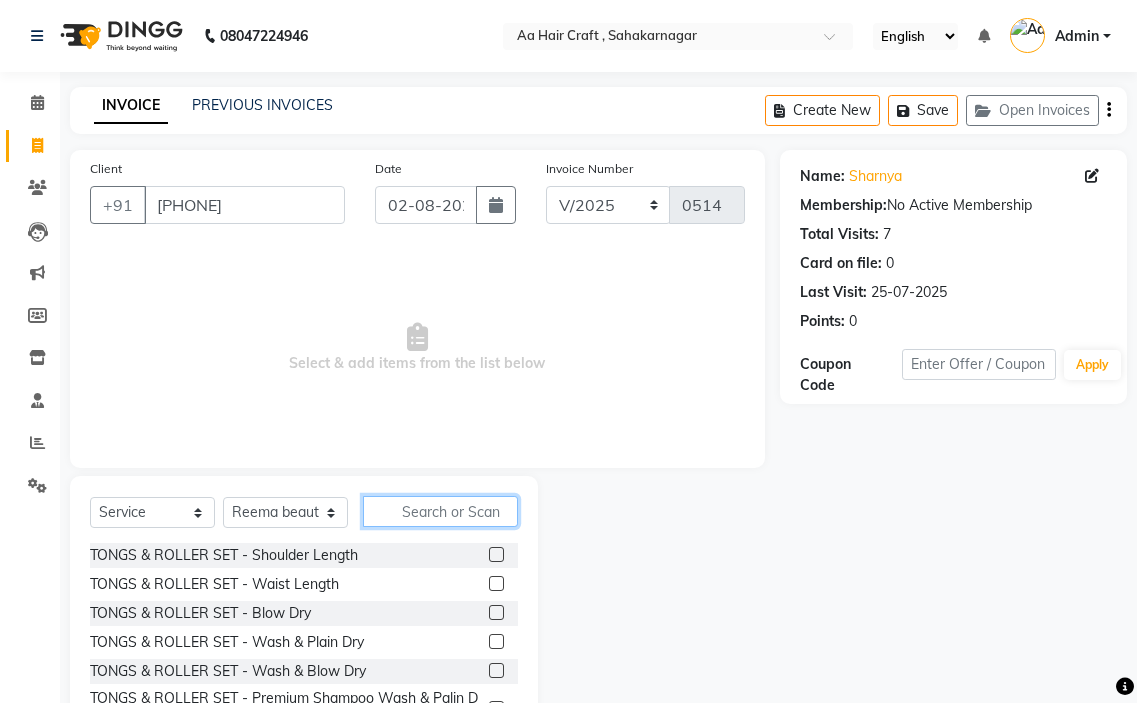 click 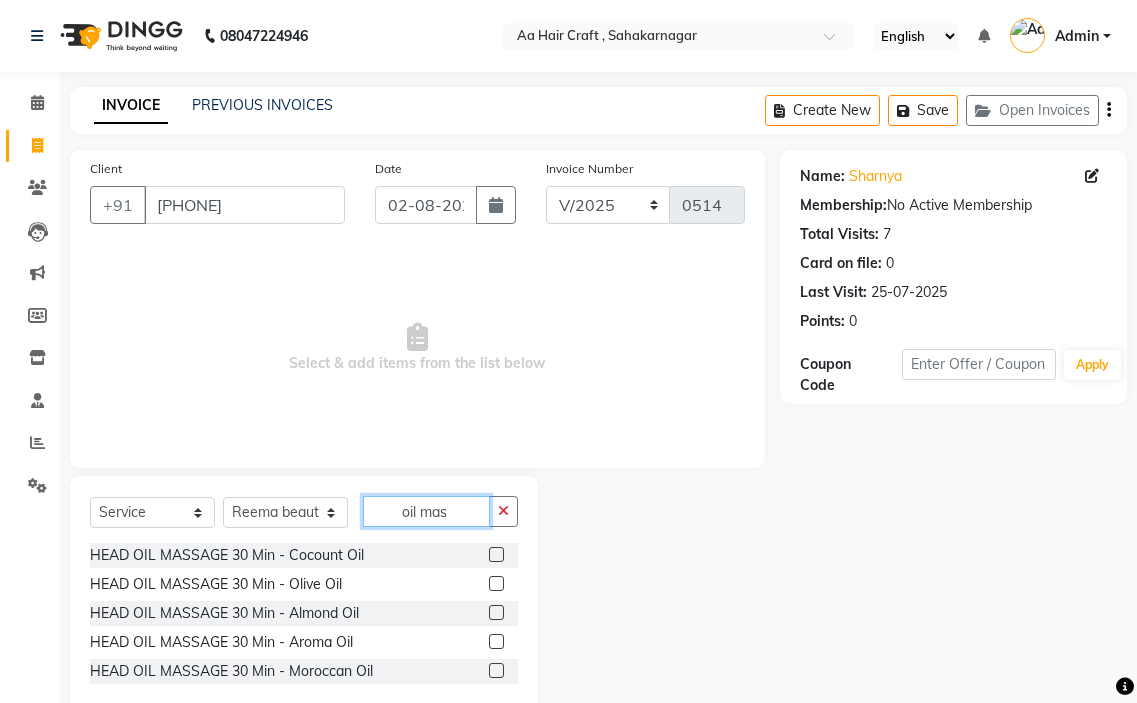 type on "oil mas" 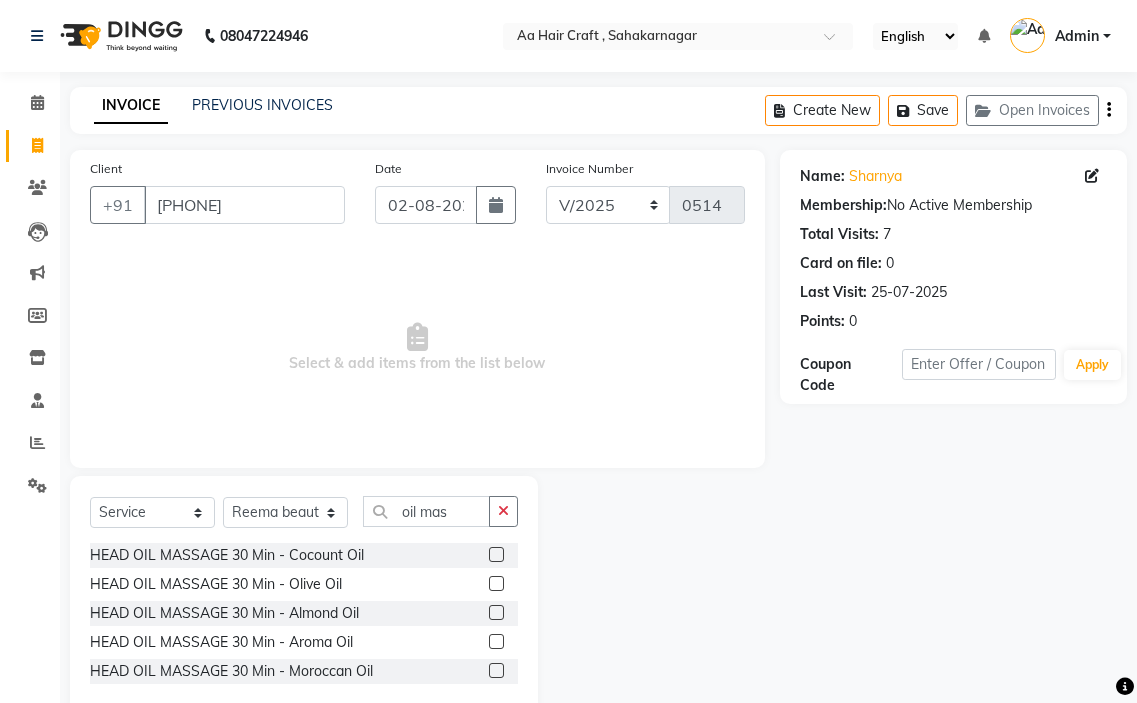 click 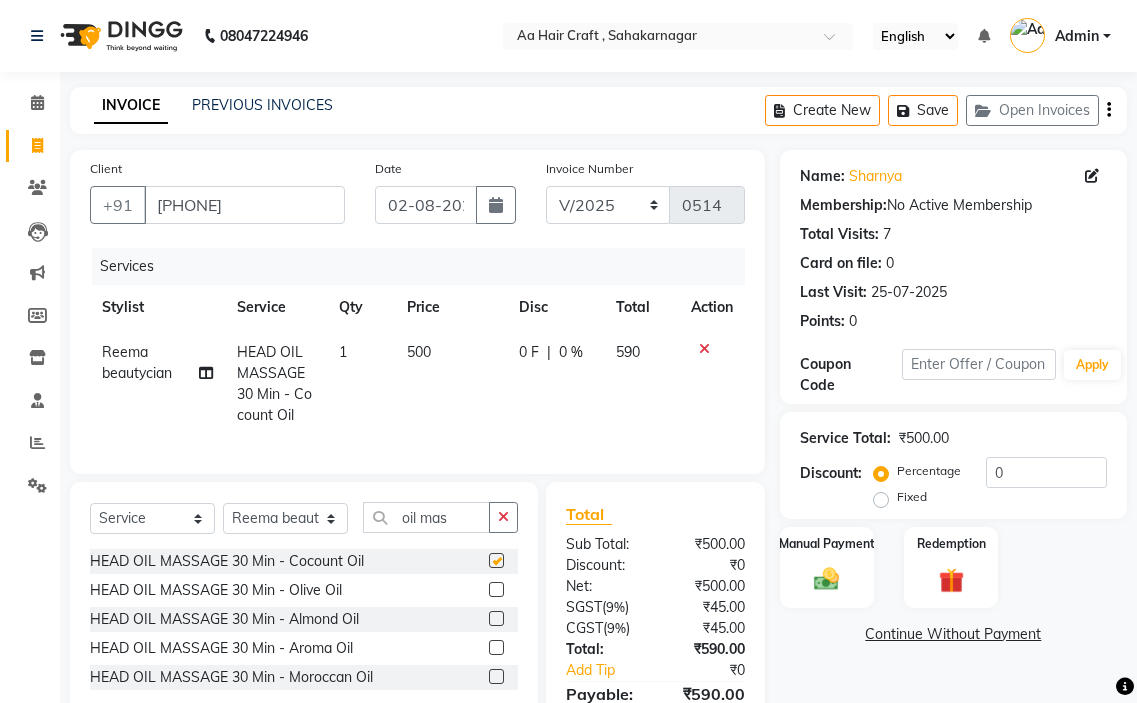 checkbox on "false" 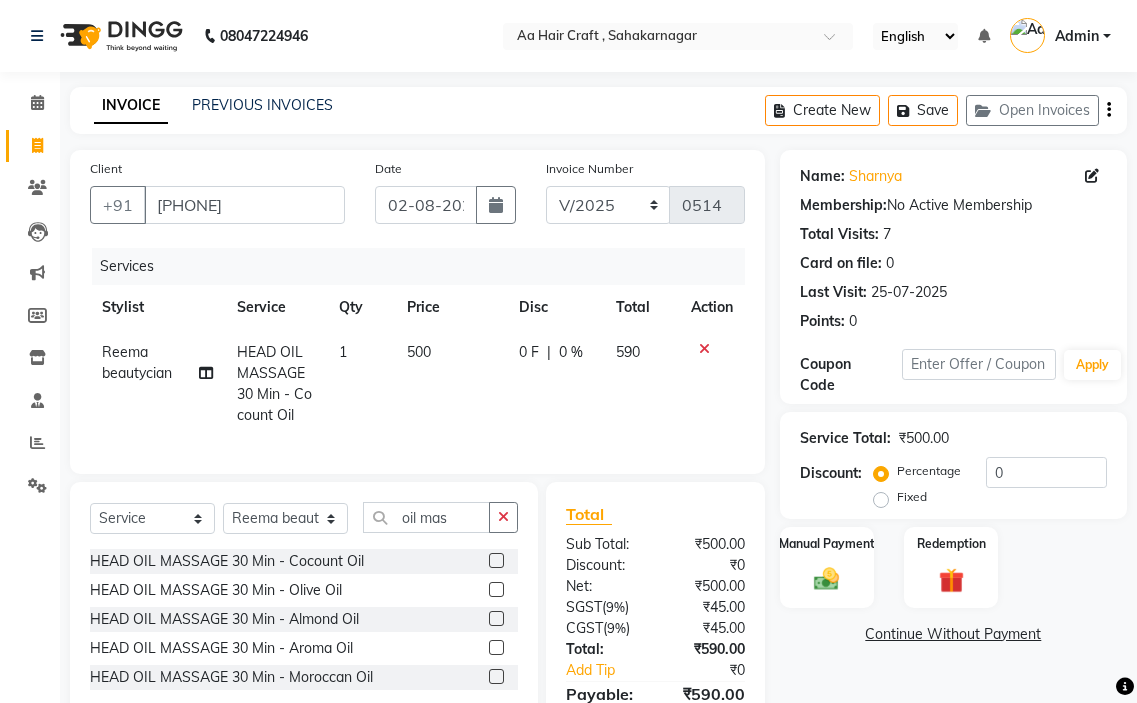 click on "Select  Service  Product  Membership  Package Voucher Prepaid Gift Card  Select Stylist [NAME] hair stylish [NAME] [NAME] [NAME] beautycian [NAME] beautycian [NAME] Sam [NAME] beauty and hair oil mas HEAD OIL MASSAGE 30 Min - Cocount Oil  HEAD OIL MASSAGE 30 Min - Olive Oil  HEAD OIL MASSAGE 30 Min - Almond Oil  HEAD OIL MASSAGE 30 Min - Aroma Oil  HEAD OIL MASSAGE 30 Min - Moroccan Oil" 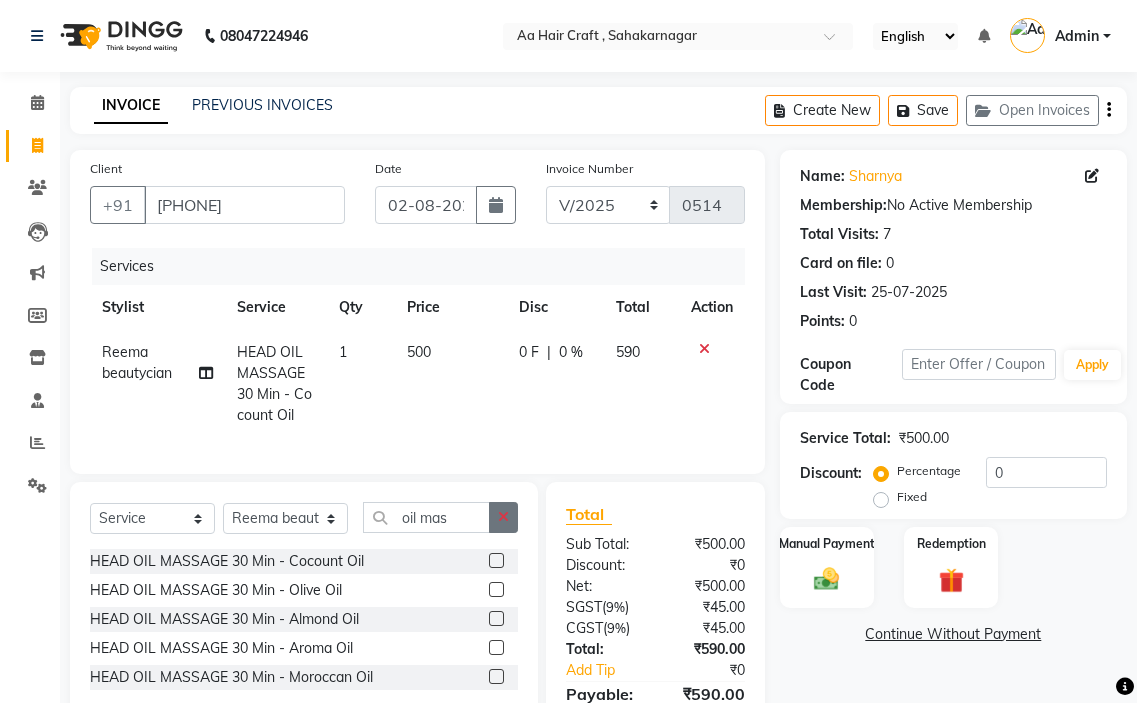 click 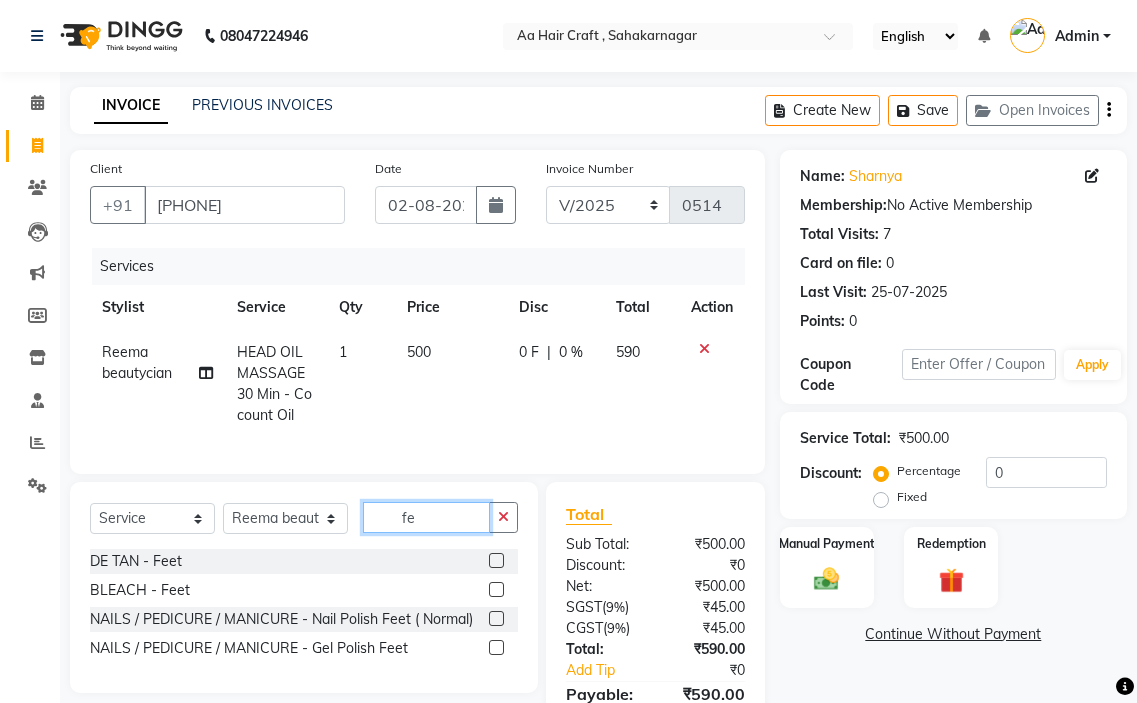 type on "fe" 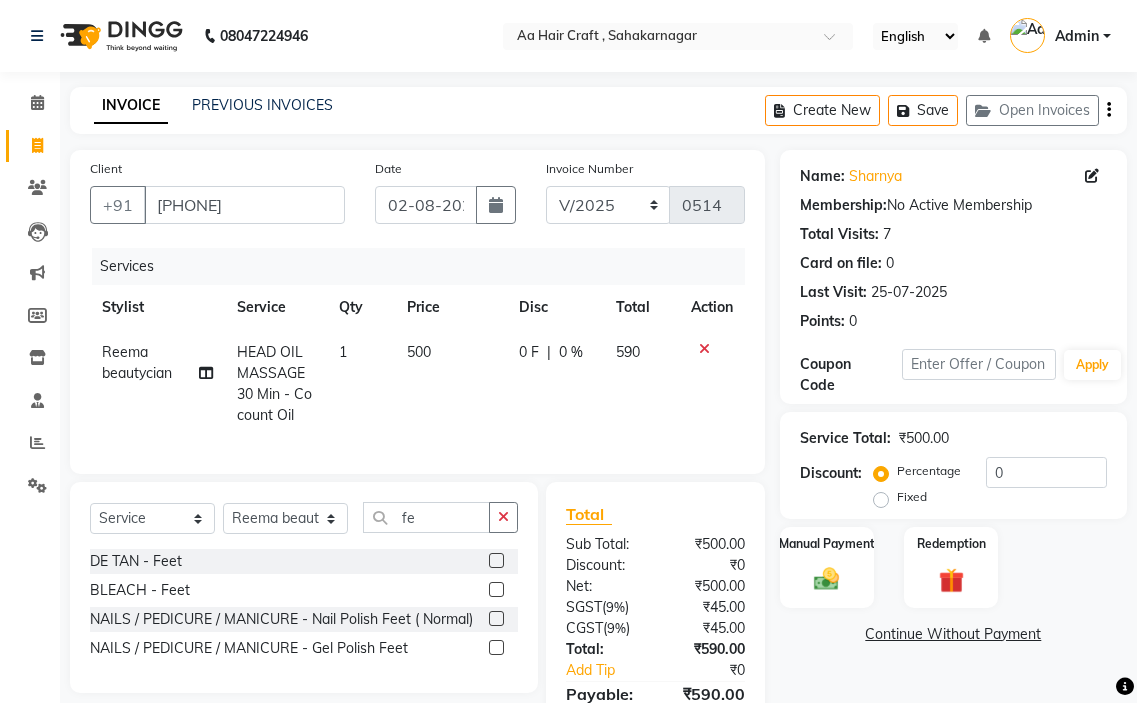 click 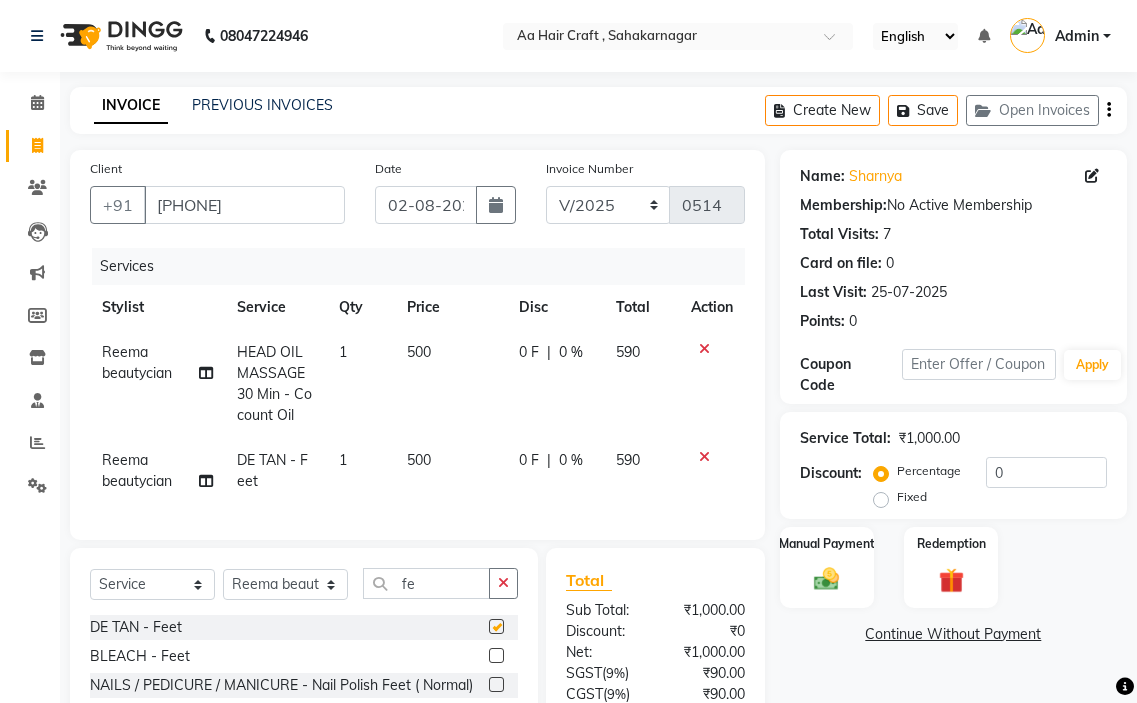 checkbox on "false" 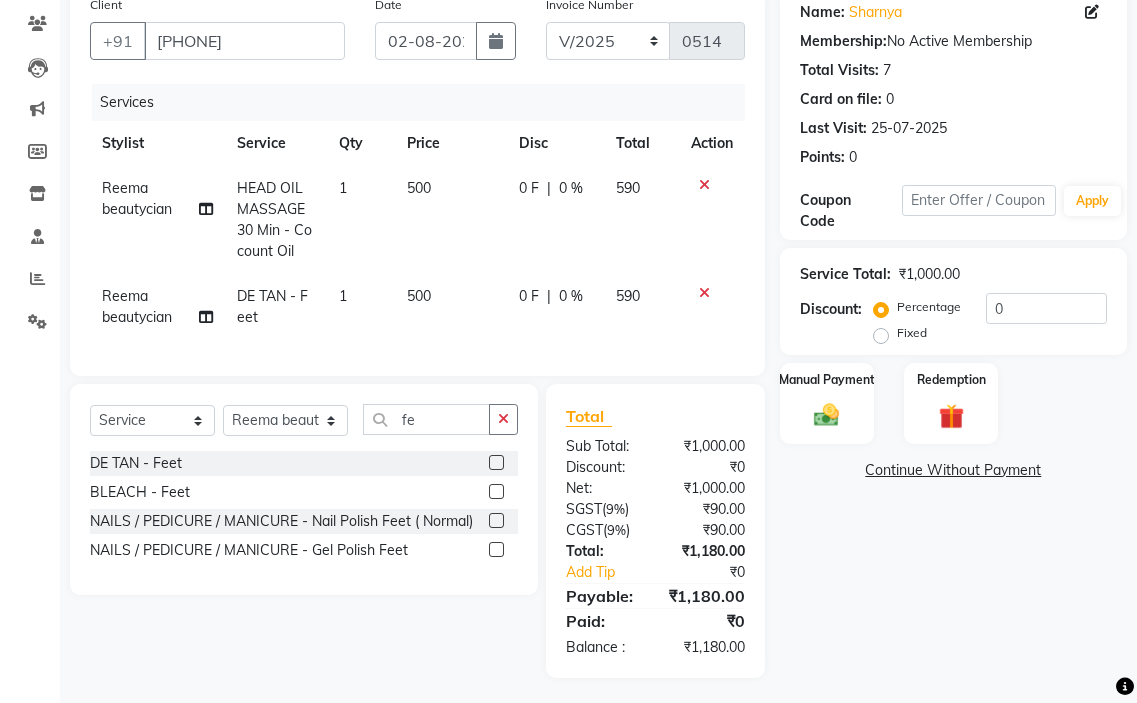 scroll, scrollTop: 184, scrollLeft: 0, axis: vertical 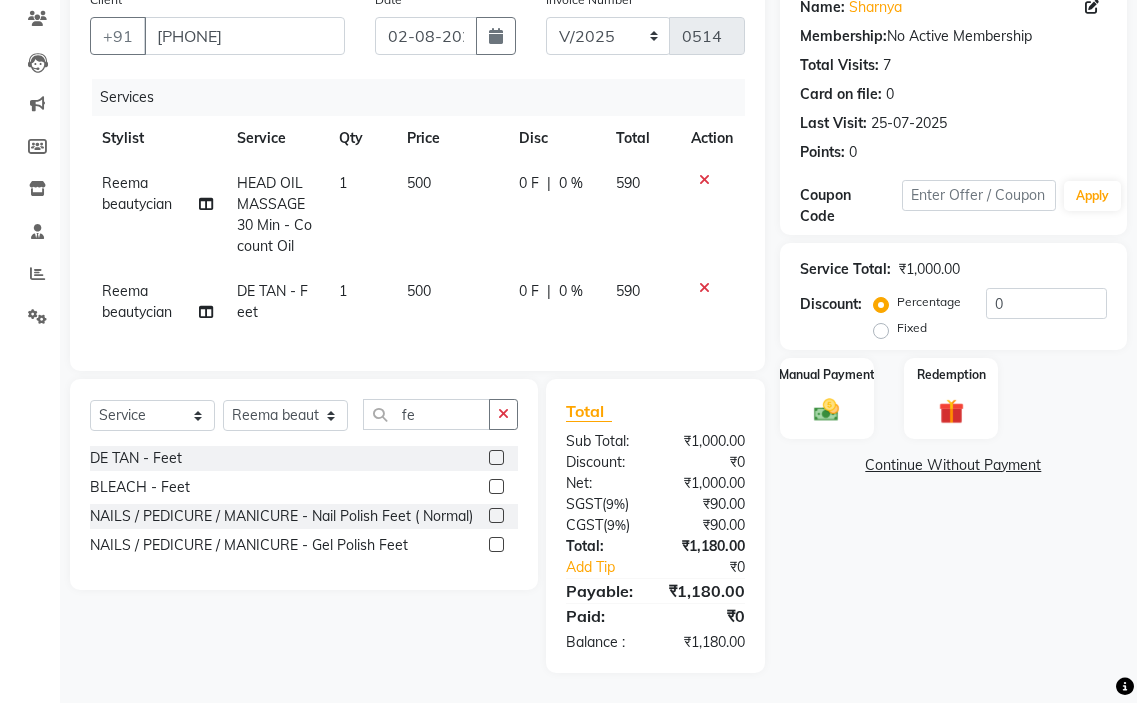 click on "500" 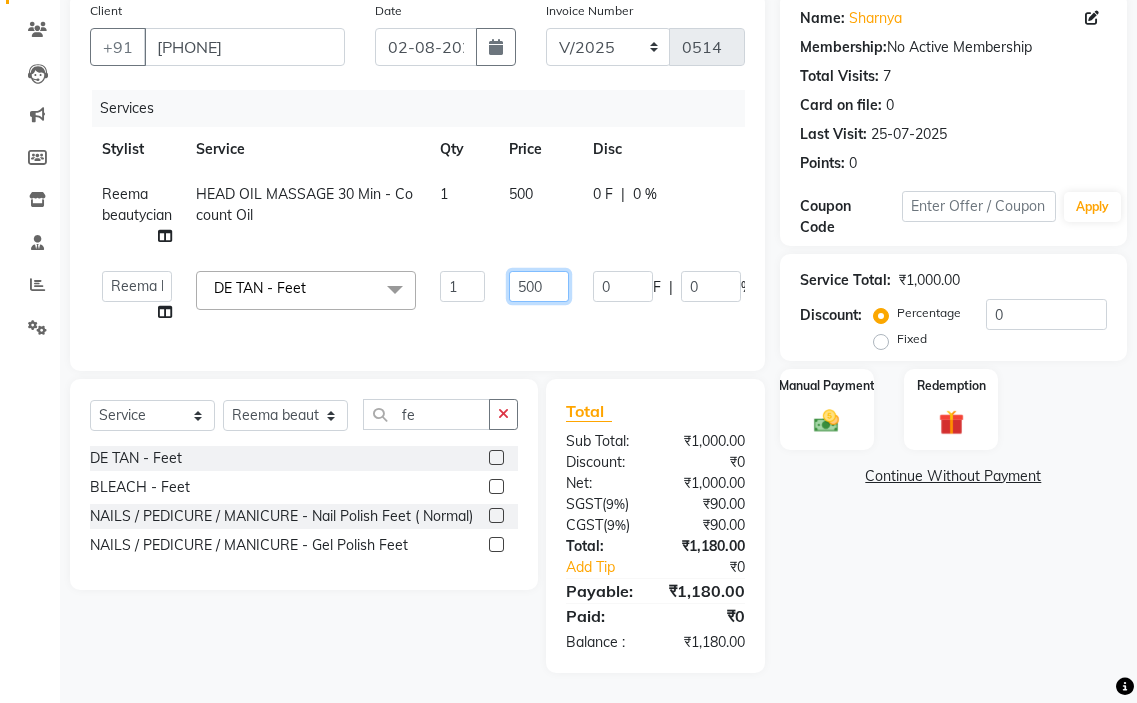 click on "500" 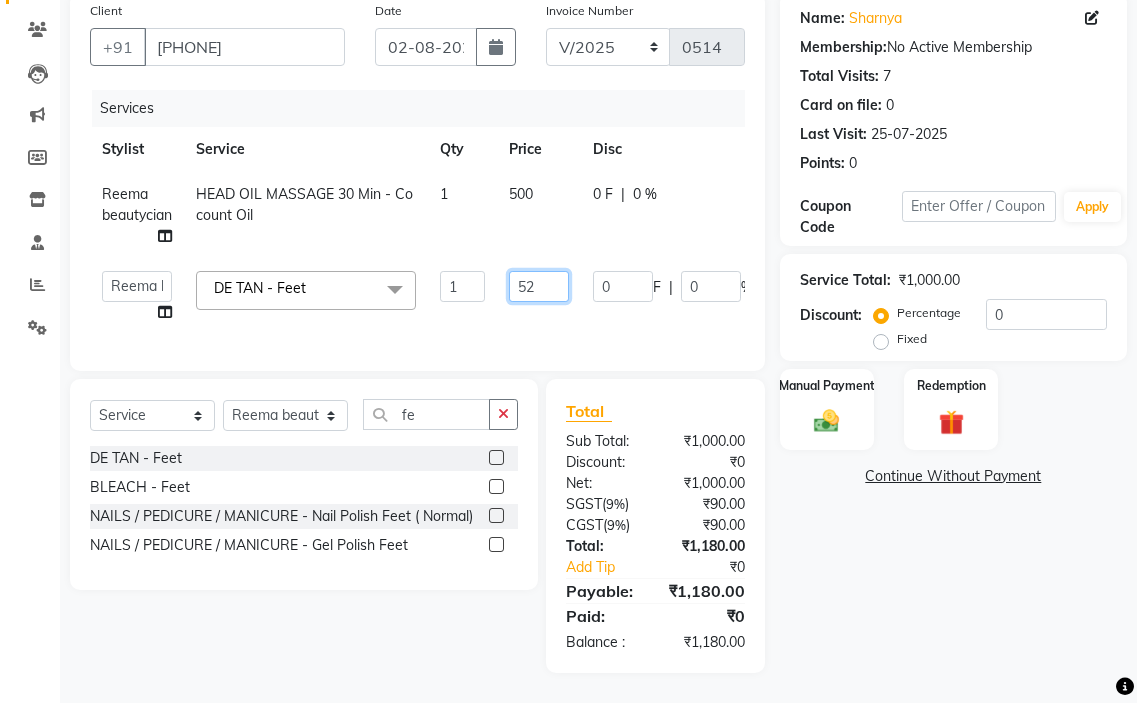 type on "520" 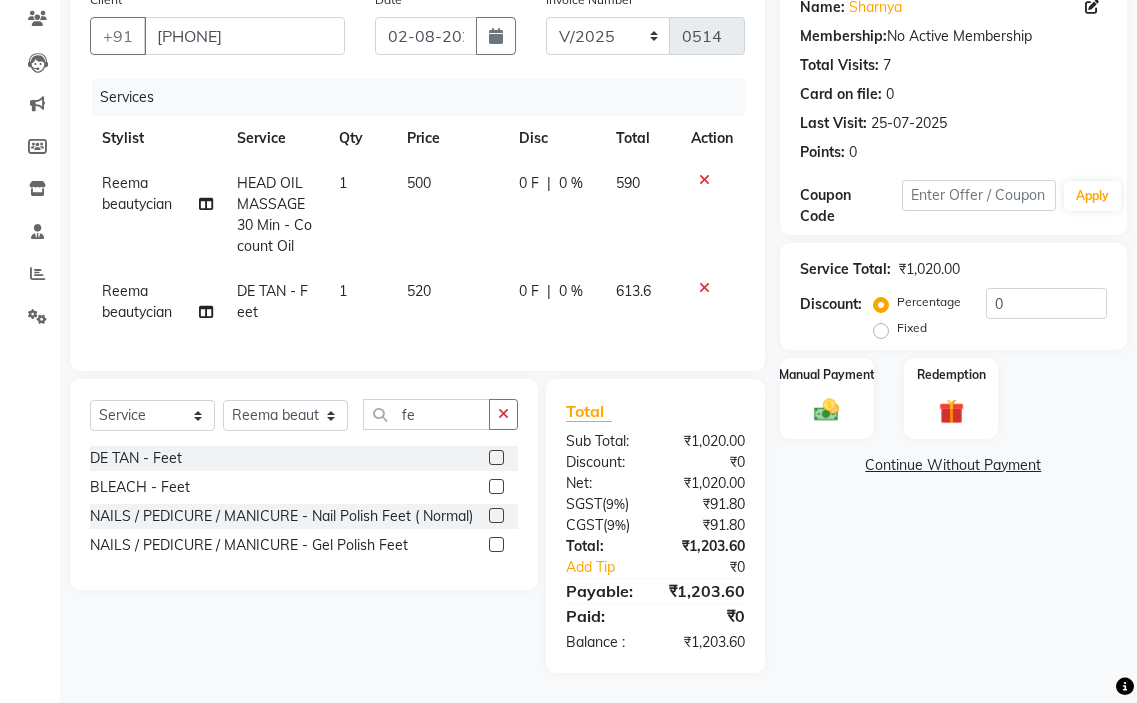click on "[NAME] beautycian DE TAN - Feet 1 520 0 F | 0 % 613.6" 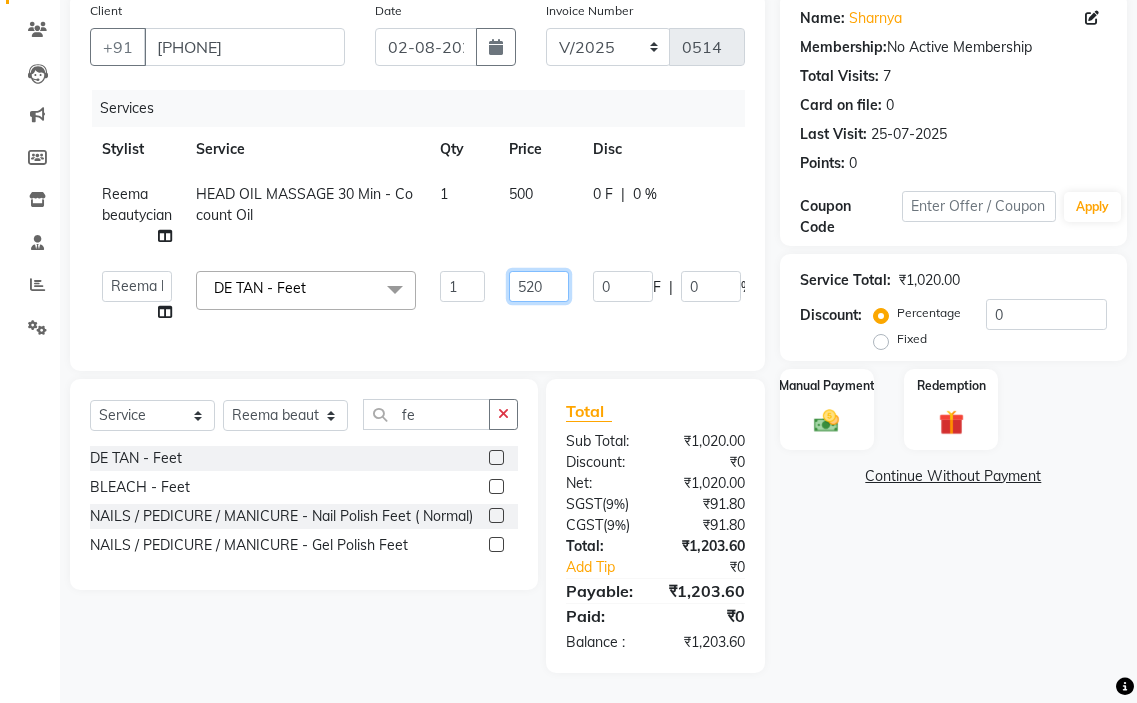 click on "520" 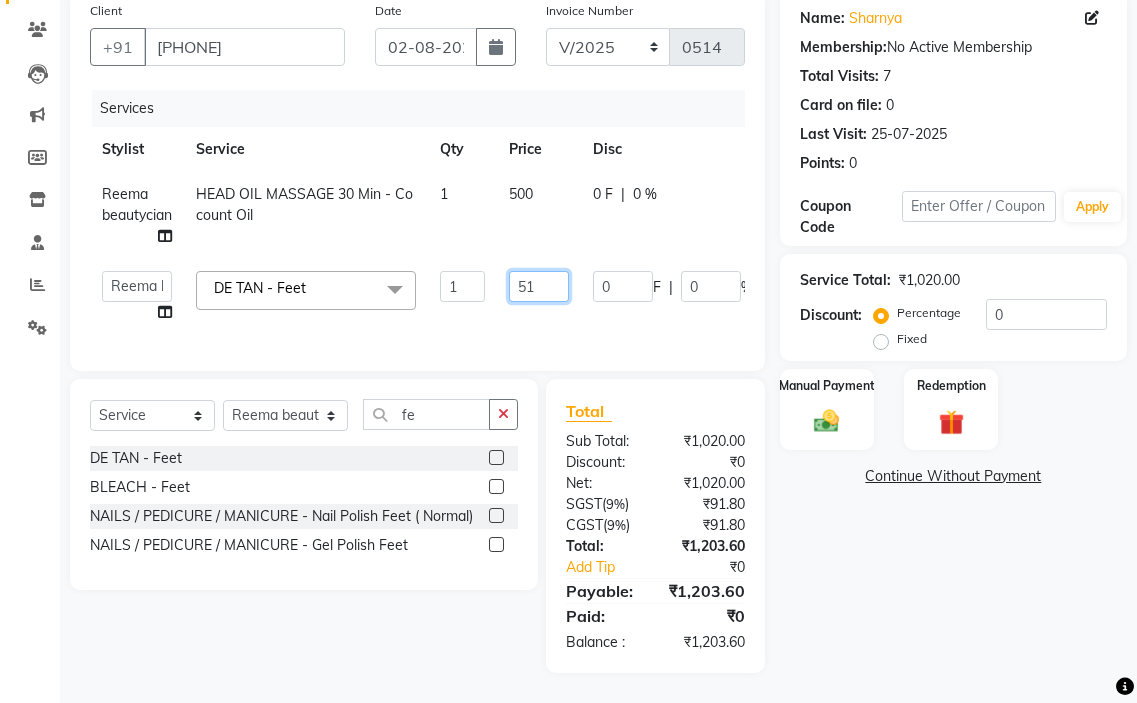 type on "519" 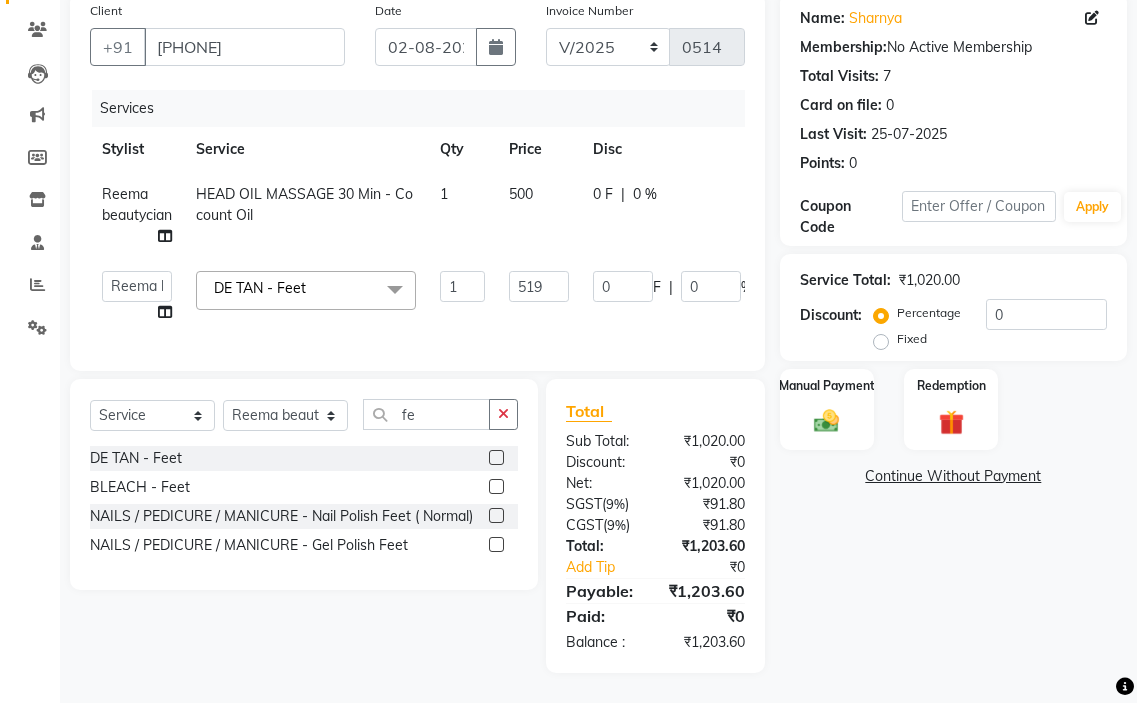 click on "[NAME] hair stylish   [NAME]   [NAME]   [NAME] beautycian   [NAME] beautycian   [NAME]   Sam   [NAME] beauty and hair  DE TAN - Feet  x TONGS  & ROLLER SET - Shoulder Length TONGS  & ROLLER SET - Waist Length TONGS  & ROLLER SET - Blow Dry TONGS  & ROLLER SET - Wash  & Plain Dry TONGS  & ROLLER SET - Wash  & Blow Dry TONGS  & ROLLER SET - Premium Shampoo Wash  & Palin Dry TONGS  & ROLLER SET - Premium Shampoo Wash  & Blow Dry nanoplasty treatment GLOBAL HAIR COLOUR ( WITH AMMONIA ) - Upto Neck GLOBAL HAIR COLOUR ( WITH AMMONIA ) - Upto Sholder GLOBAL HAIR COLOUR ( WITH AMMONIA ) - Upto Mid-back GLOBAL HAIR COLOUR ( WITH AMMONIA ) - Waist  & Below GLOBAL HAIR COLOUR ( WITH AMMONIA ) - Root touch up (upto 2 inch) GLOBAL HIGHLIGHTS - Upto Neck GLOBAL HIGHLIGHTS - Upto Sholder GLOBAL HIGHLIGHTS - Upto Mid-back GLOBAL HIGHLIGHTS - Waist  & Below GLOBAL HIGHLIGHTS - Crown Highlights GLOBAL HIGHLIGHTS - Highlight Perstreaks  & Prelightninh SMOOTHENING / REBONDING - Upto Neck SMOOTHENING / REBONDING - Upto Sholder DE TAN - Half Leg" 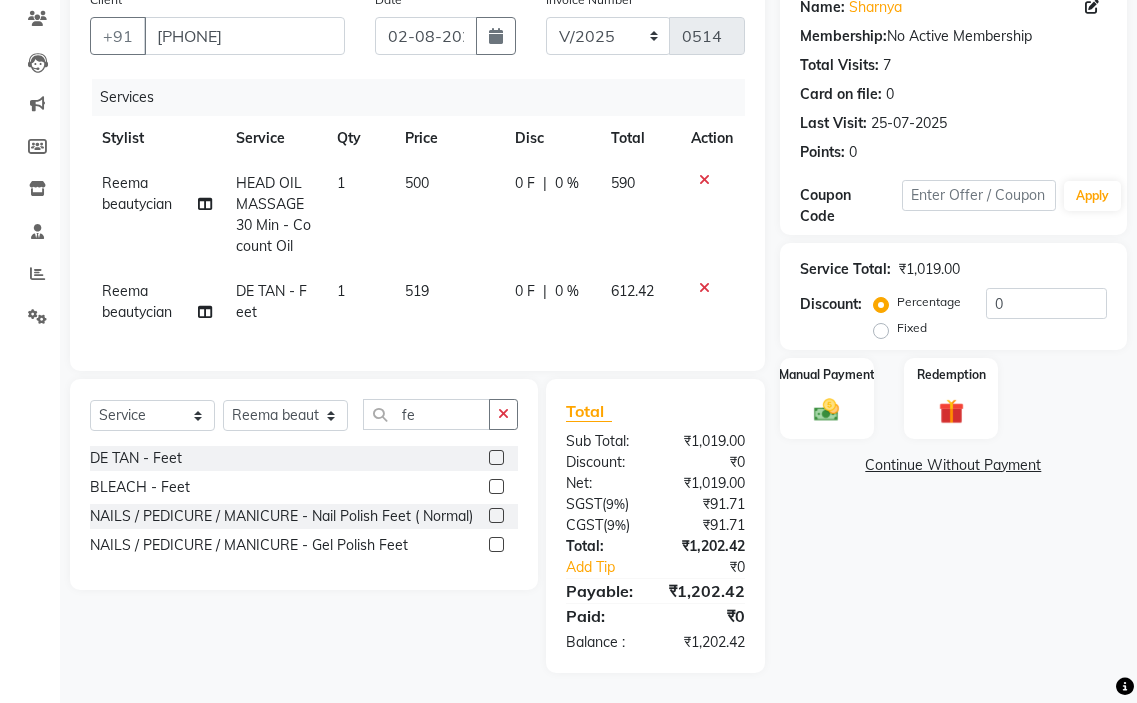 click on "0 F | 0 %" 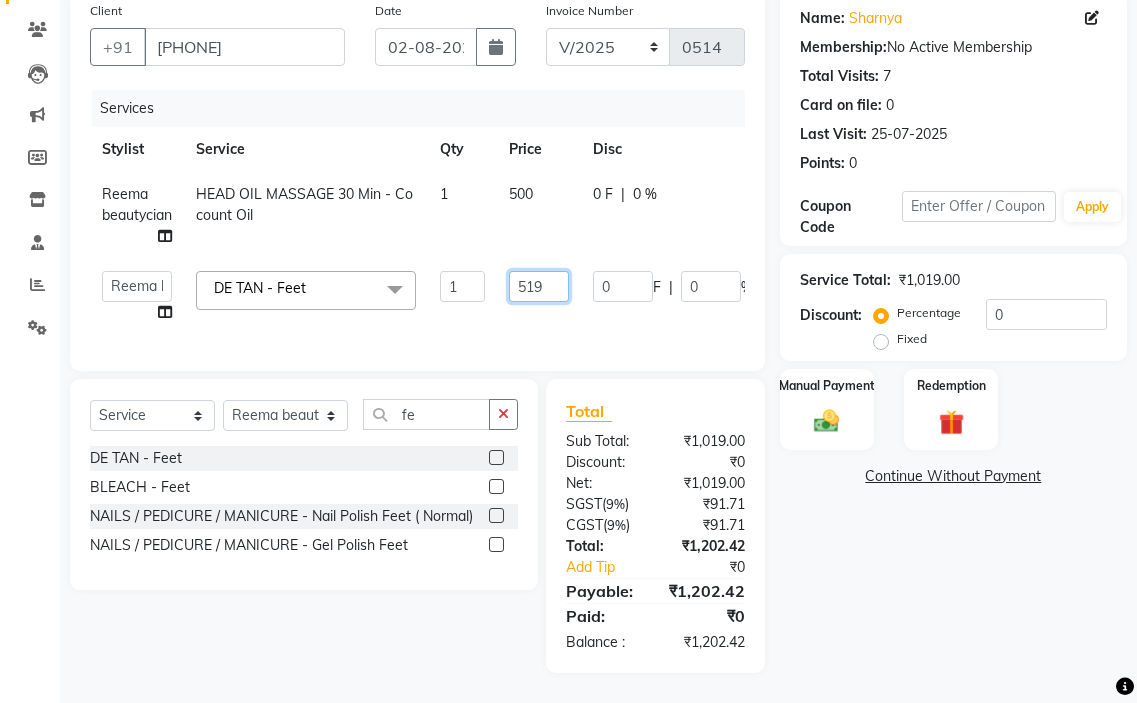 click on "519" 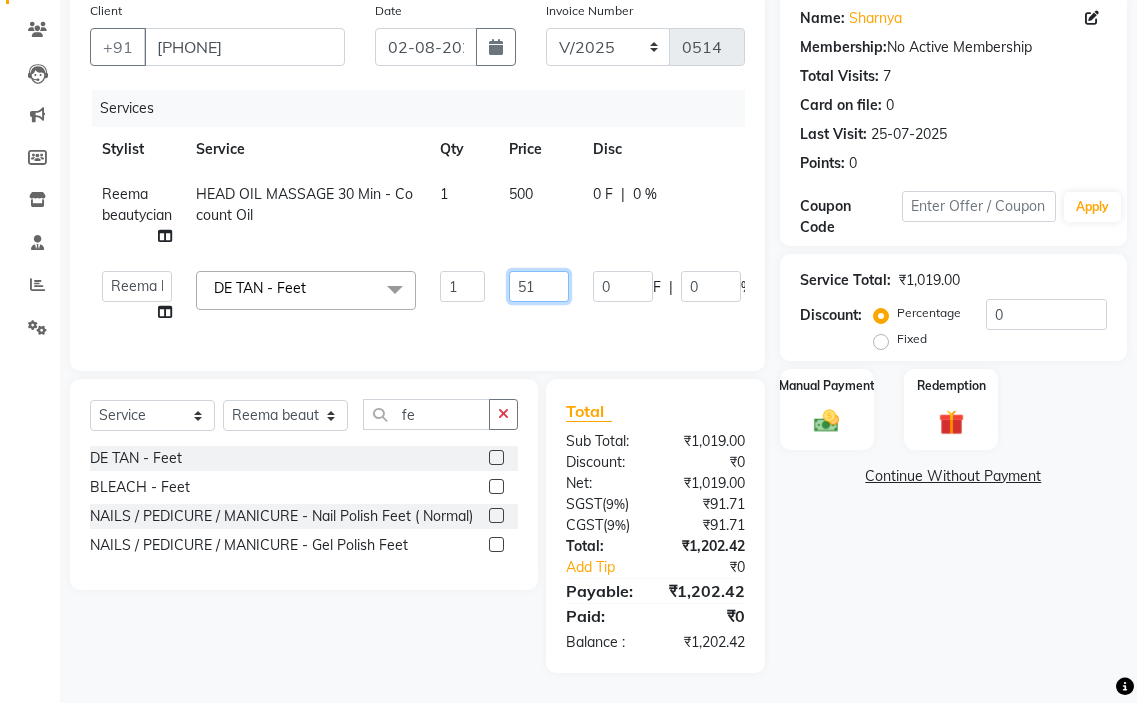 type on "517" 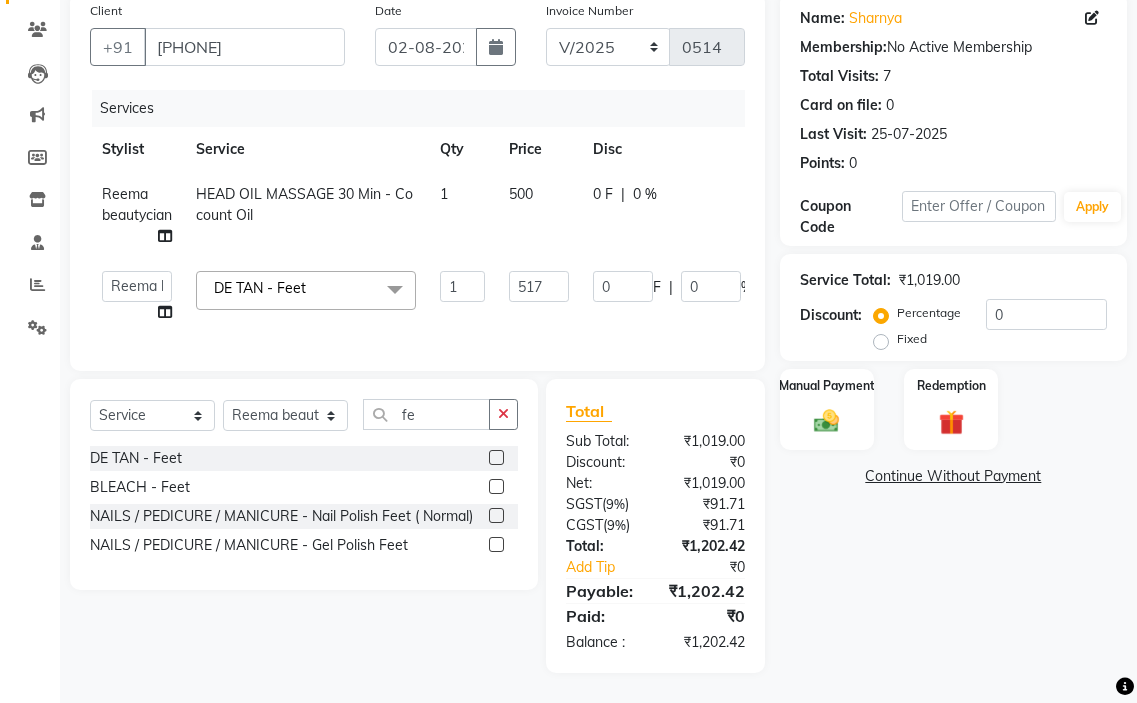 click on "[NAME] hair stylish   [NAME]   [NAME]   [NAME] beautycian   [NAME] beautycian   [NAME]   Sam   [NAME] beauty and hair  DE TAN - Feet  x TONGS  & ROLLER SET - Shoulder Length TONGS  & ROLLER SET - Waist Length TONGS  & ROLLER SET - Blow Dry TONGS  & ROLLER SET - Wash  & Plain Dry TONGS  & ROLLER SET - Wash  & Blow Dry TONGS  & ROLLER SET - Premium Shampoo Wash  & Palin Dry TONGS  & ROLLER SET - Premium Shampoo Wash  & Blow Dry nanoplasty treatment GLOBAL HAIR COLOUR ( WITH AMMONIA ) - Upto Neck GLOBAL HAIR COLOUR ( WITH AMMONIA ) - Upto Sholder GLOBAL HAIR COLOUR ( WITH AMMONIA ) - Upto Mid-back GLOBAL HAIR COLOUR ( WITH AMMONIA ) - Waist  & Below GLOBAL HAIR COLOUR ( WITH AMMONIA ) - Root touch up (upto 2 inch) GLOBAL HIGHLIGHTS - Upto Neck GLOBAL HIGHLIGHTS - Upto Sholder GLOBAL HIGHLIGHTS - Upto Mid-back GLOBAL HIGHLIGHTS - Waist  & Below GLOBAL HIGHLIGHTS - Crown Highlights GLOBAL HIGHLIGHTS - Highlight Perstreaks  & Prelightninh SMOOTHENING / REBONDING - Upto Neck SMOOTHENING / REBONDING - Upto Sholder DE TAN - Half Leg" 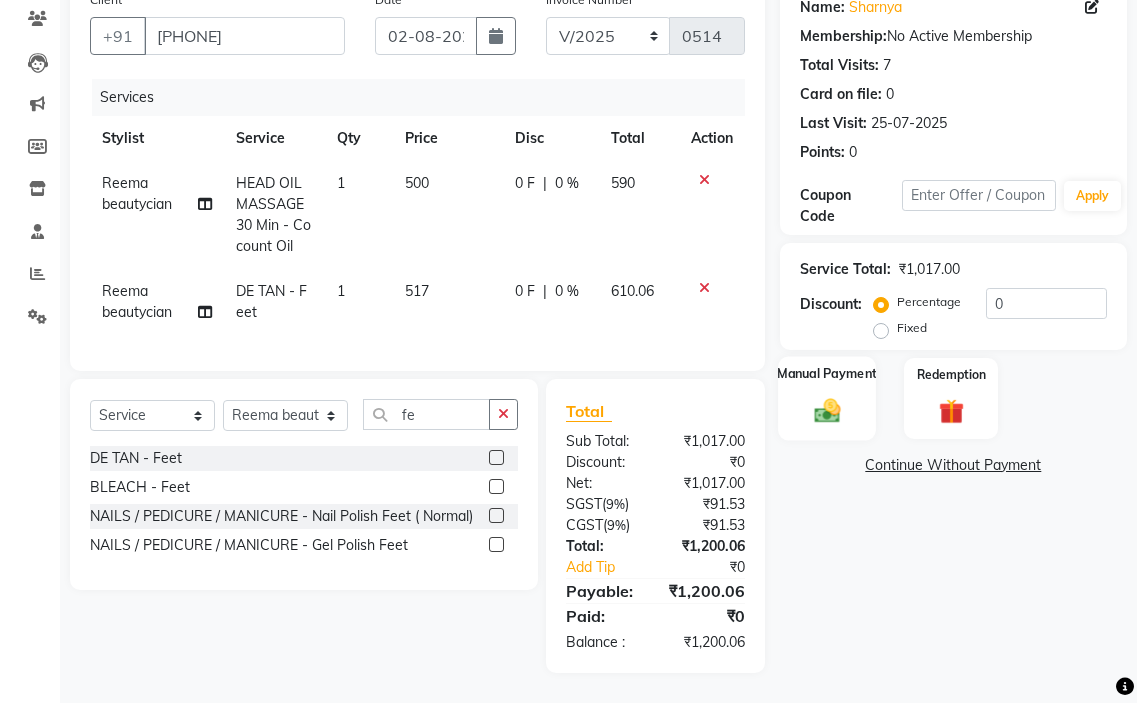 click on "Manual Payment" 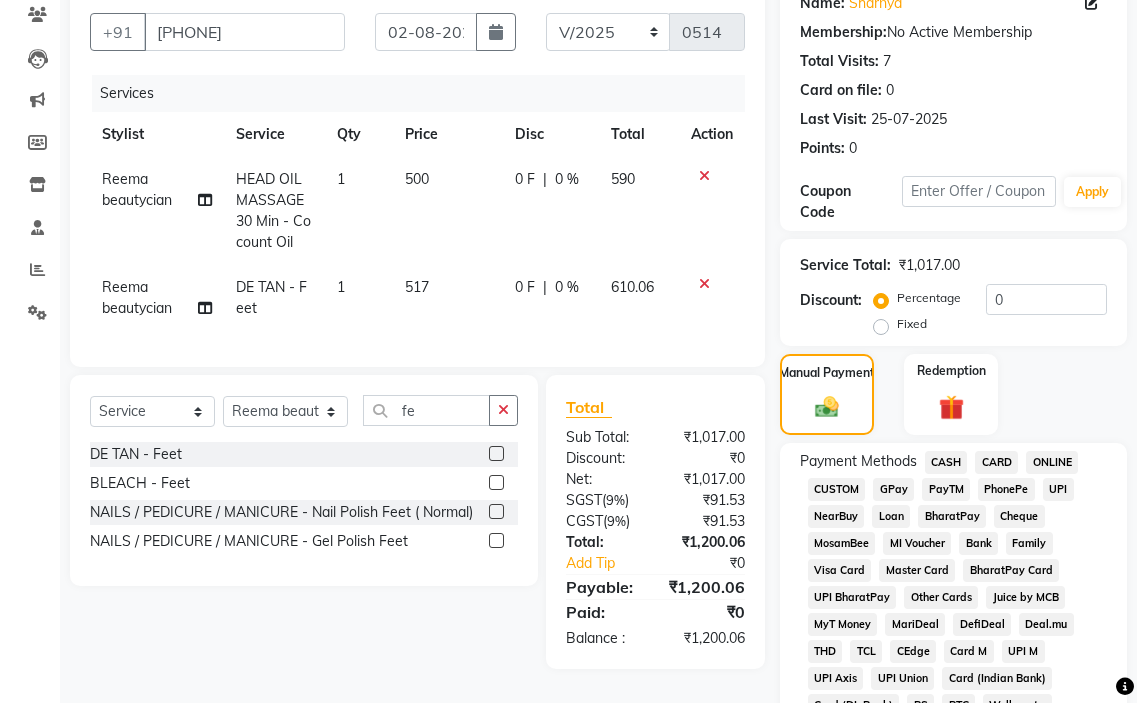 click on "GPay" 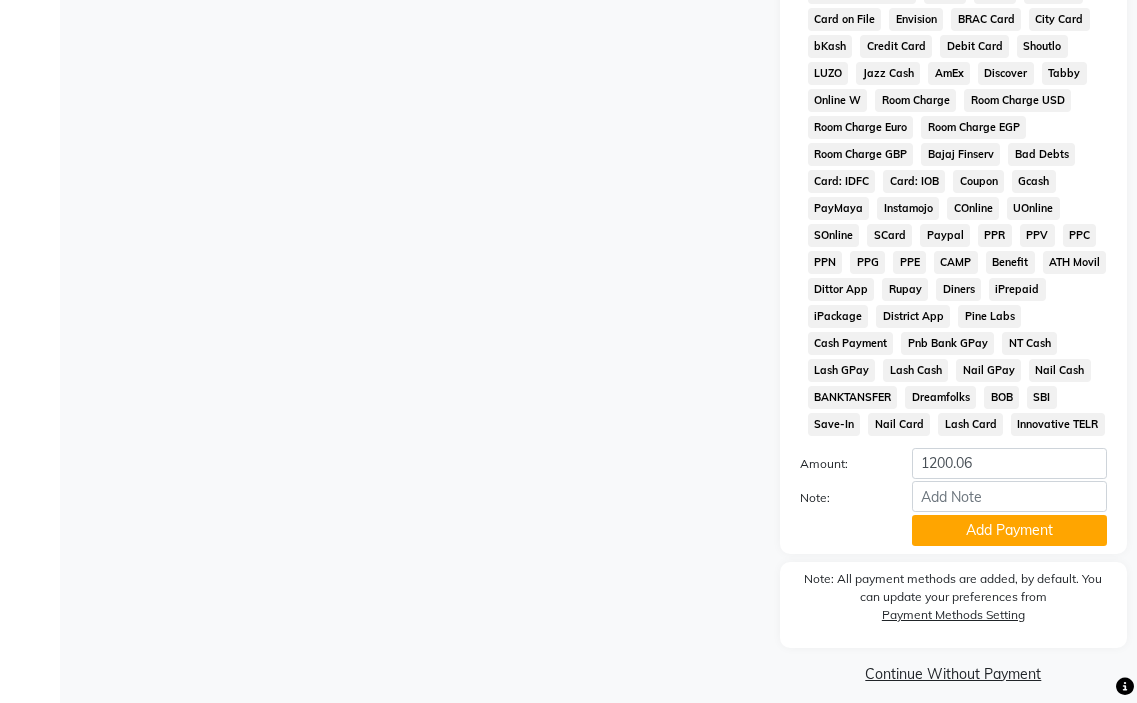 scroll, scrollTop: 1010, scrollLeft: 0, axis: vertical 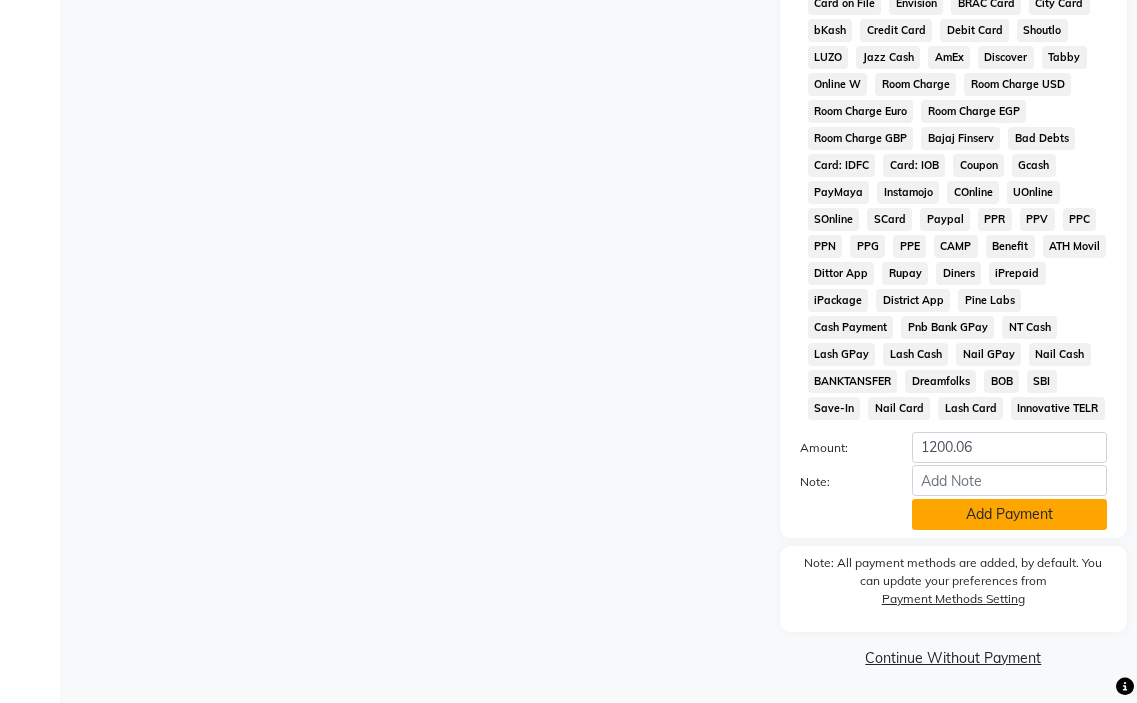 click on "Add Payment" 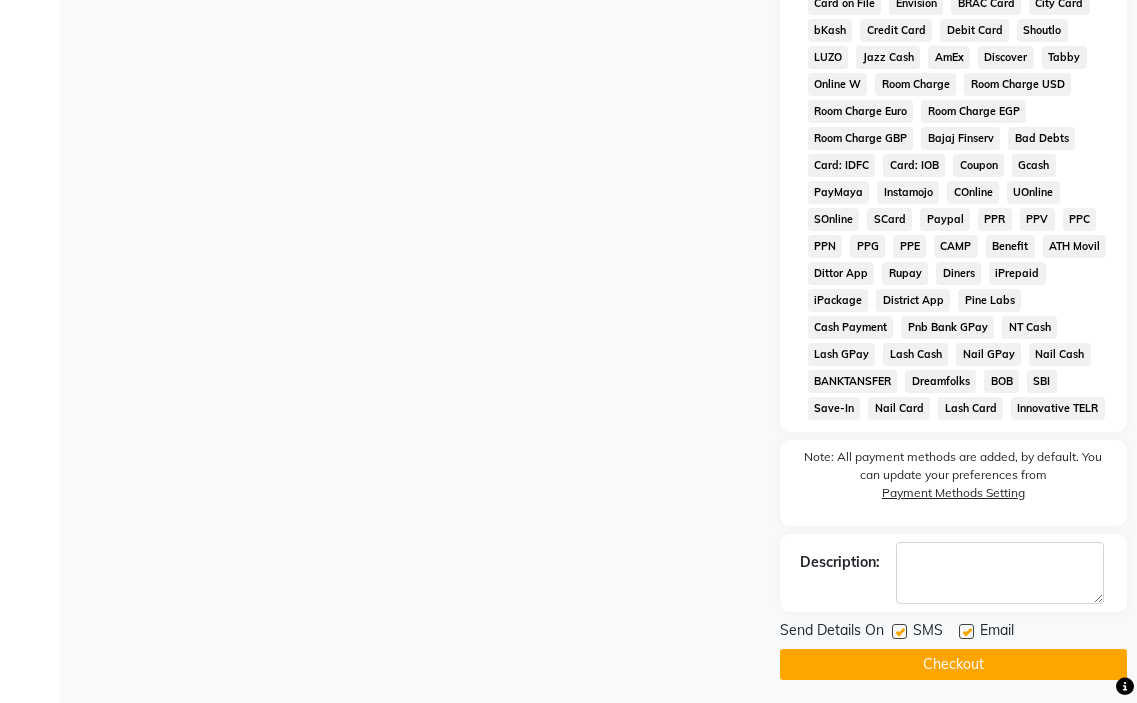 click 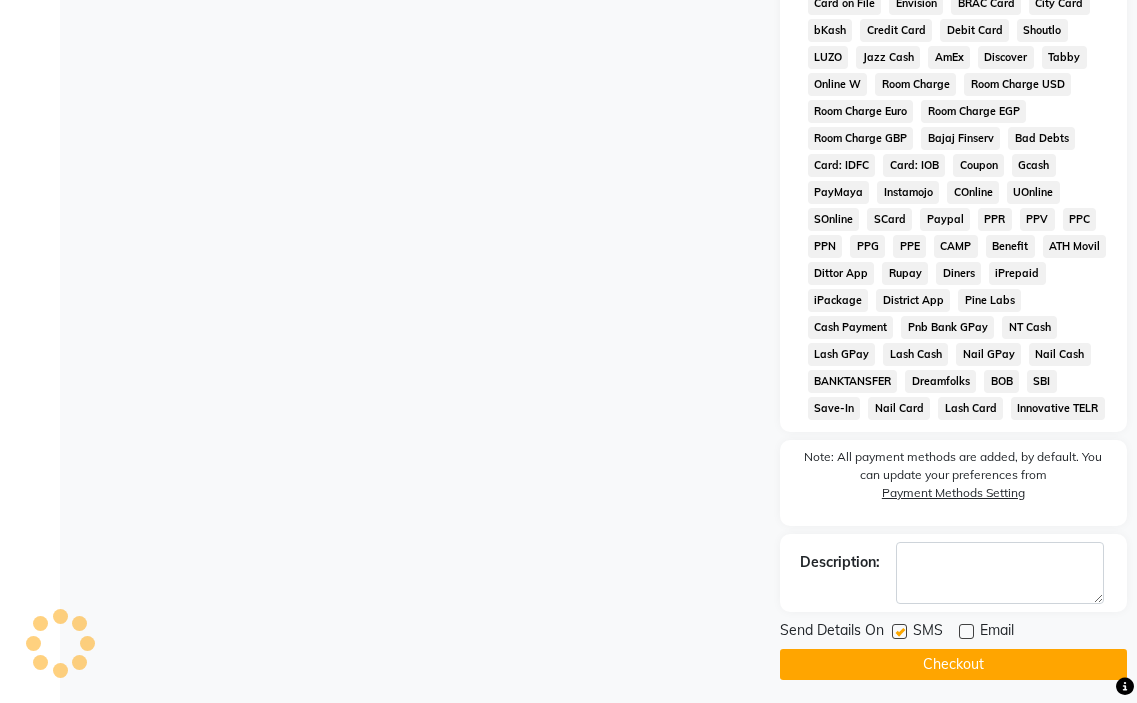 click on "Checkout" 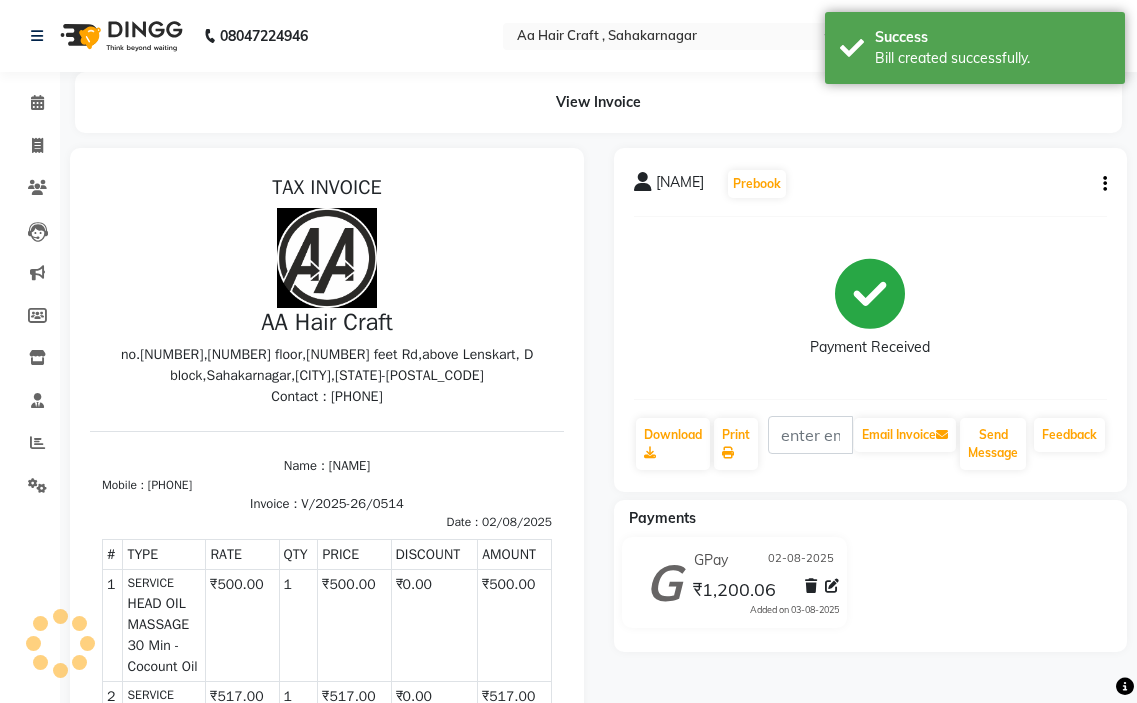 scroll, scrollTop: 0, scrollLeft: 0, axis: both 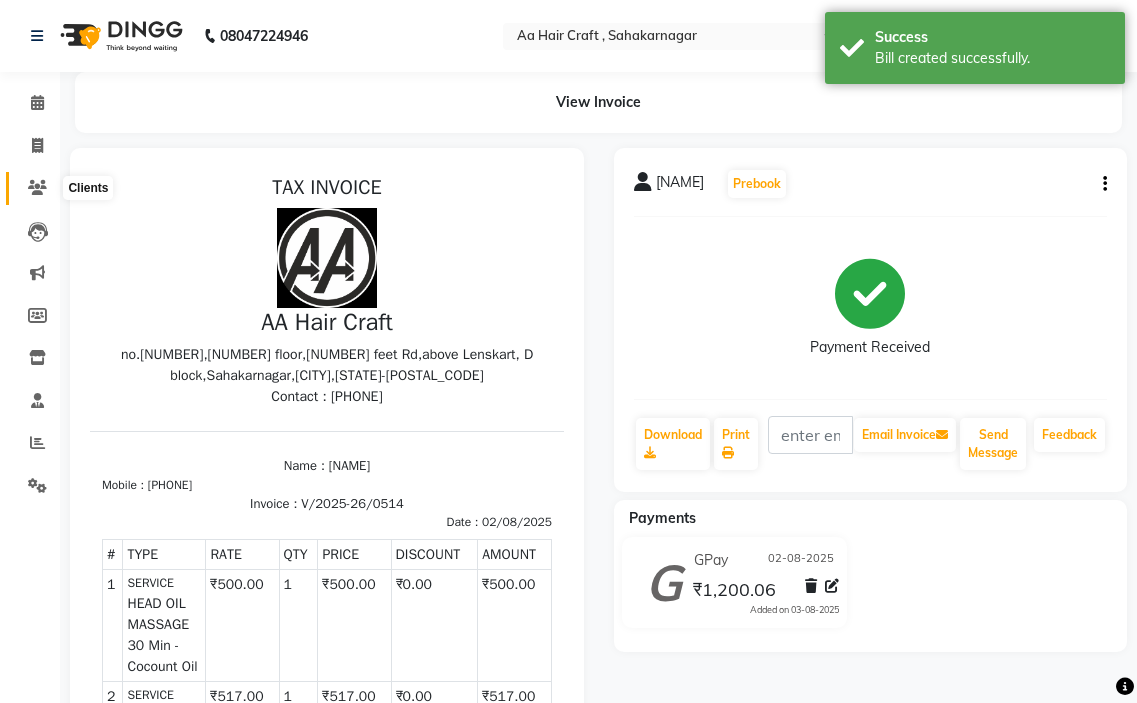 click 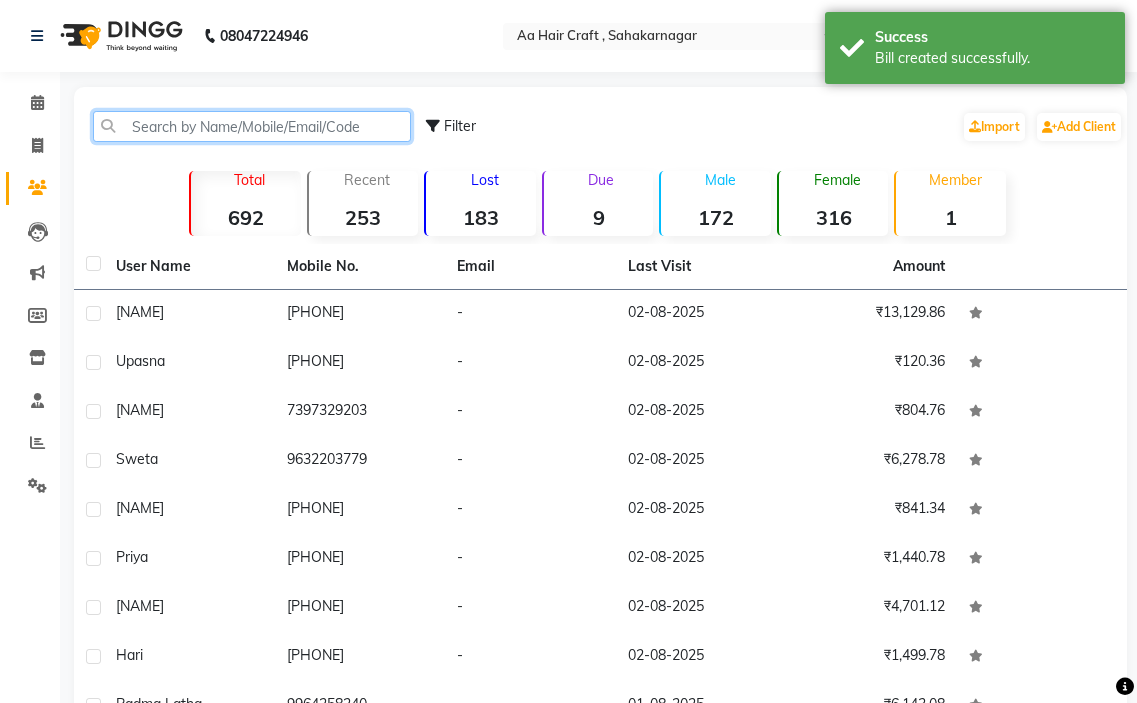 click 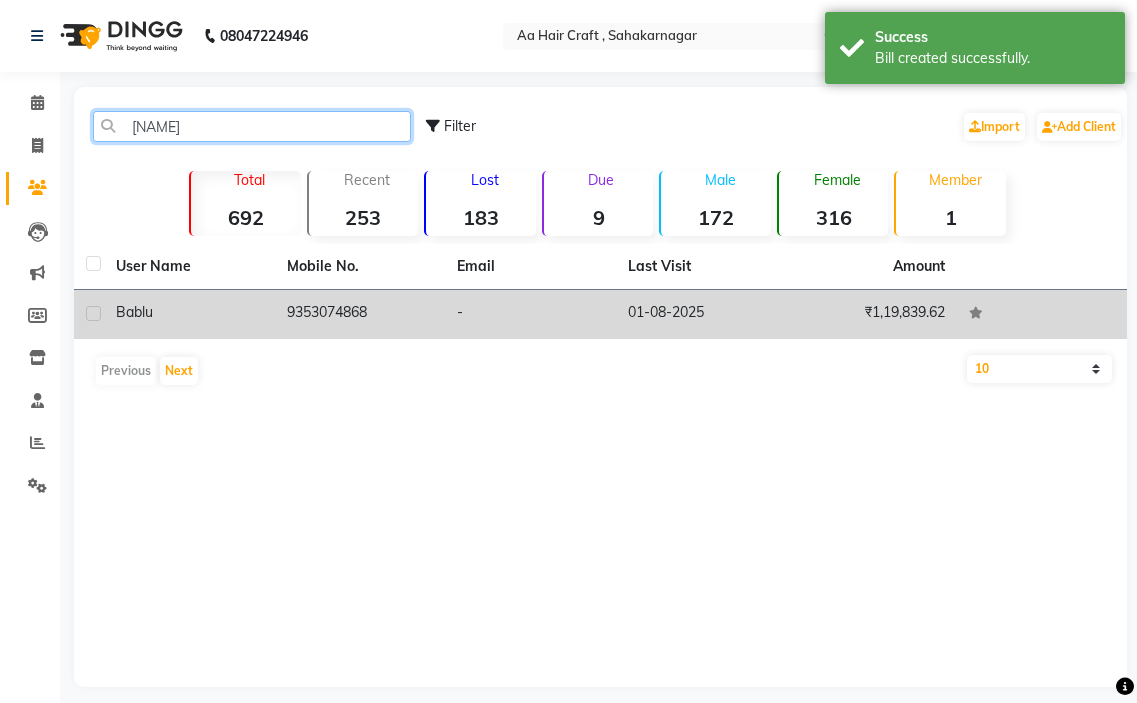type on "[NAME]" 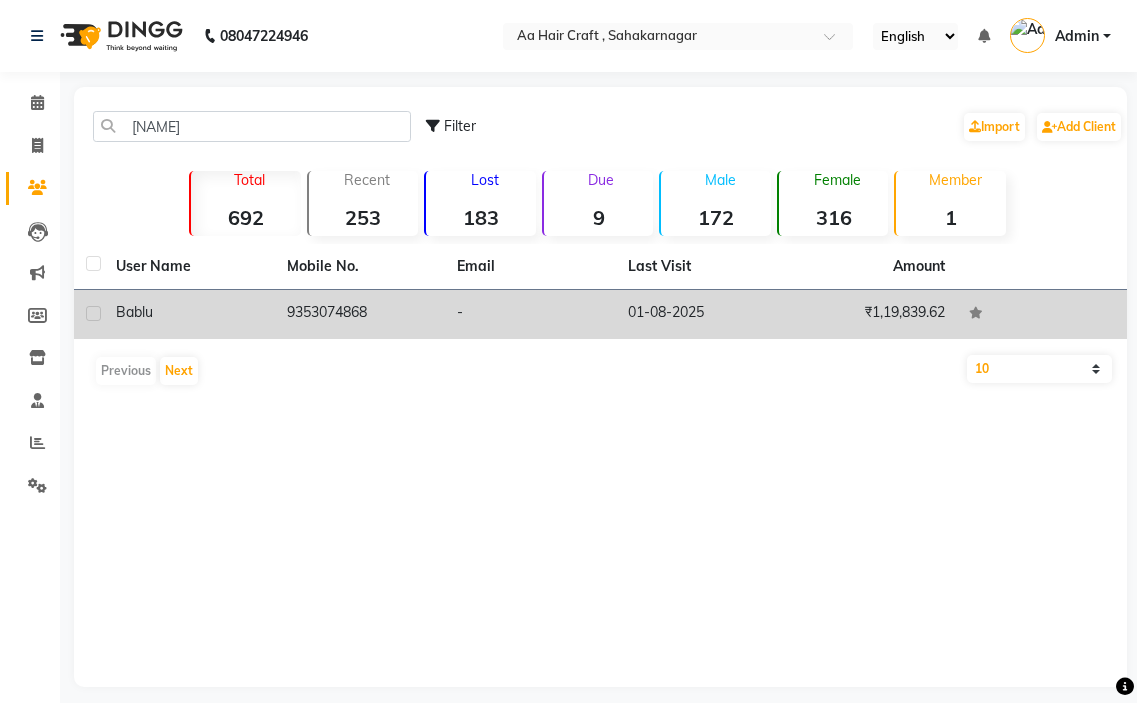 click on "9353074868" 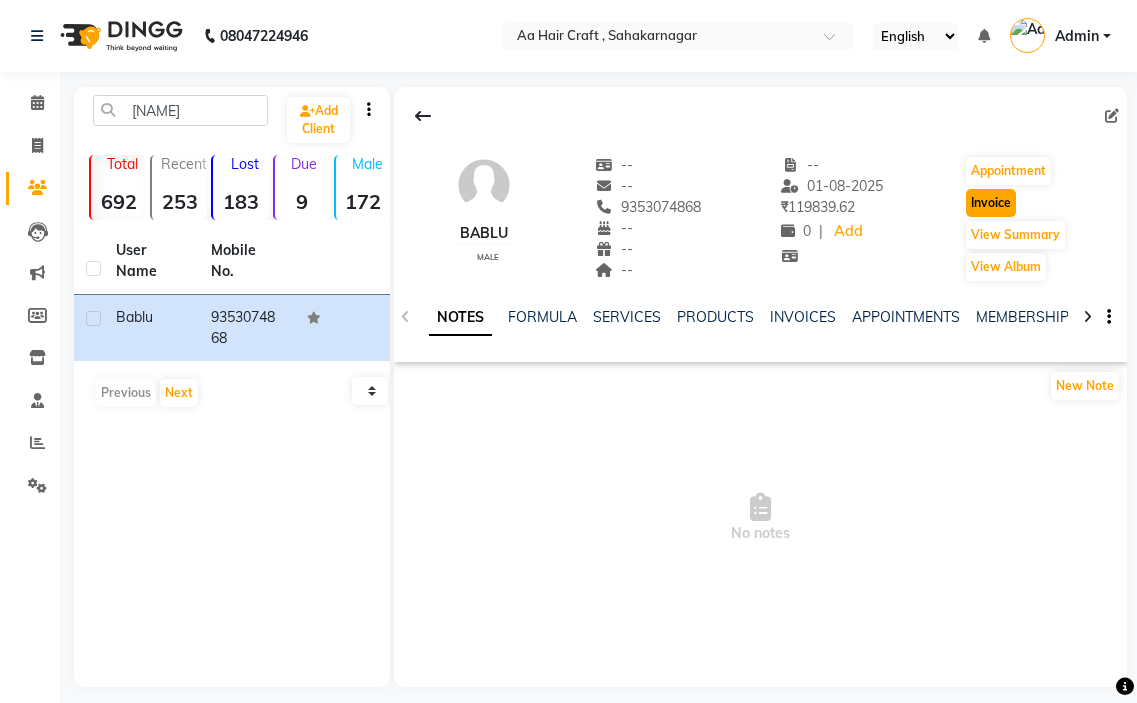 click on "Invoice" 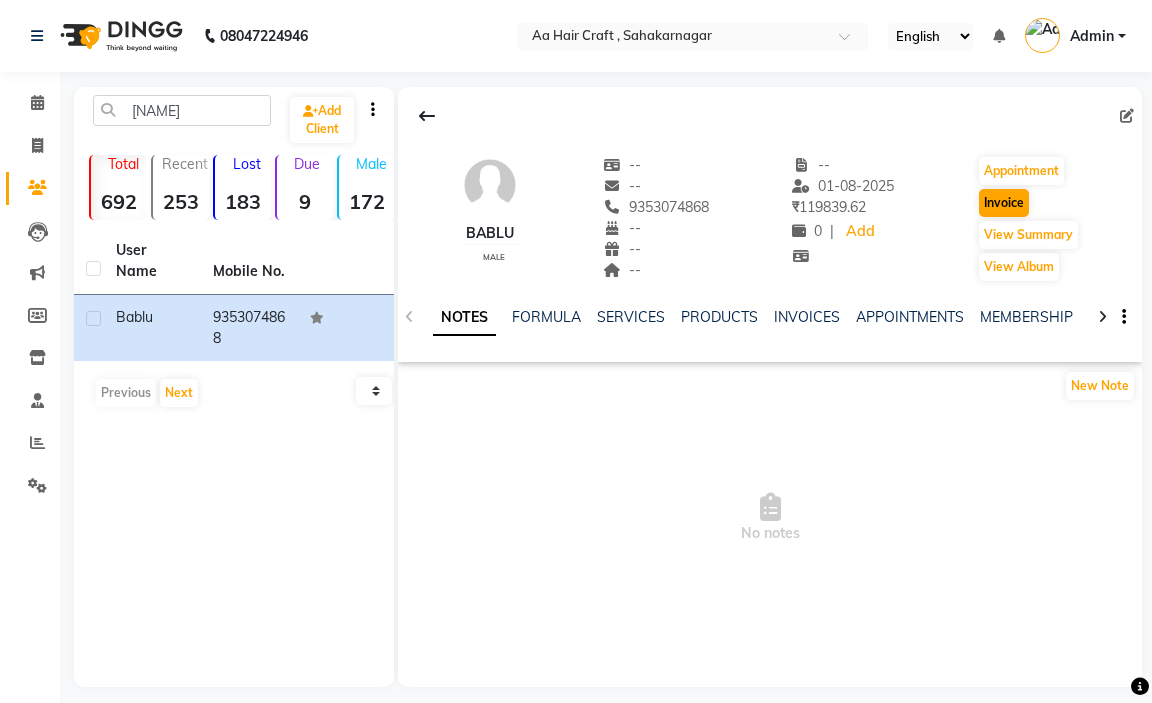 select on "6074" 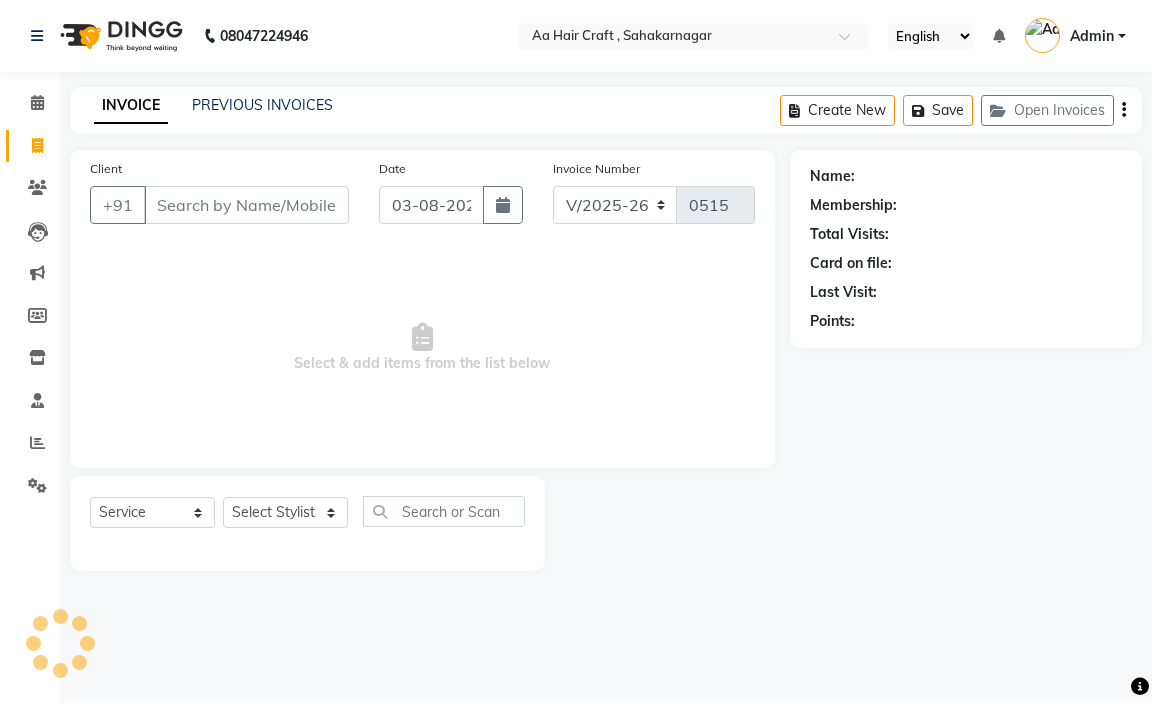 type on "9353074868" 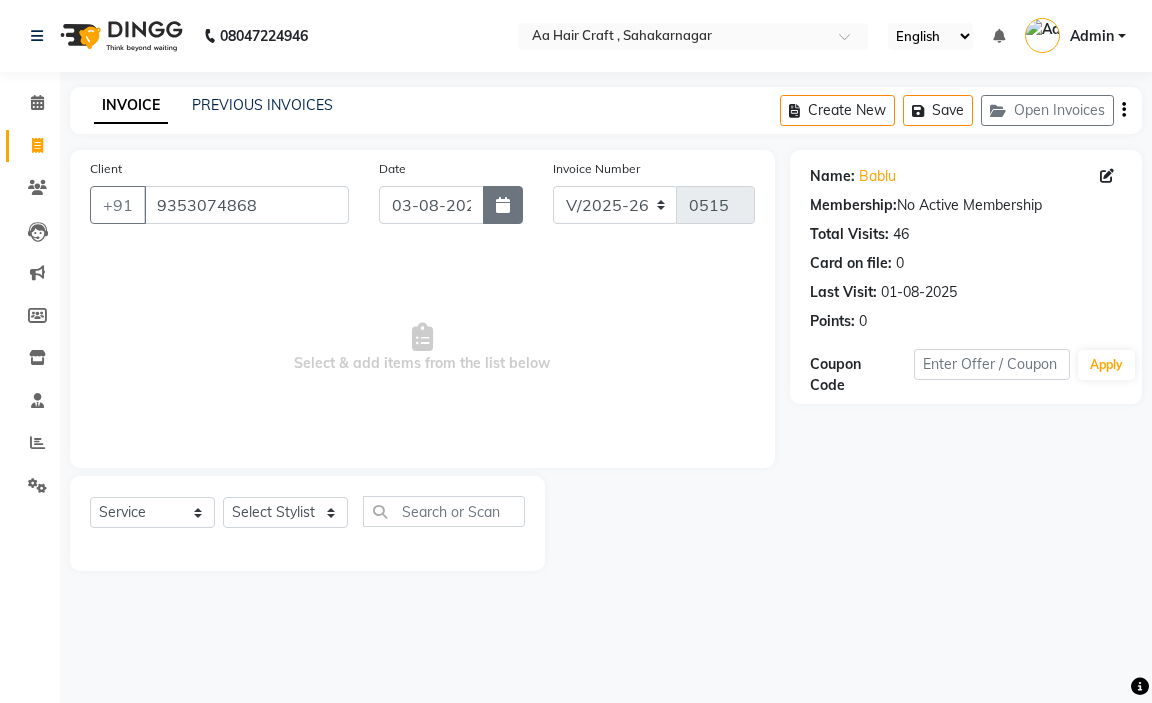 click 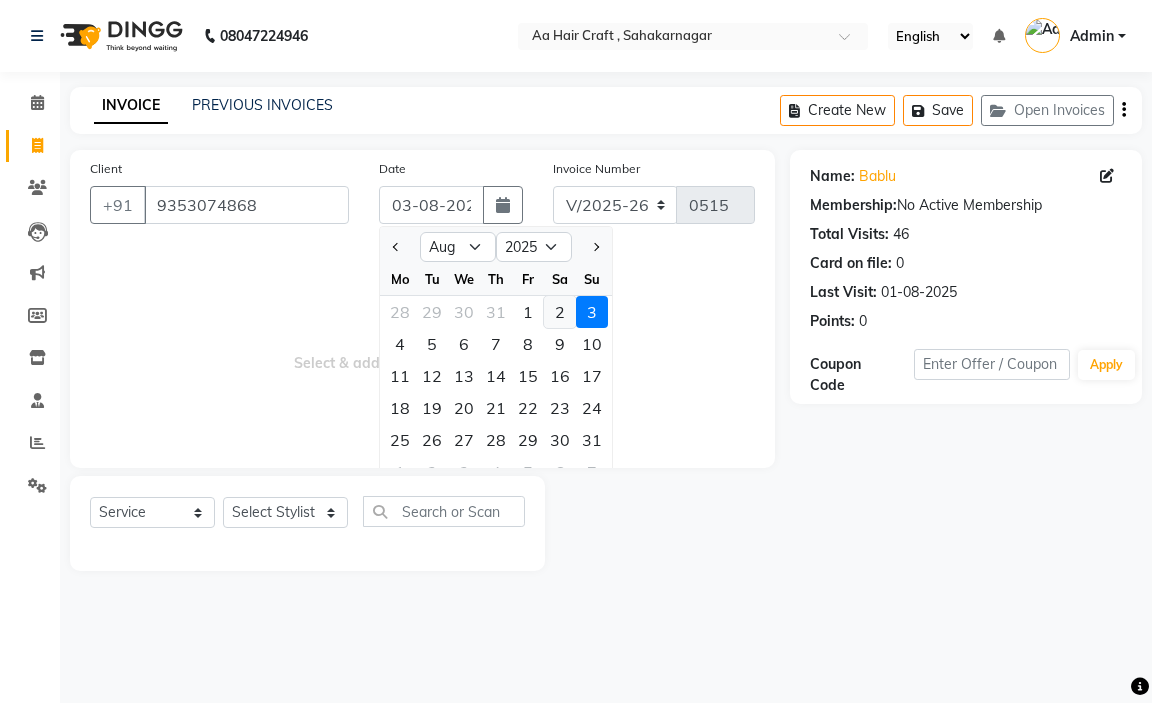 click on "2" 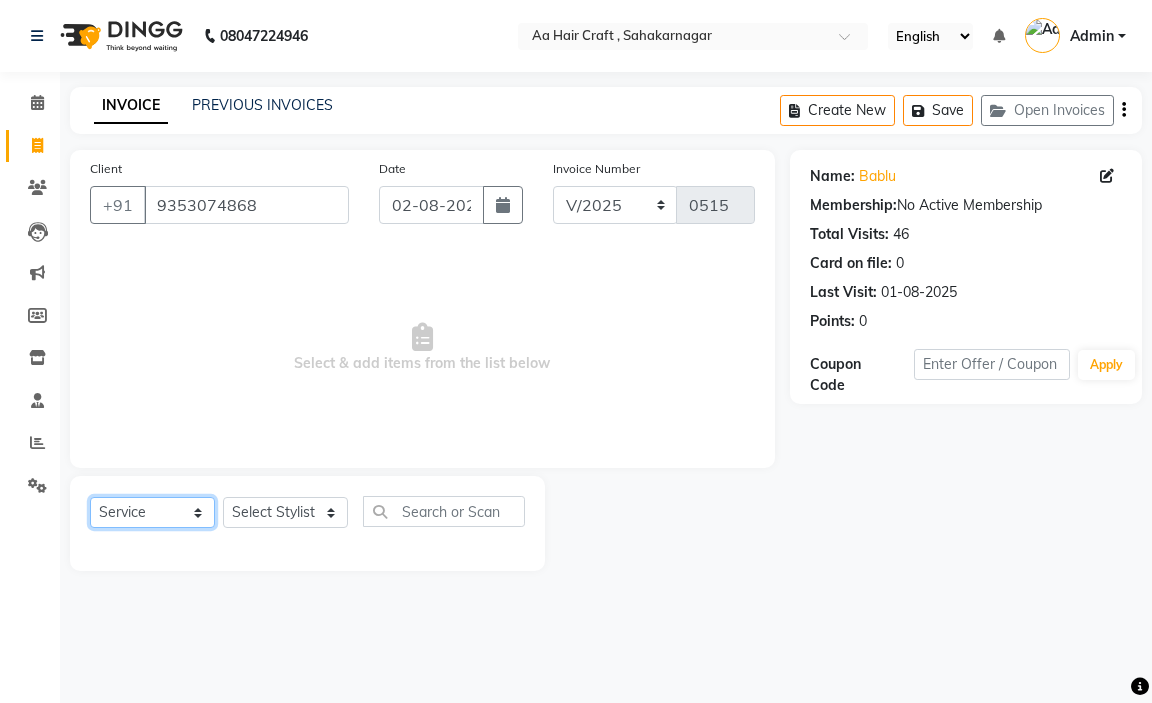 click on "Select  Service  Product  Membership  Package Voucher Prepaid Gift Card" 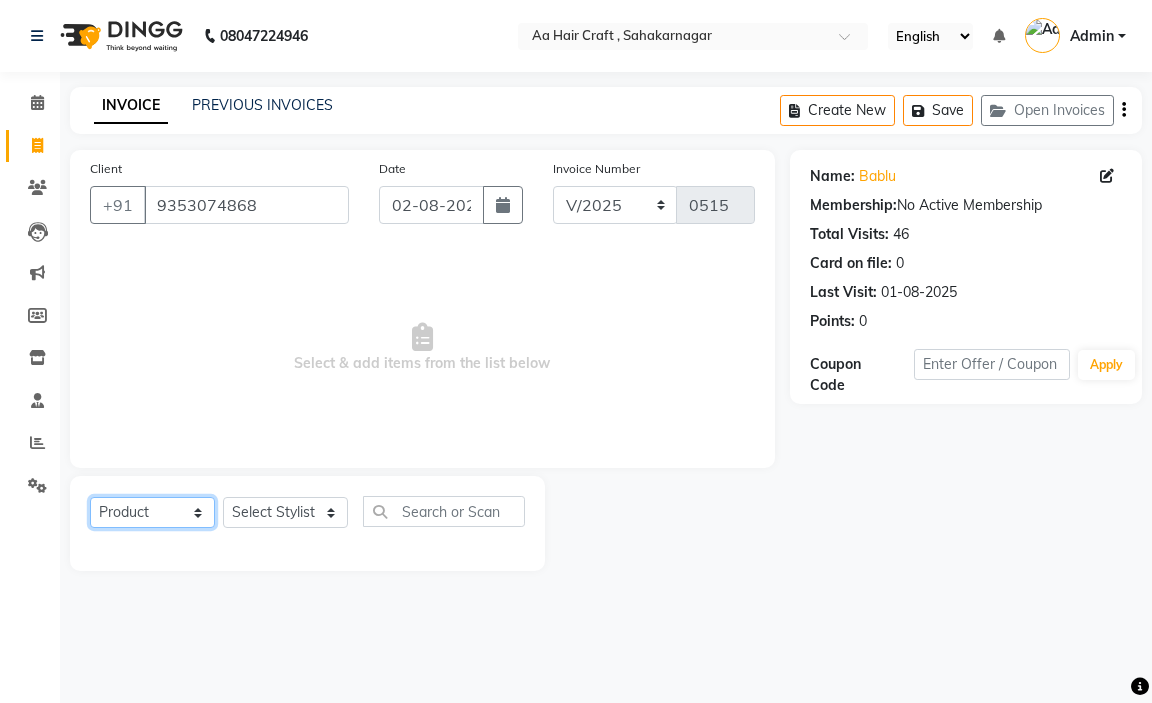 click on "Select  Service  Product  Membership  Package Voucher Prepaid Gift Card" 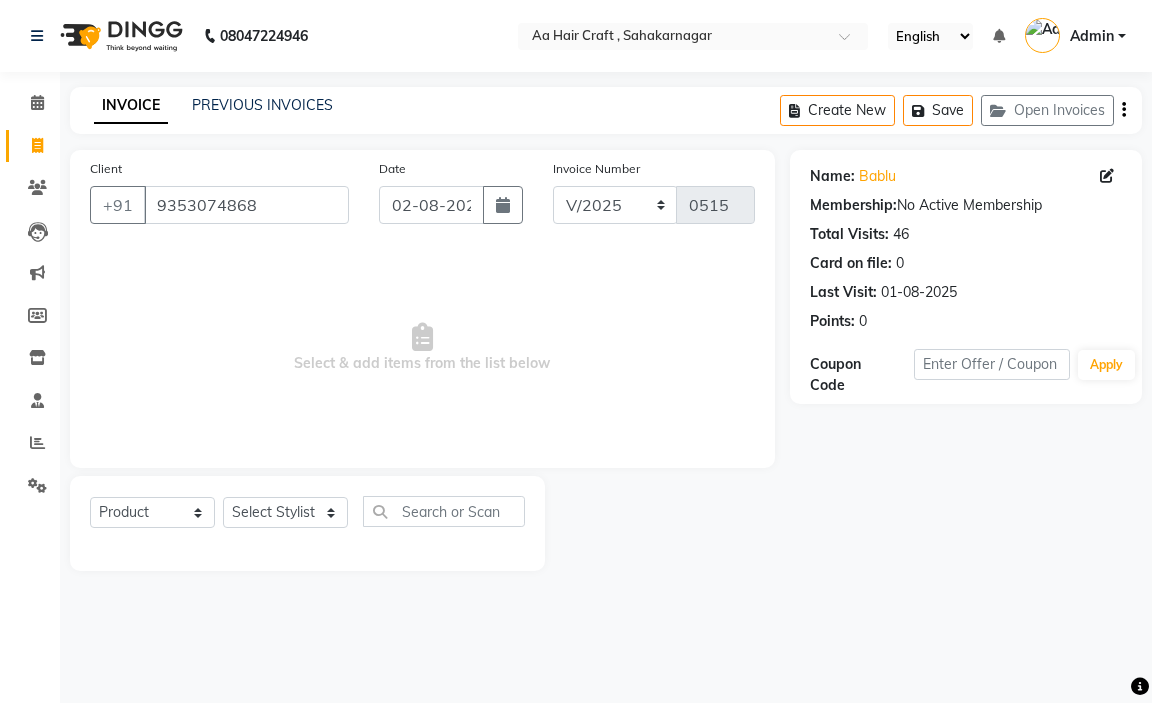 click on "Select & add items from the list below" at bounding box center (422, 348) 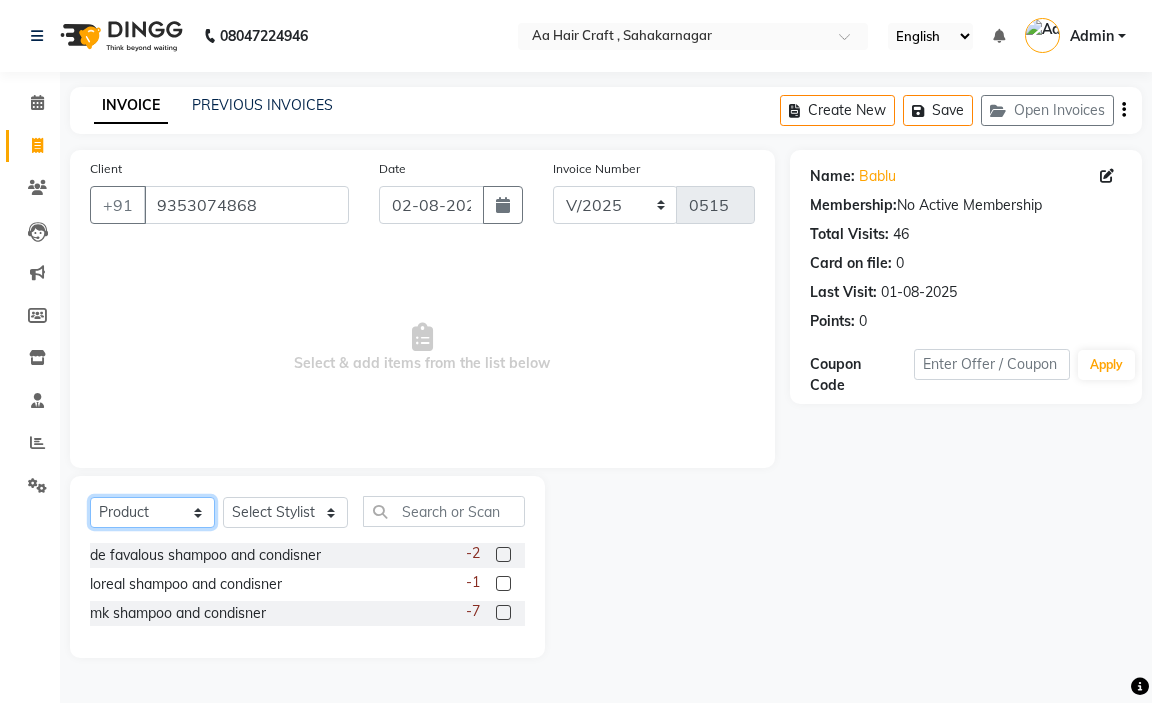 click on "Select  Service  Product  Membership  Package Voucher Prepaid Gift Card" 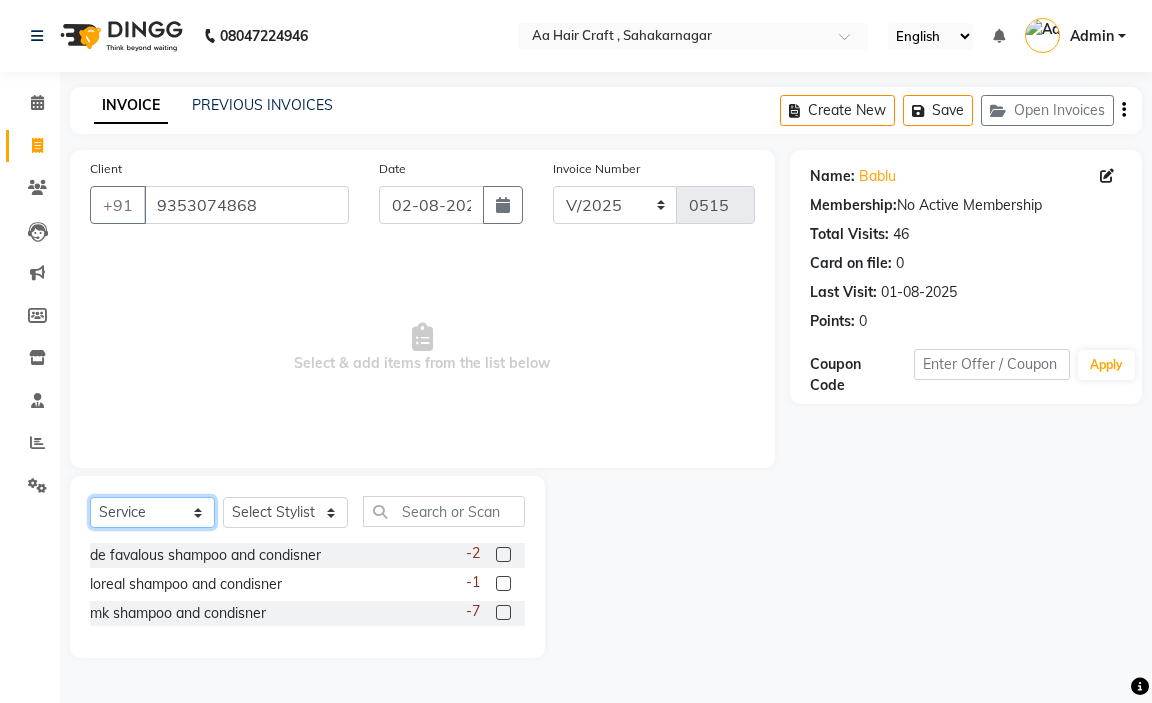 click on "Select  Service  Product  Membership  Package Voucher Prepaid Gift Card" 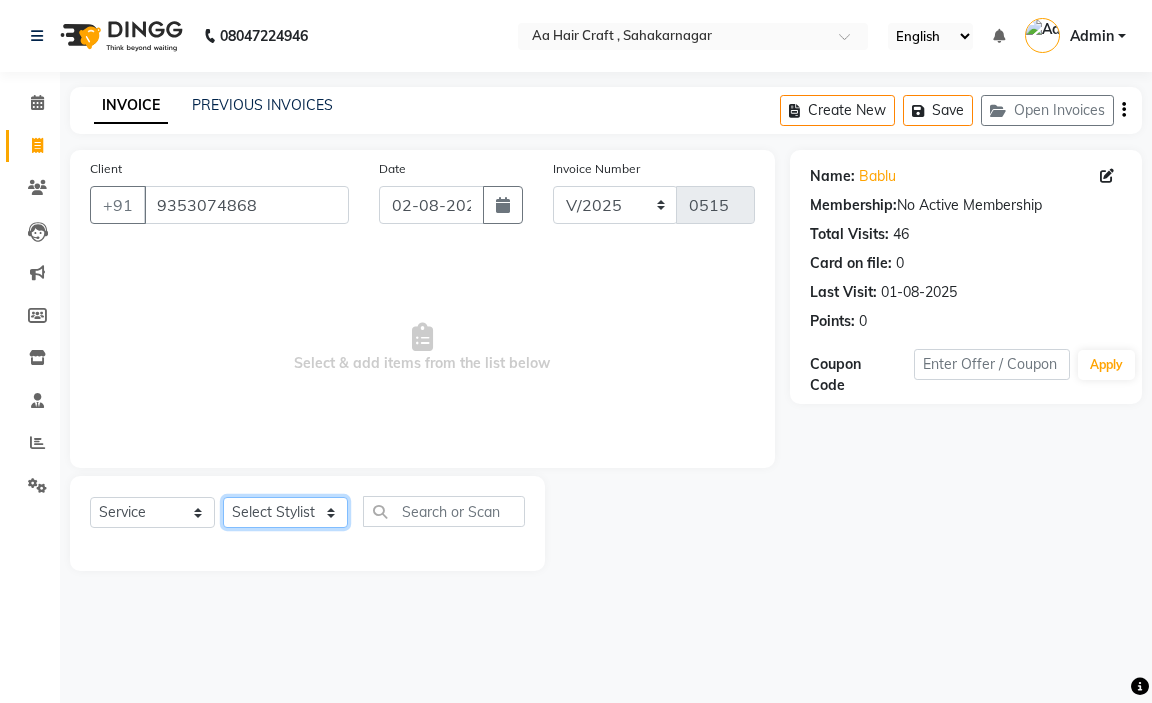 click on "Select Stylist amir hair stylish Anuska krishna pooja beautycian Reema beautycian Rekha Sam Srijana beauty and hair" 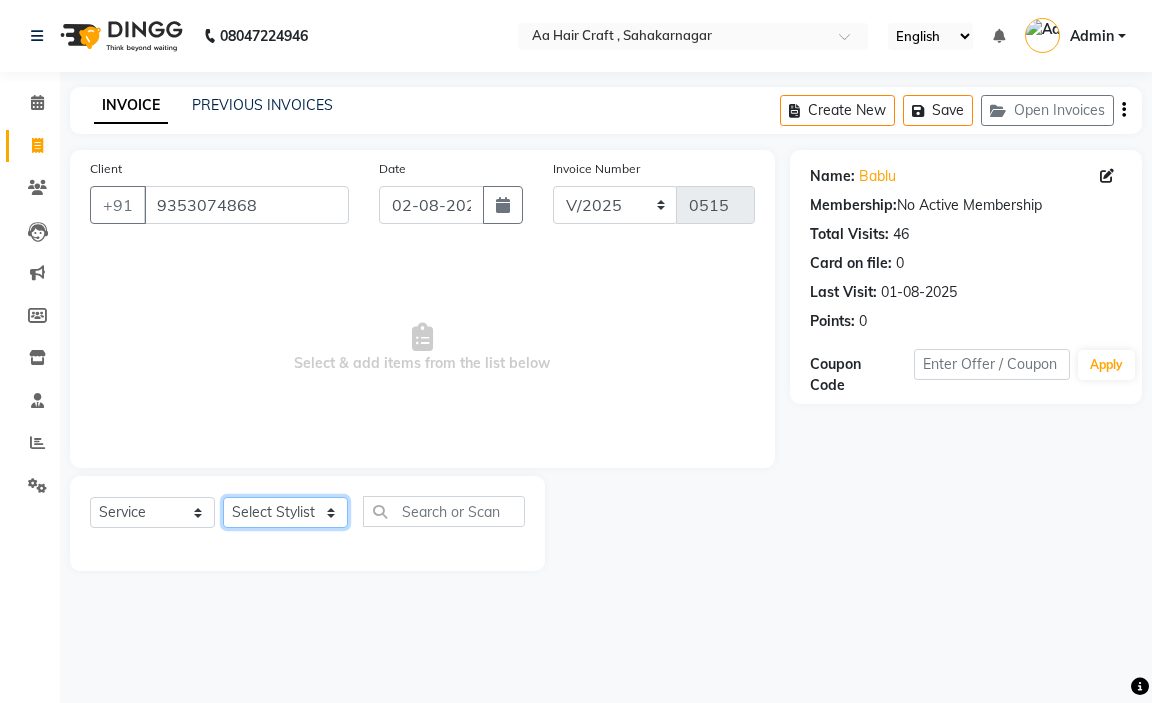select on "80767" 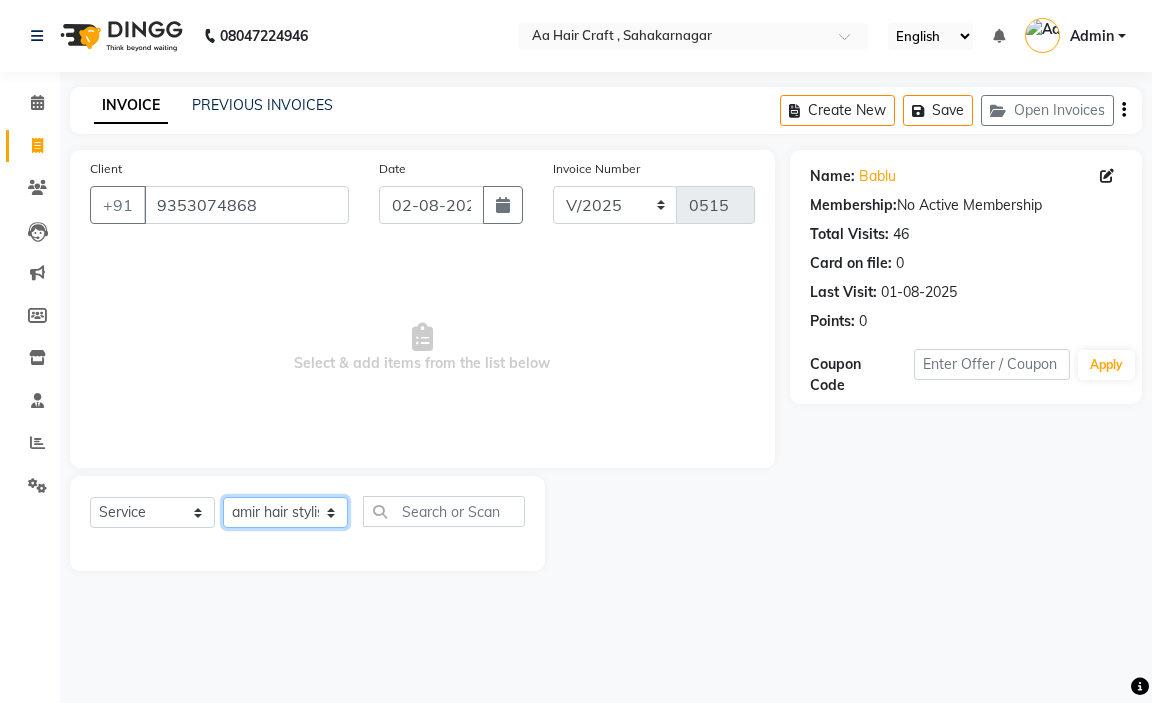 click on "Select Stylist amir hair stylish Anuska krishna pooja beautycian Reema beautycian Rekha Sam Srijana beauty and hair" 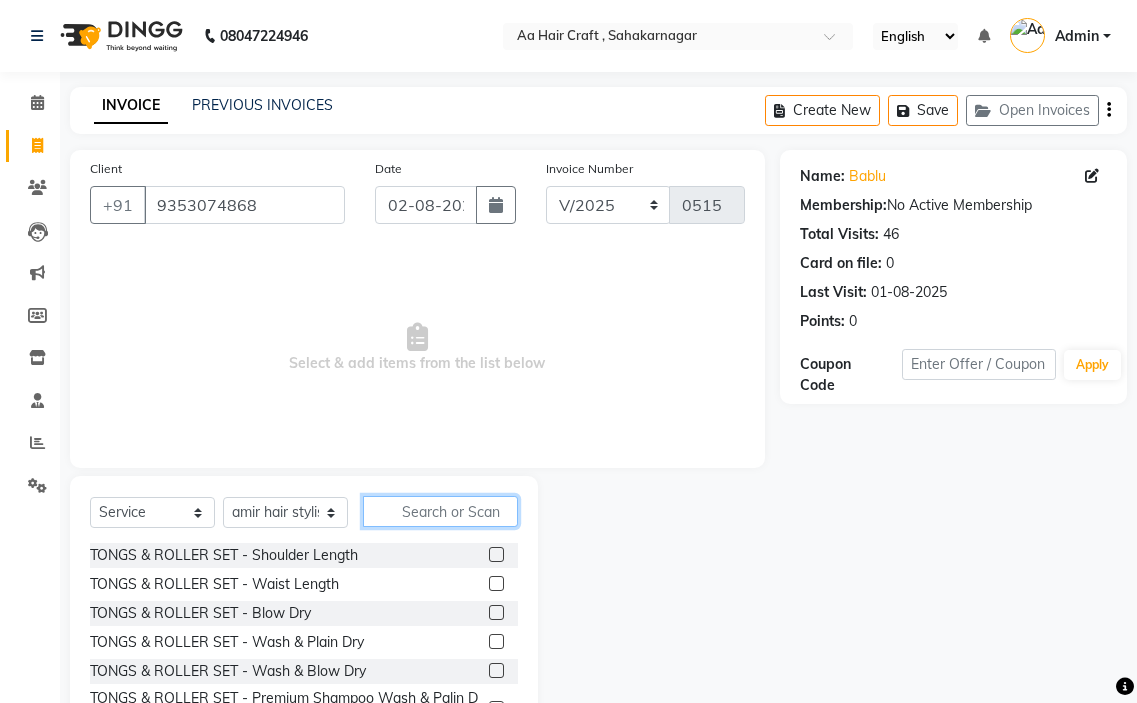 drag, startPoint x: 476, startPoint y: 518, endPoint x: 541, endPoint y: 500, distance: 67.44627 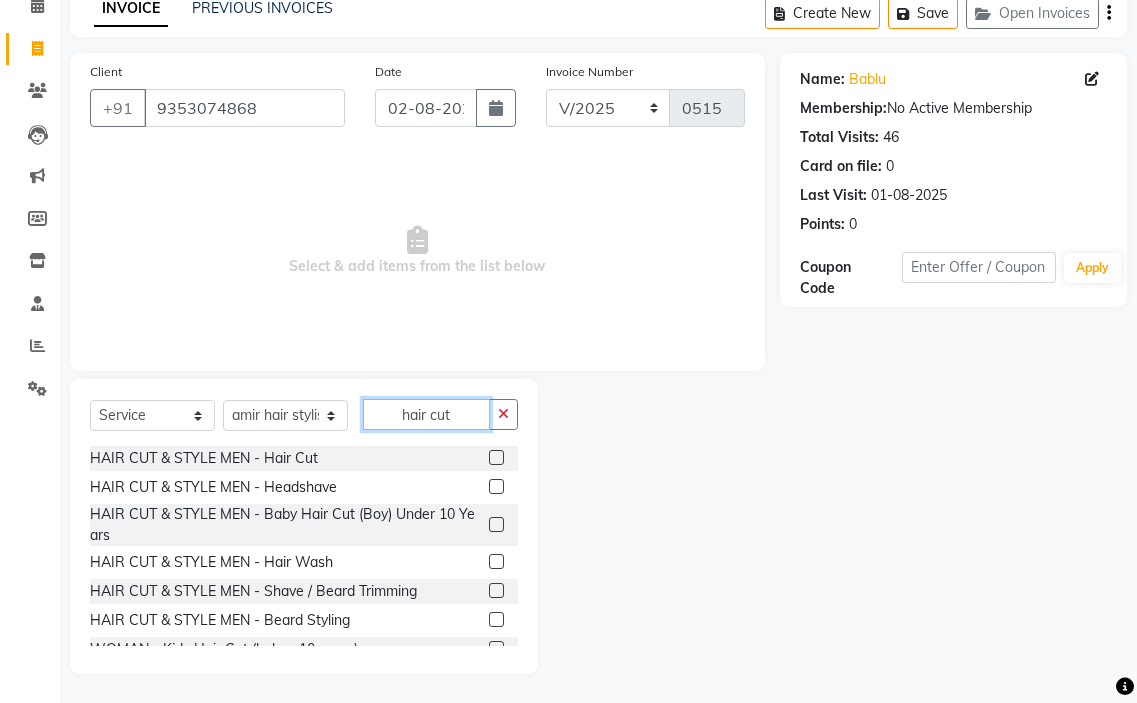 scroll, scrollTop: 98, scrollLeft: 0, axis: vertical 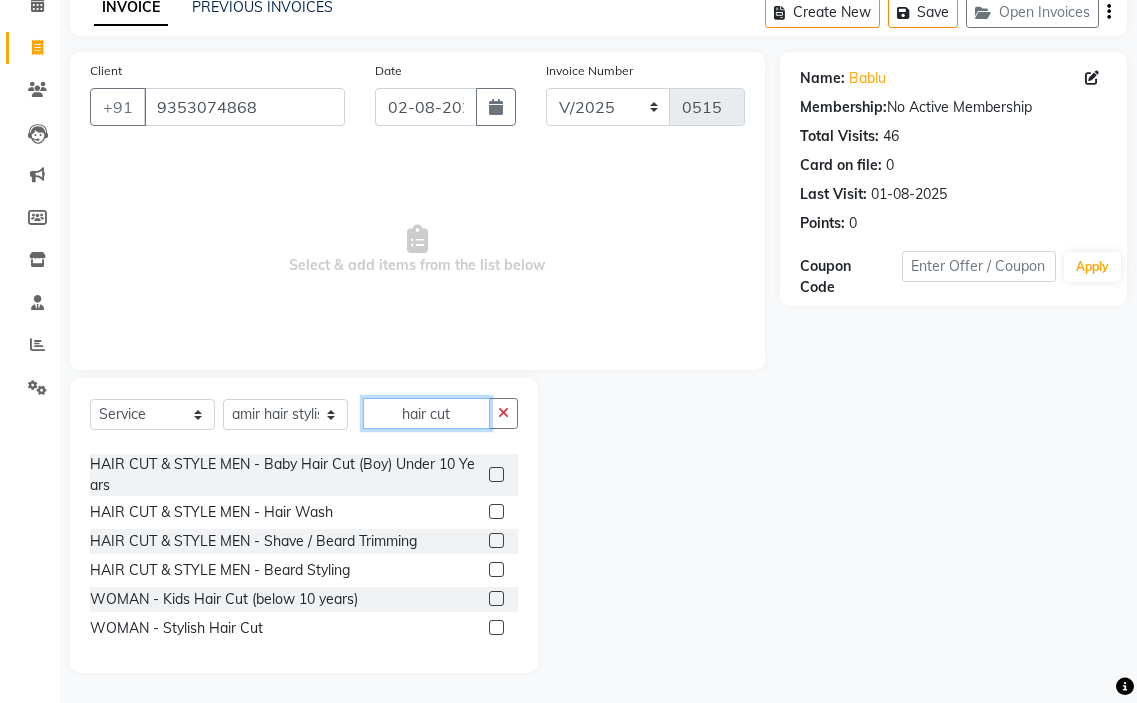 type on "hair cut" 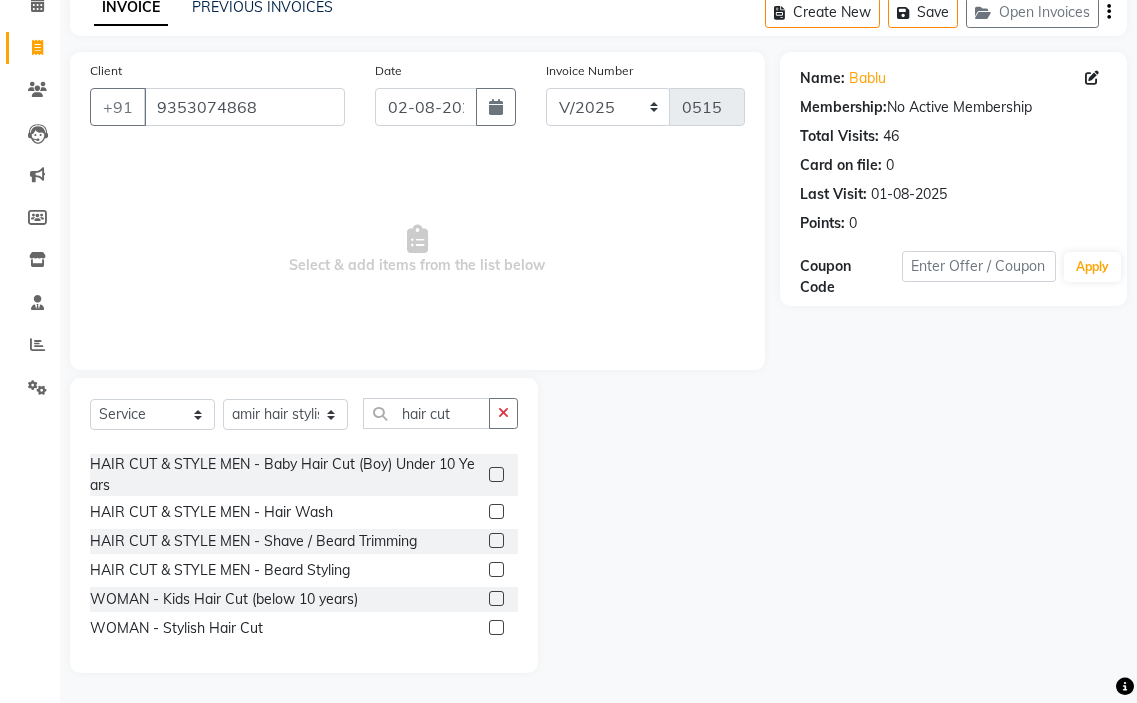 click 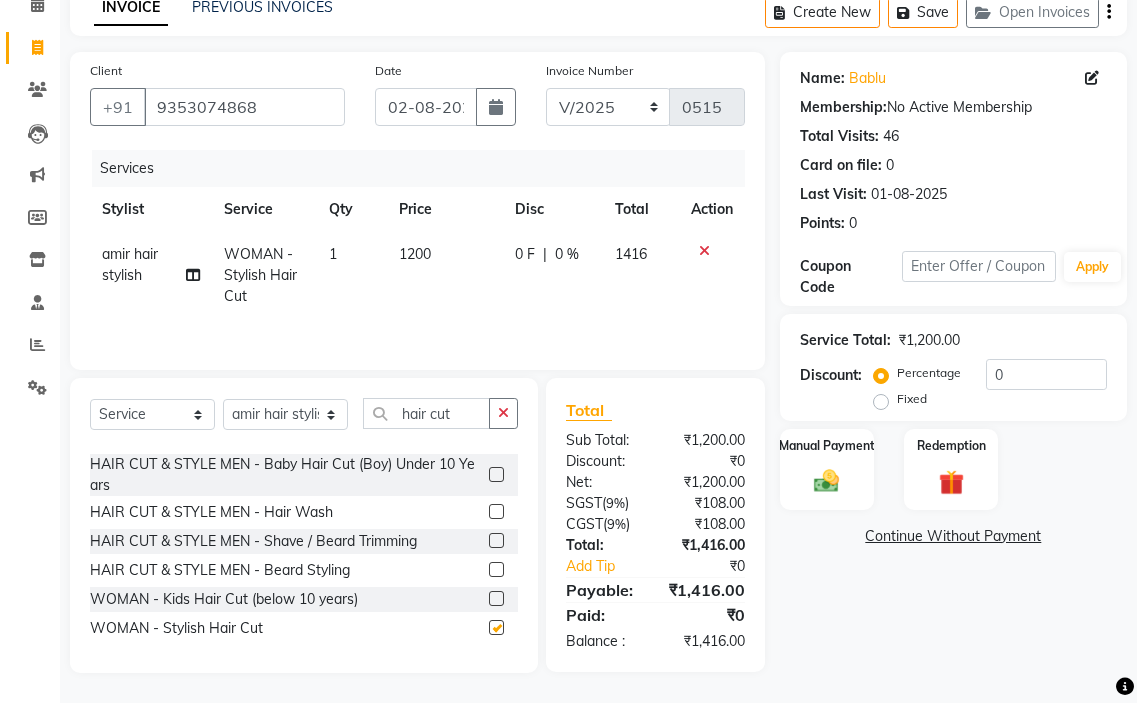 checkbox on "false" 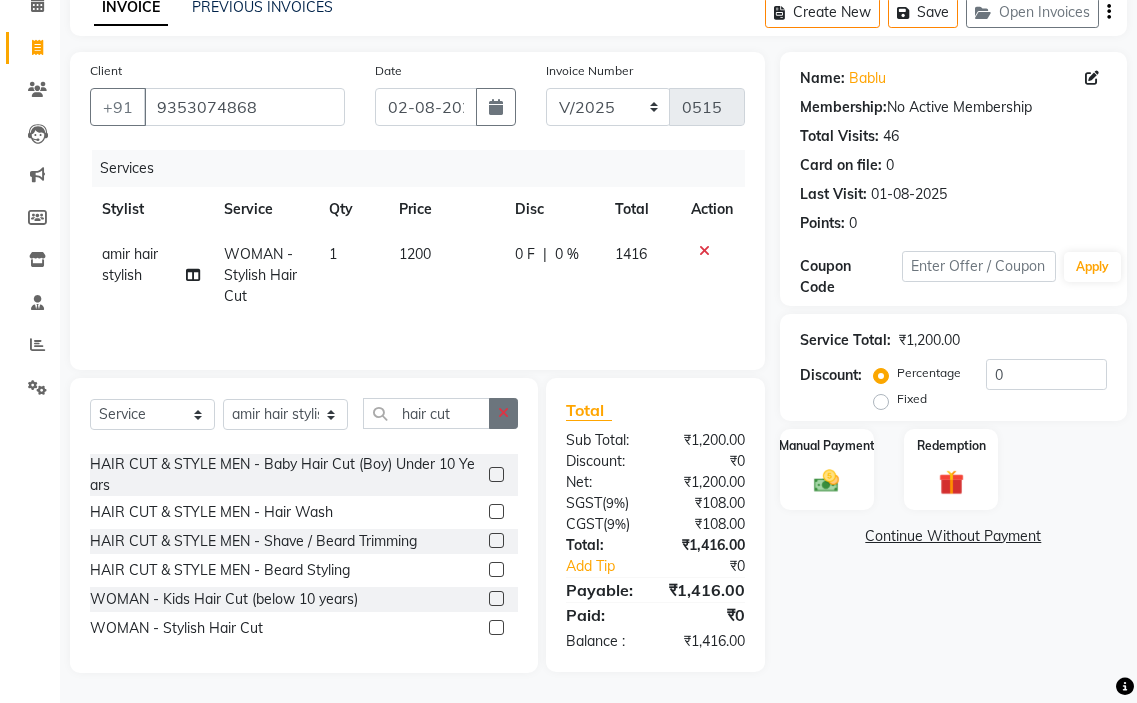 click 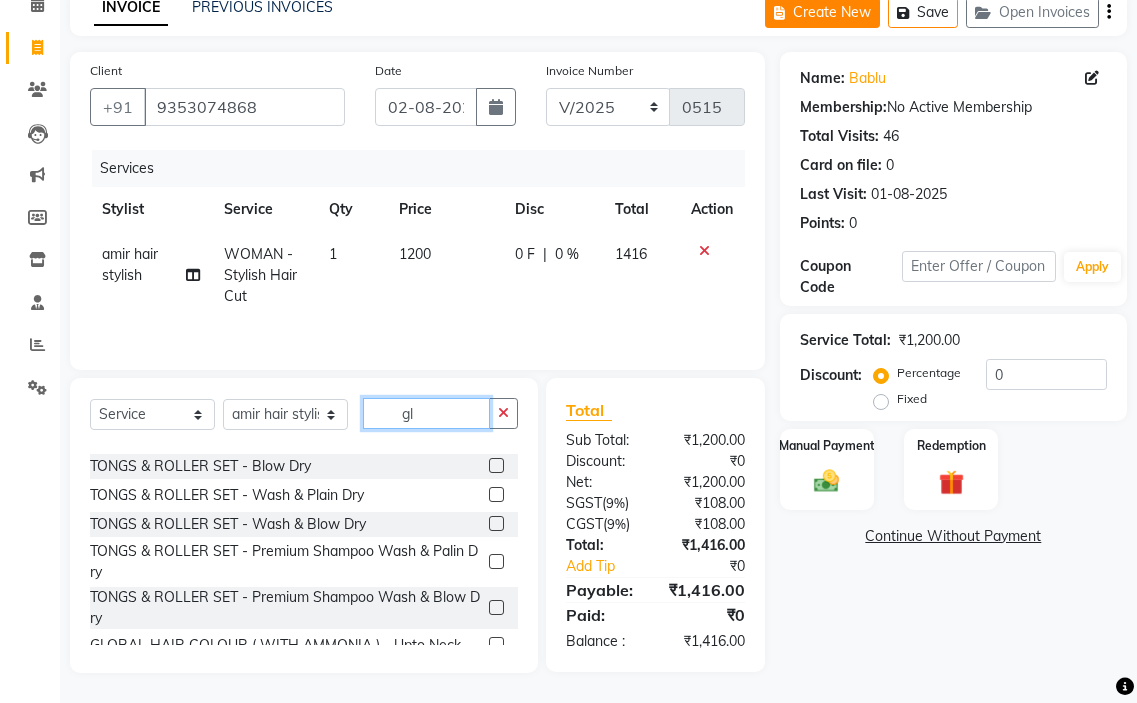 scroll, scrollTop: 0, scrollLeft: 0, axis: both 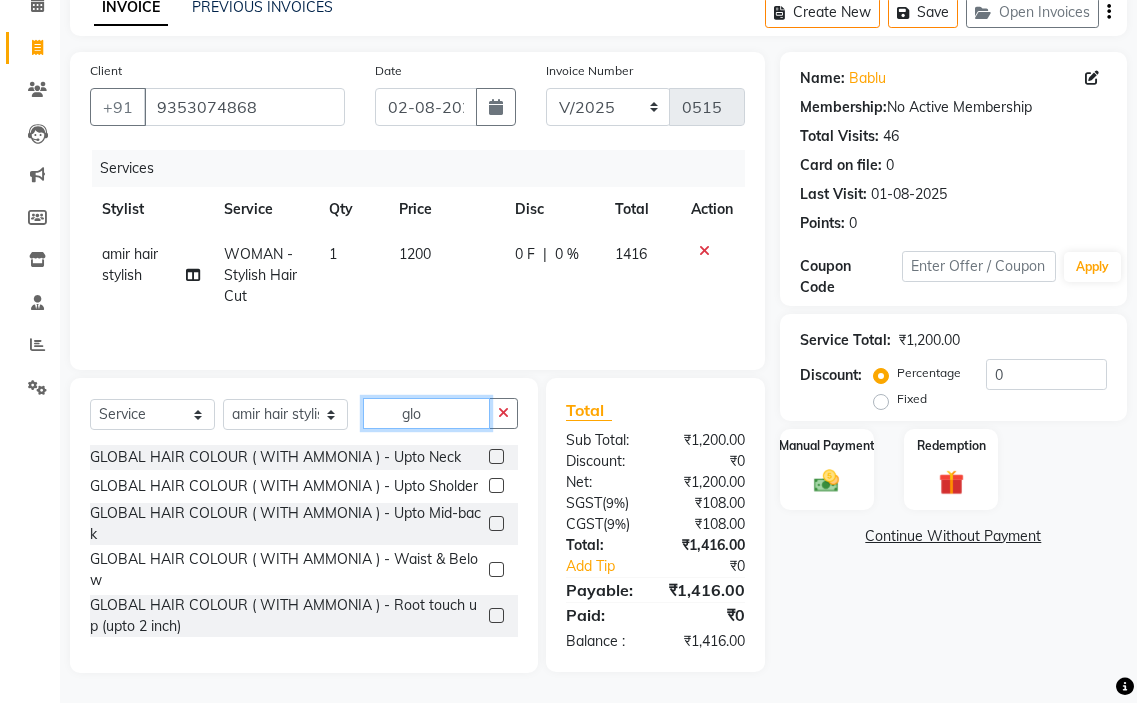 type on "glo" 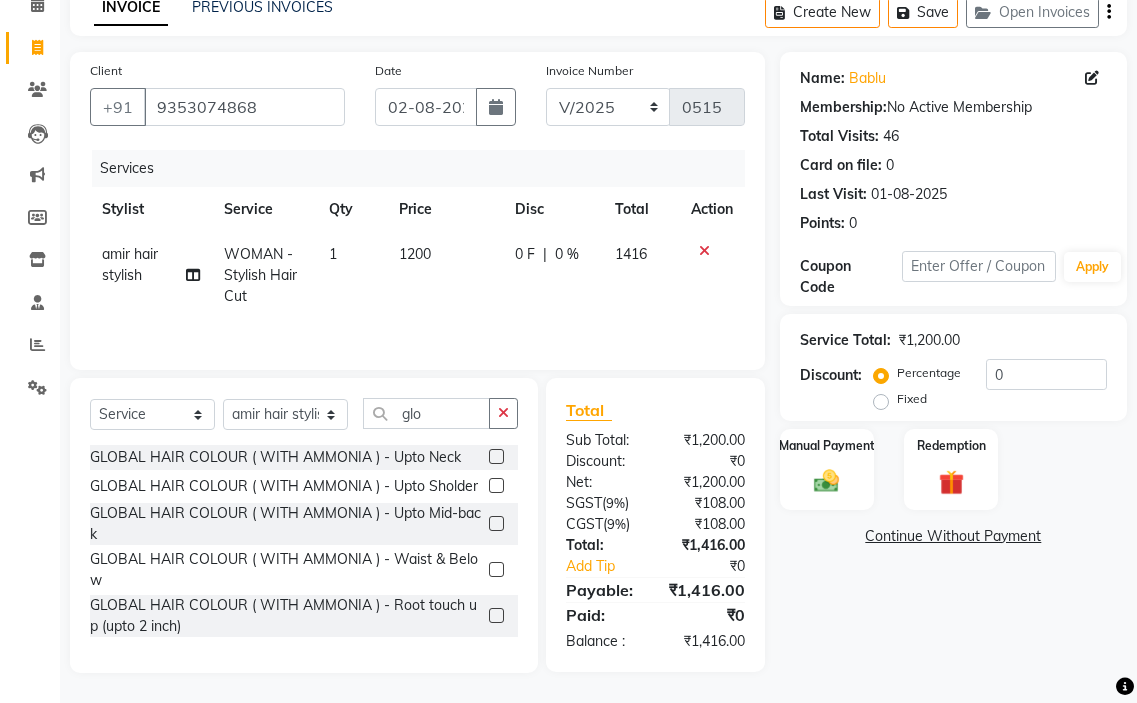 click 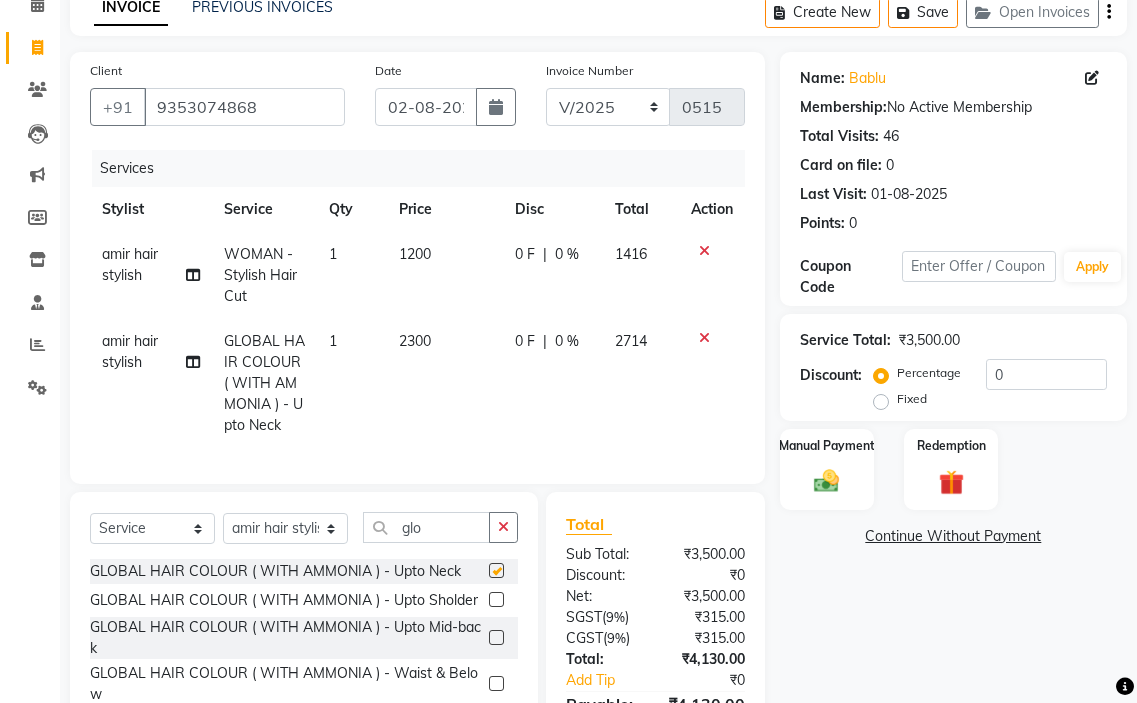 checkbox on "false" 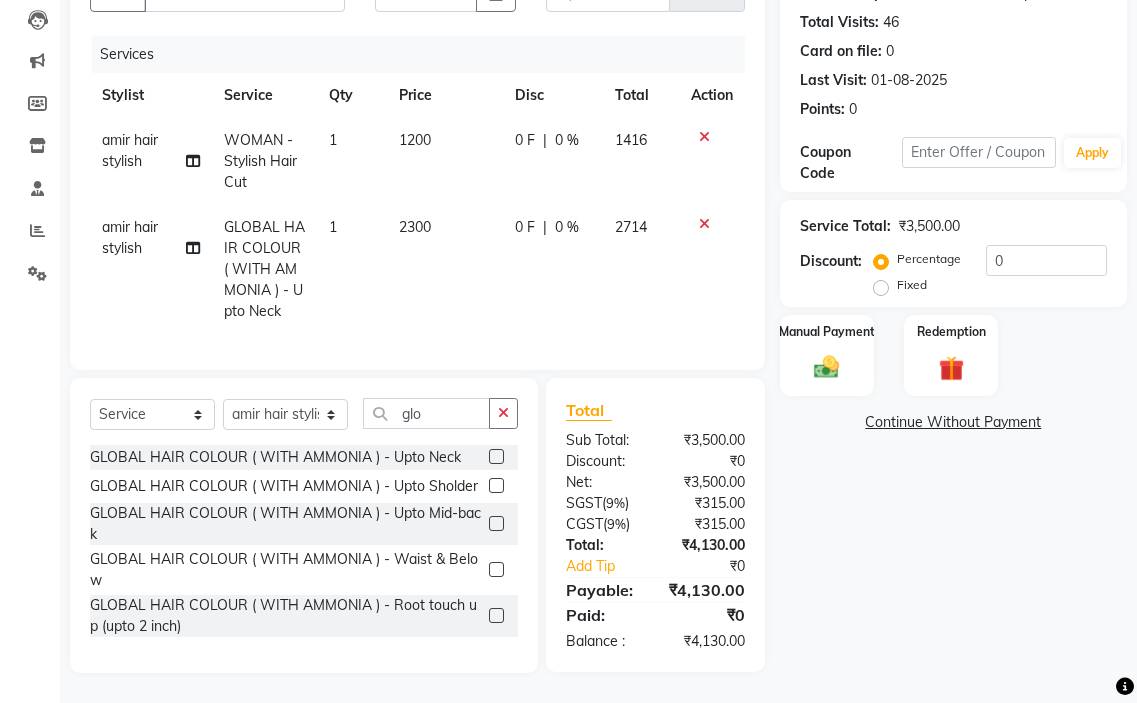 scroll, scrollTop: 227, scrollLeft: 0, axis: vertical 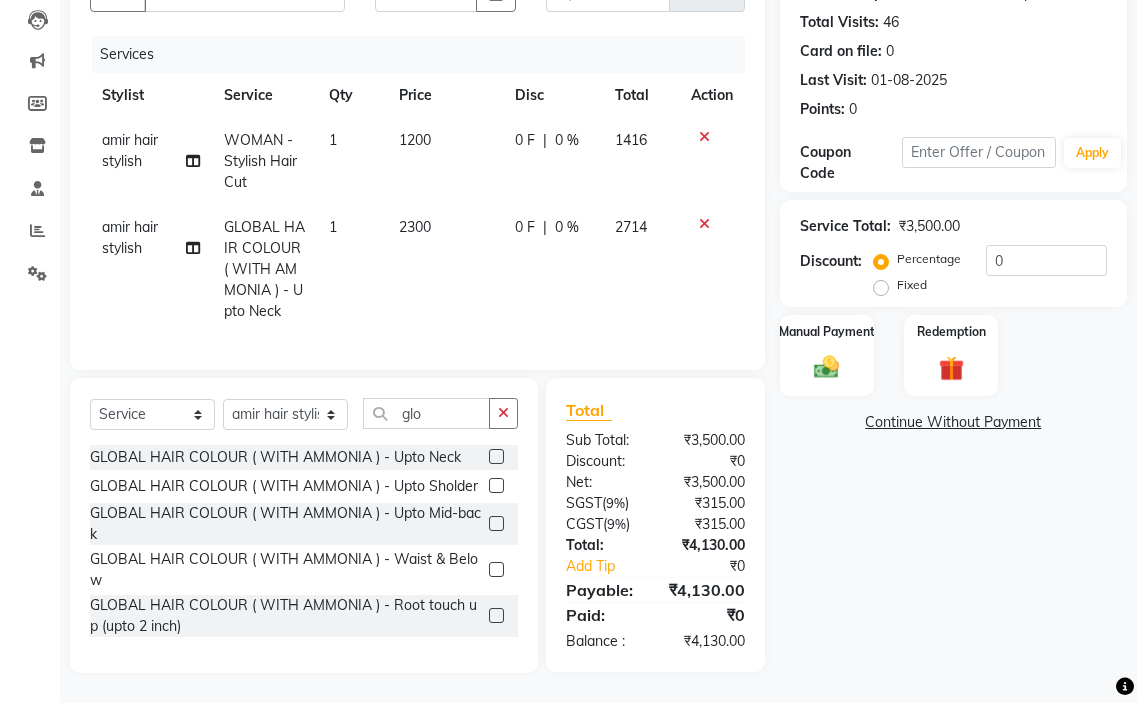 drag, startPoint x: 437, startPoint y: 212, endPoint x: 488, endPoint y: 211, distance: 51.009804 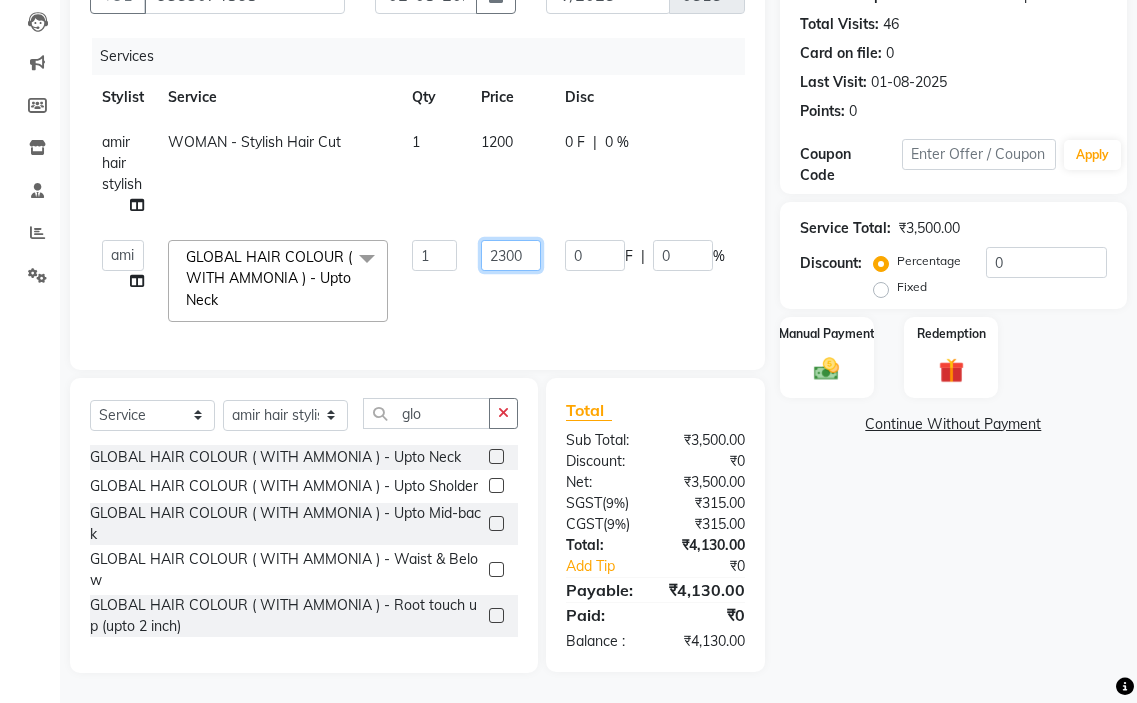 click on "2300" 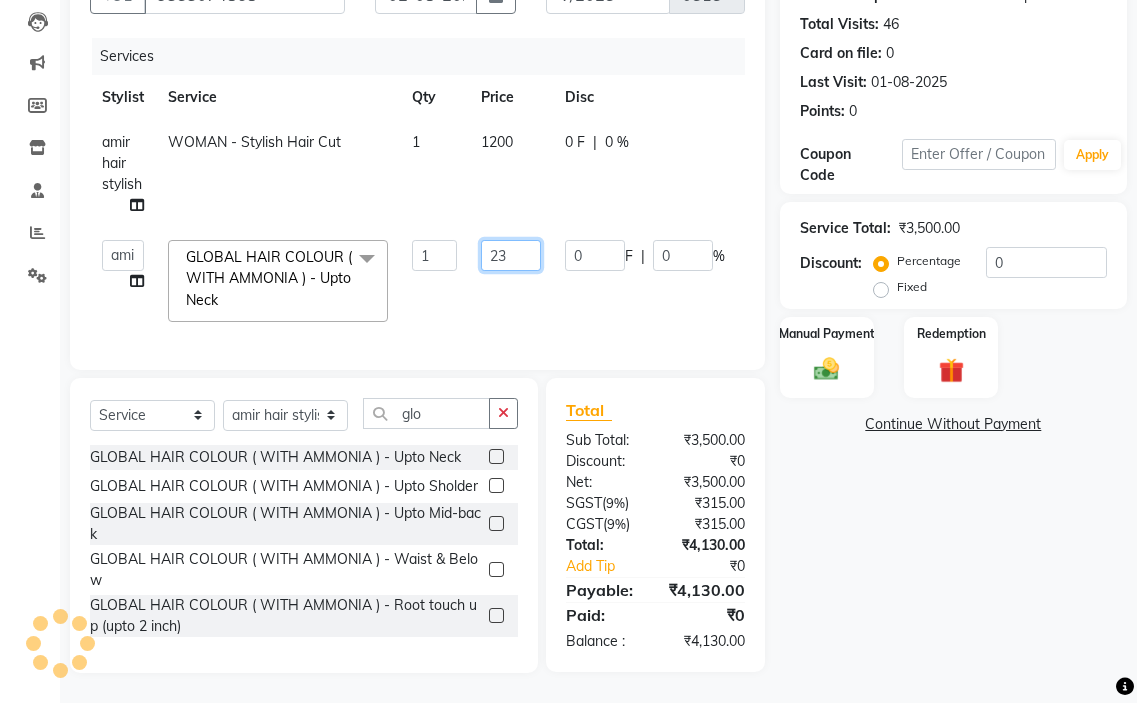 type on "2" 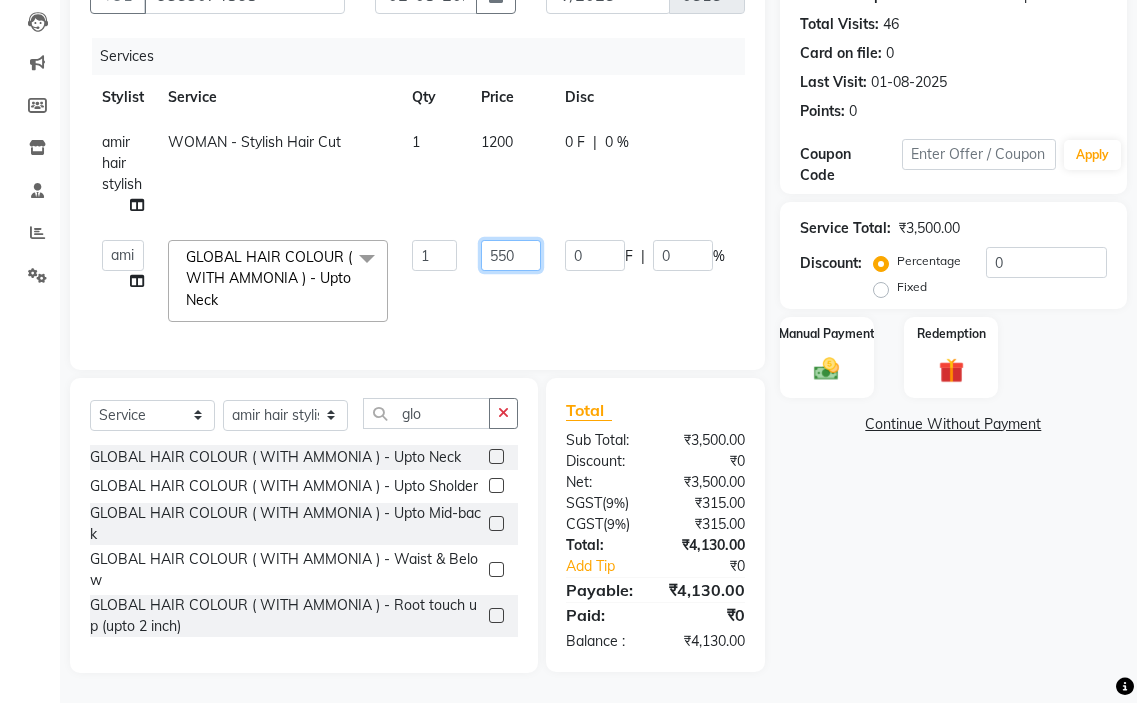 type on "5500" 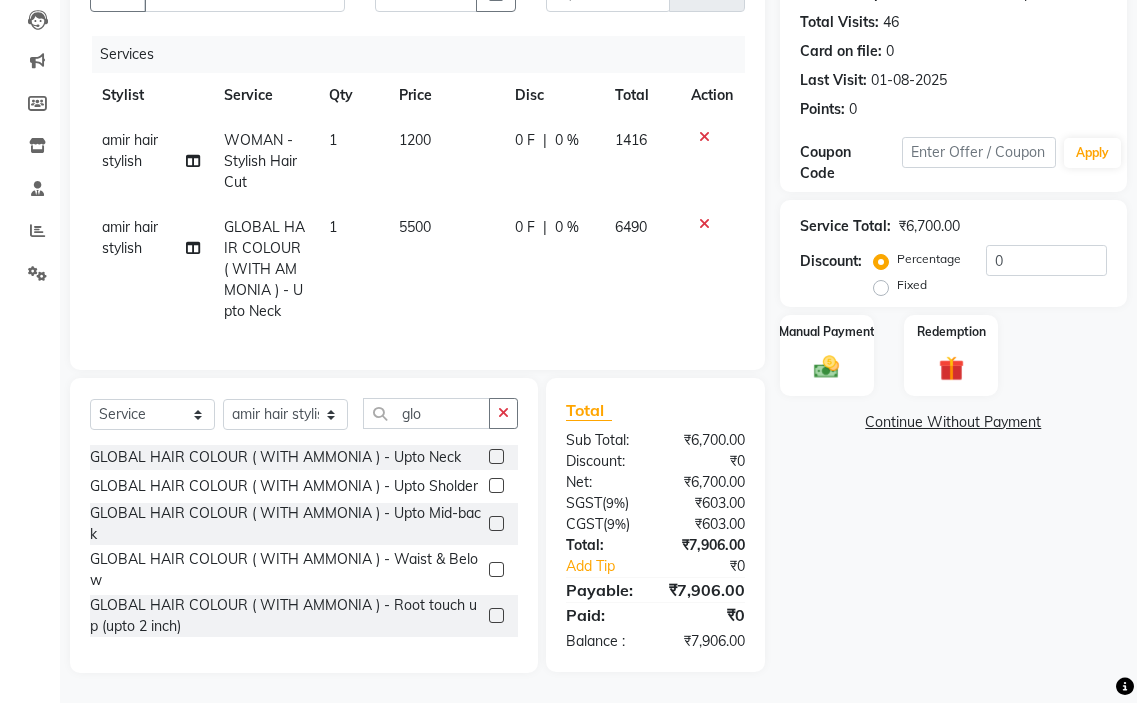 click on "[NAME] hair stylish GLOBAL HAIR COLOUR ( WITH AMMONIA ) - Upto Neck 1 5500 0 F | 0 % 6490" 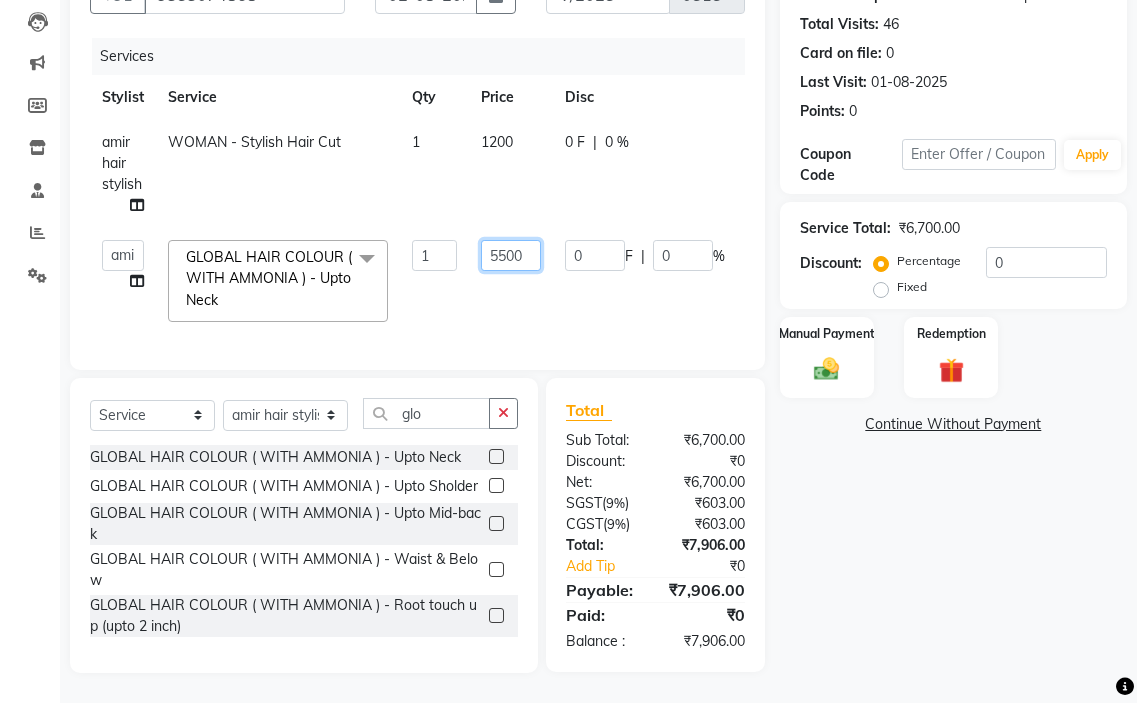click on "5500" 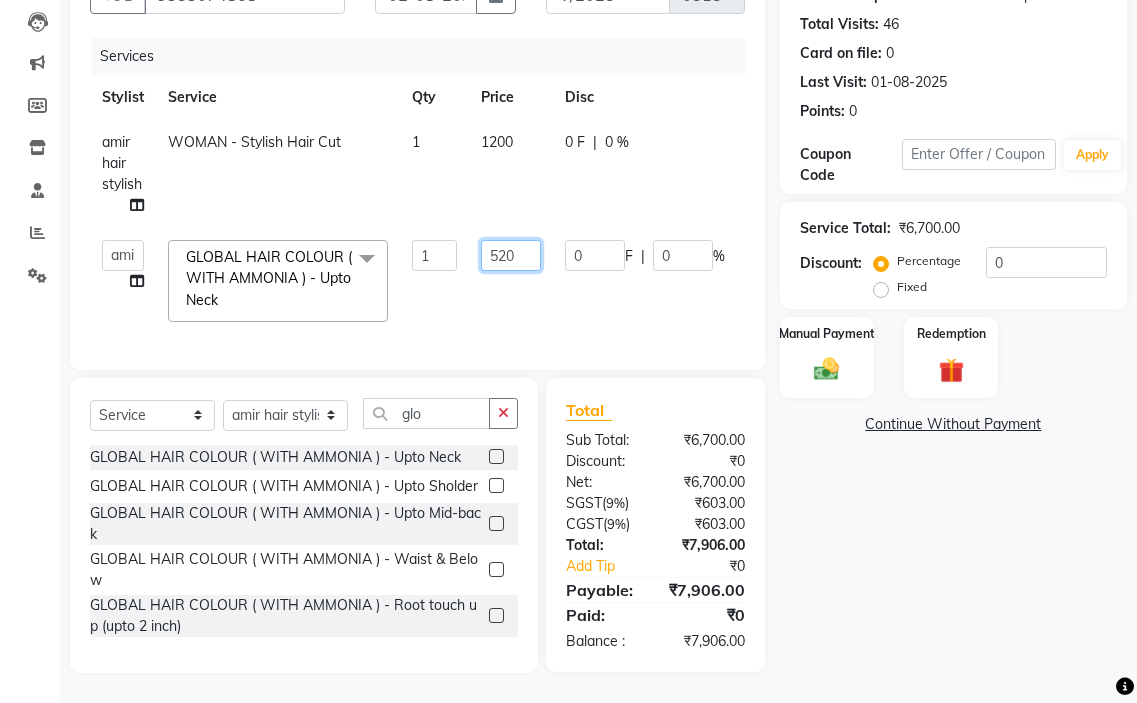 type on "5200" 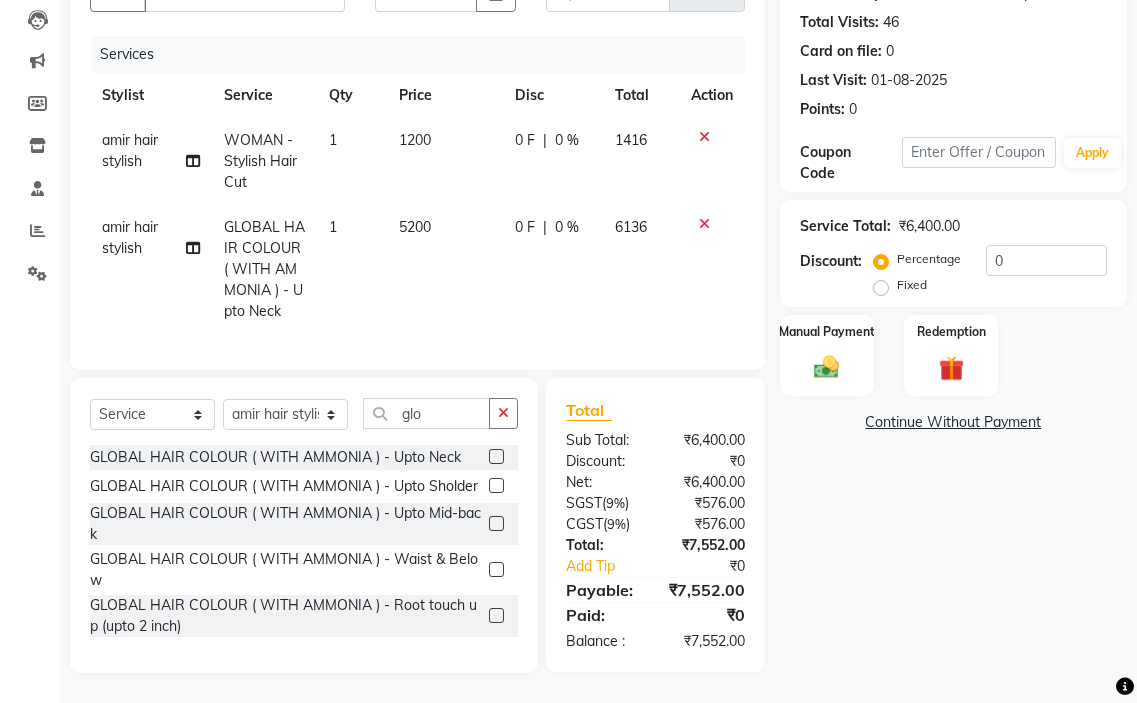 click on "0 F | 0 %" 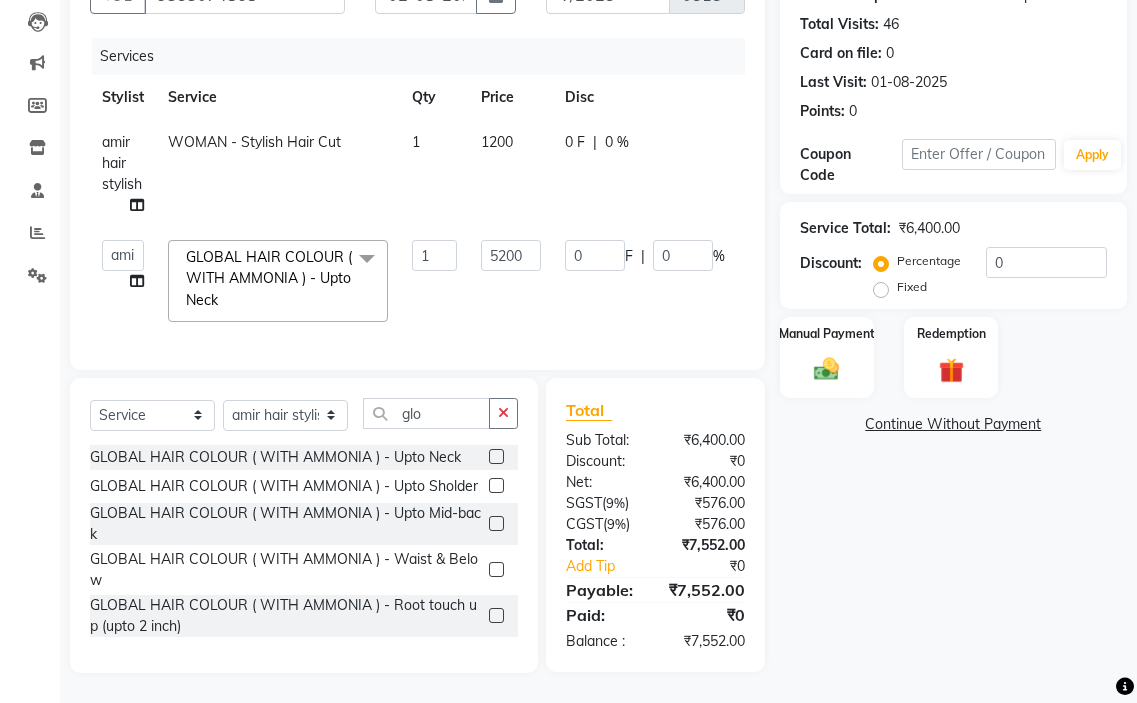 scroll, scrollTop: 225, scrollLeft: 0, axis: vertical 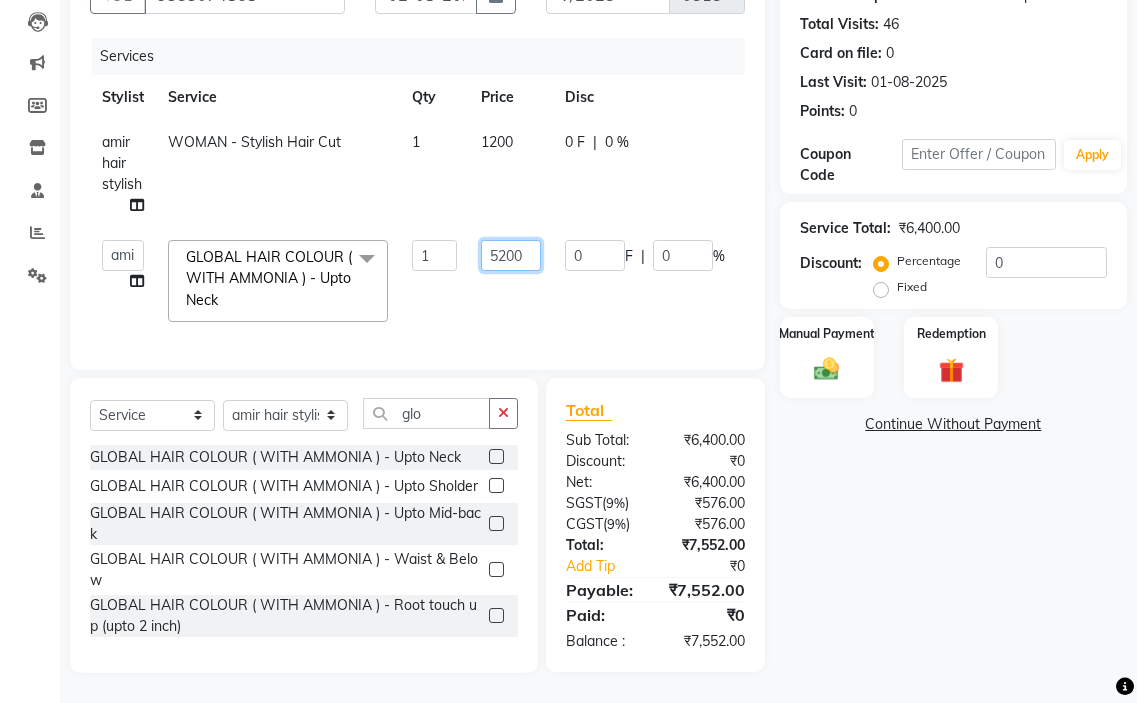 click on "5200" 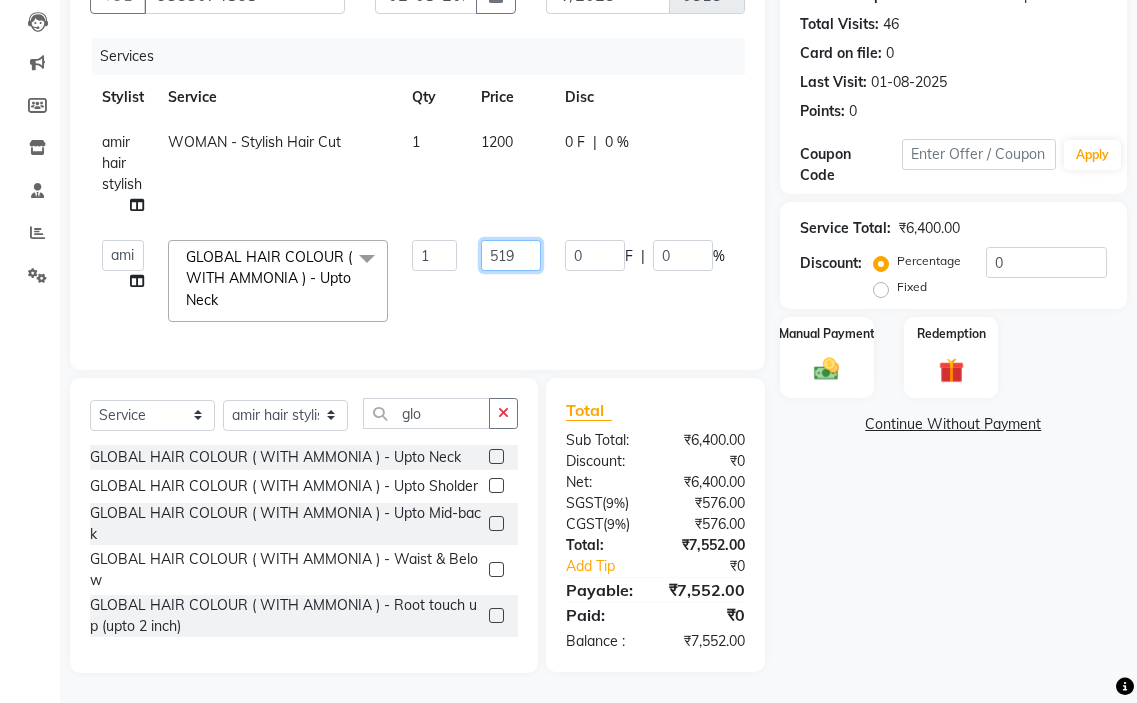 type on "5199" 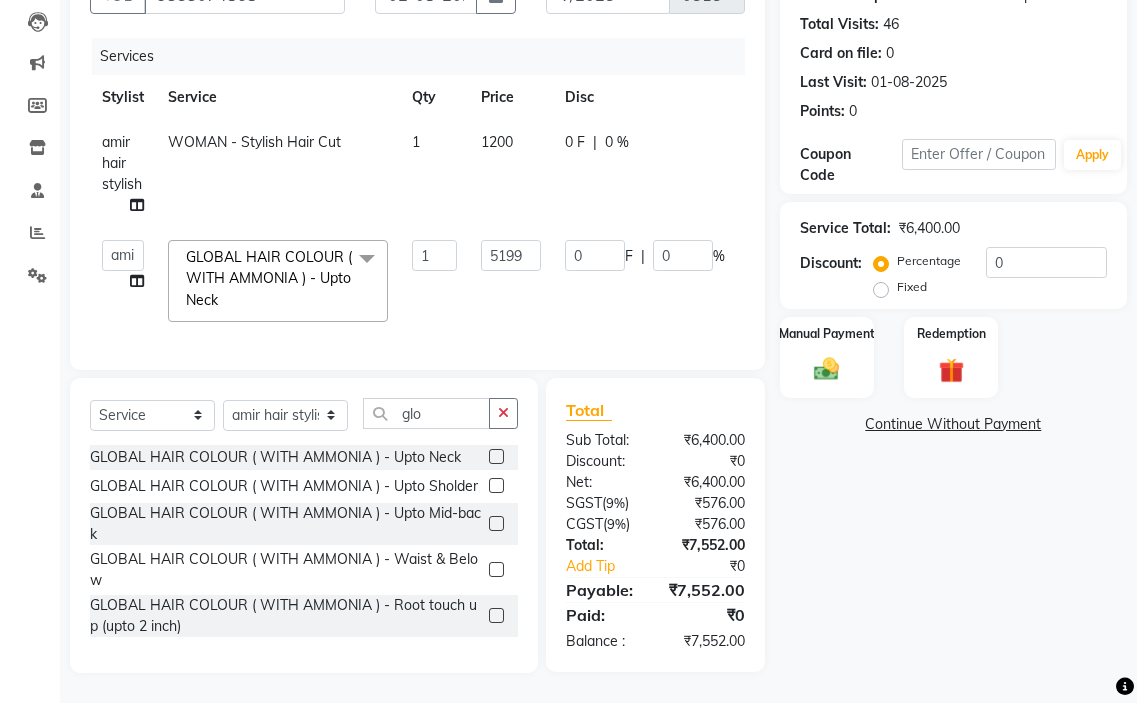 click on "0 F | 0 %" 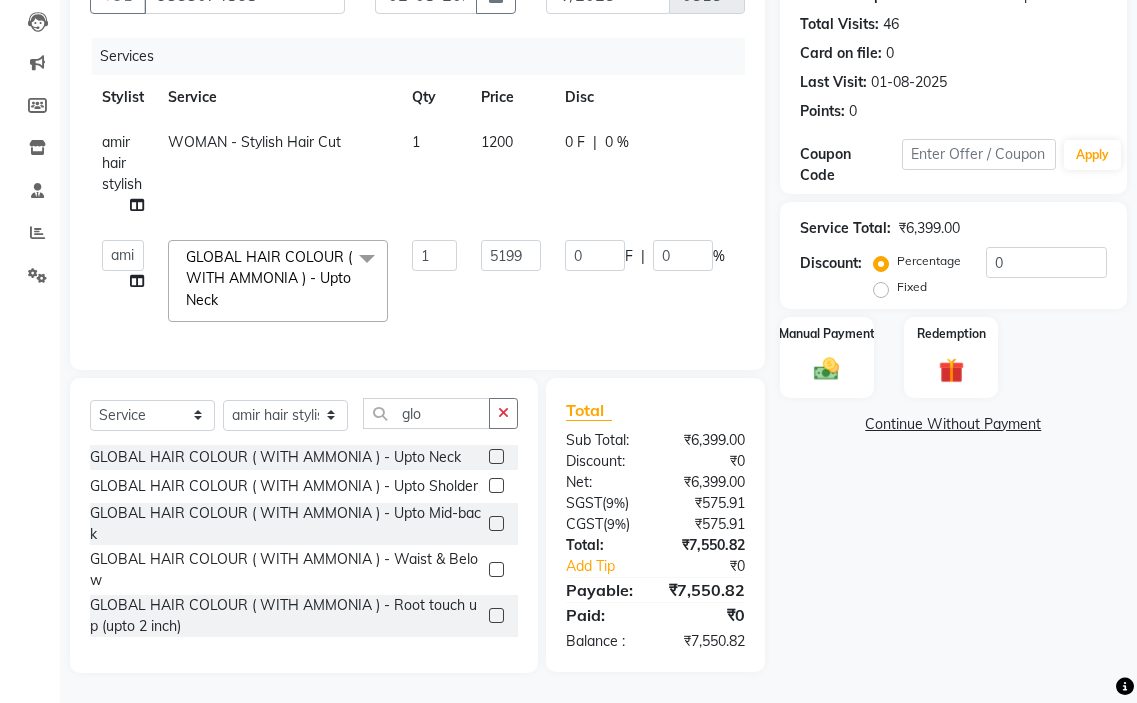 click on "1200" 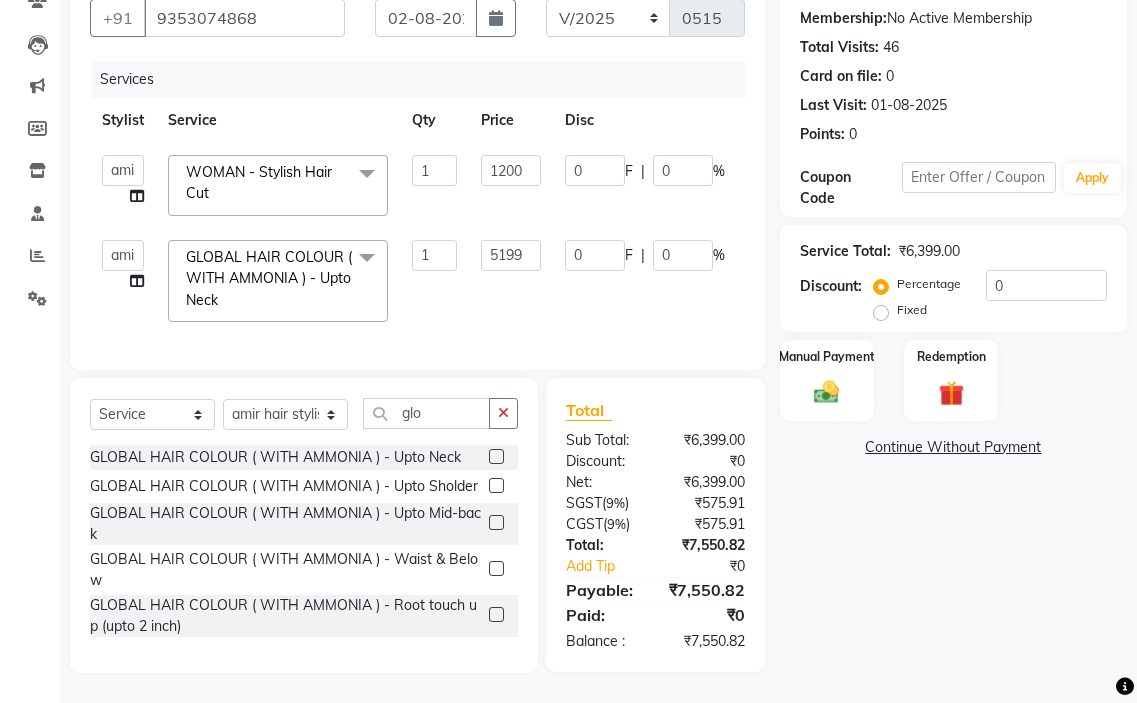 scroll, scrollTop: 202, scrollLeft: 0, axis: vertical 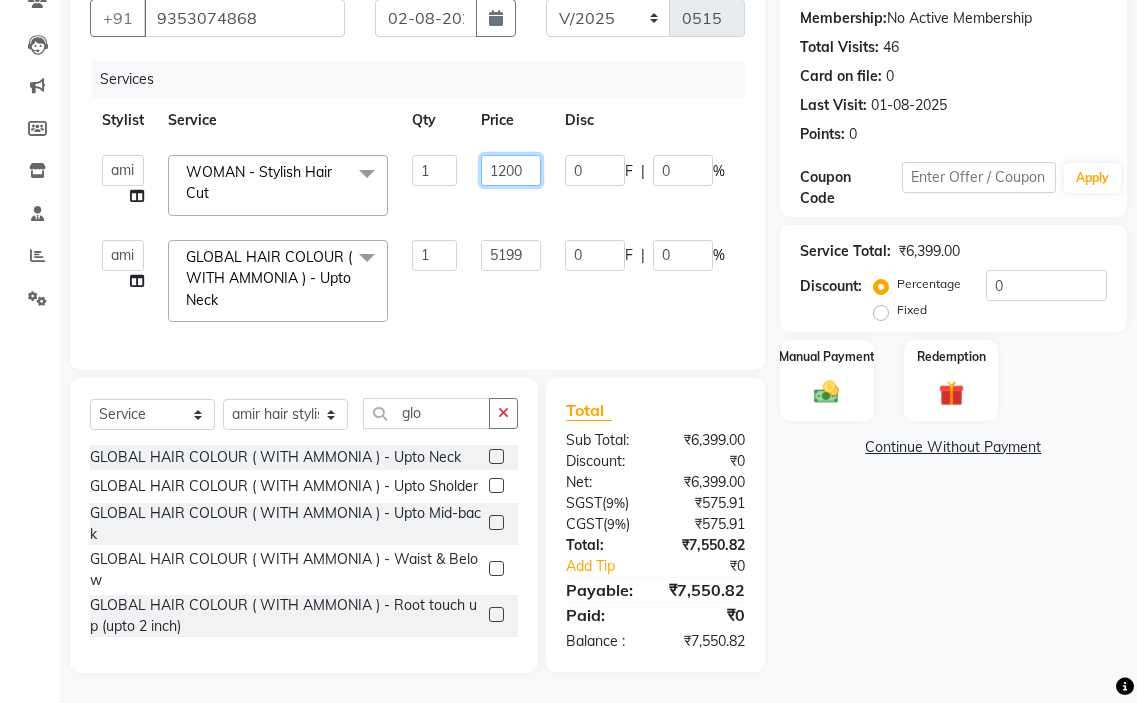 click on "1200" 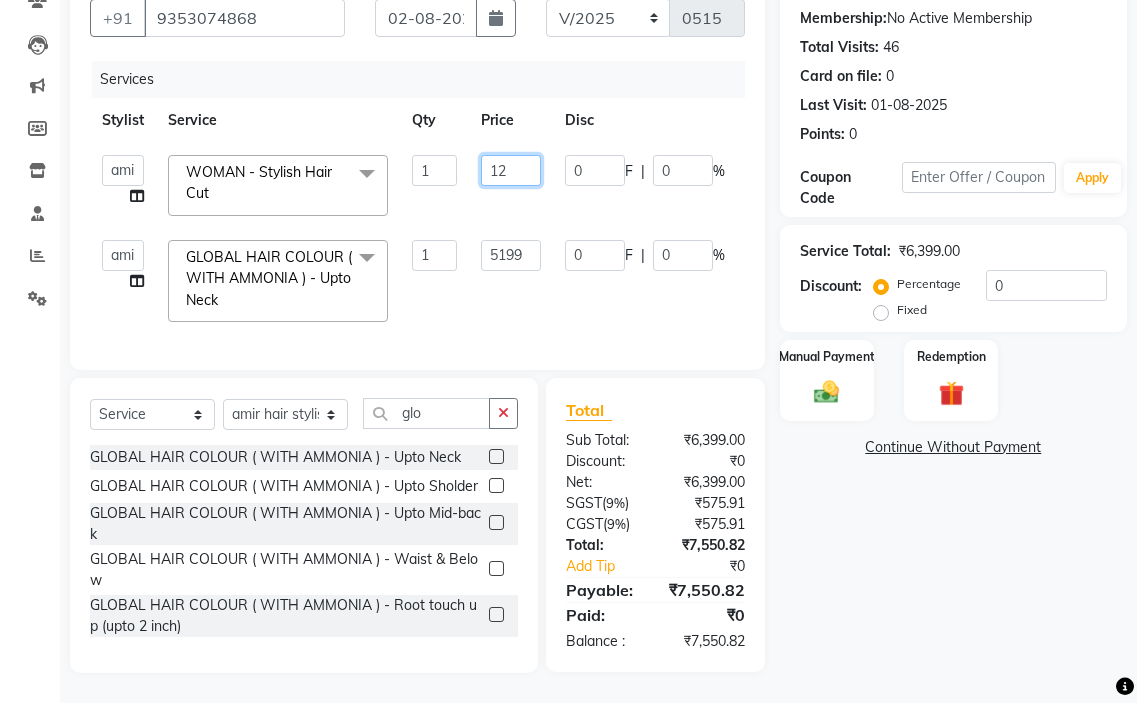 type on "1" 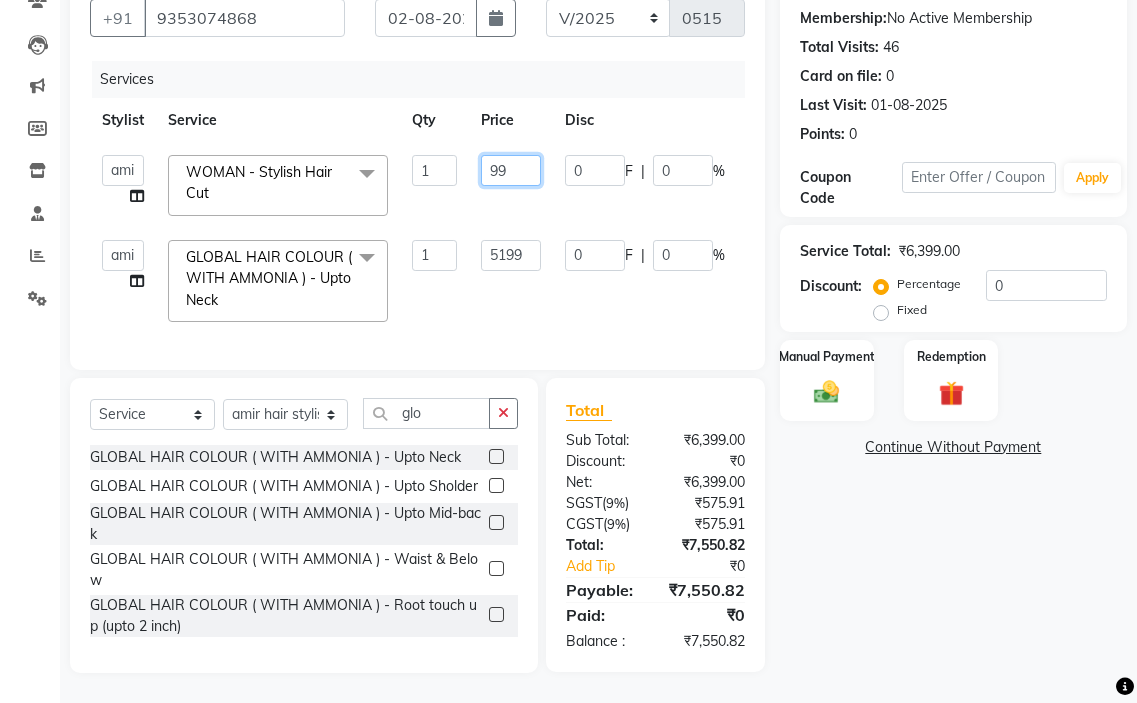 type on "999" 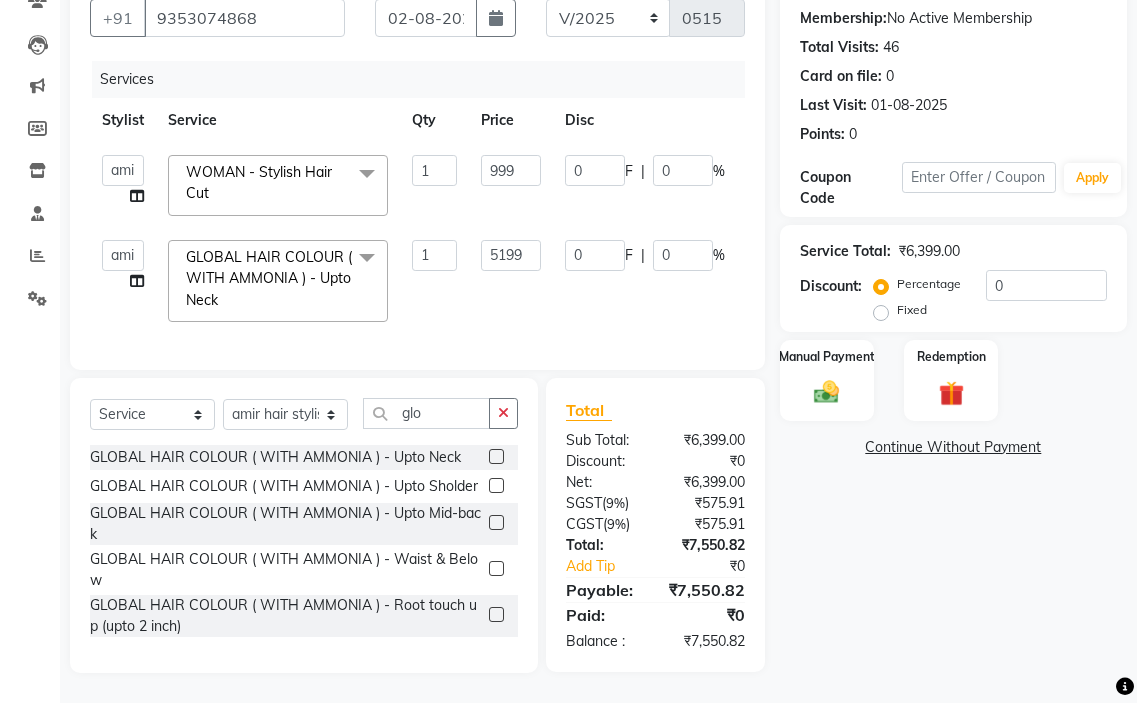 click on "0 F | 0 %" 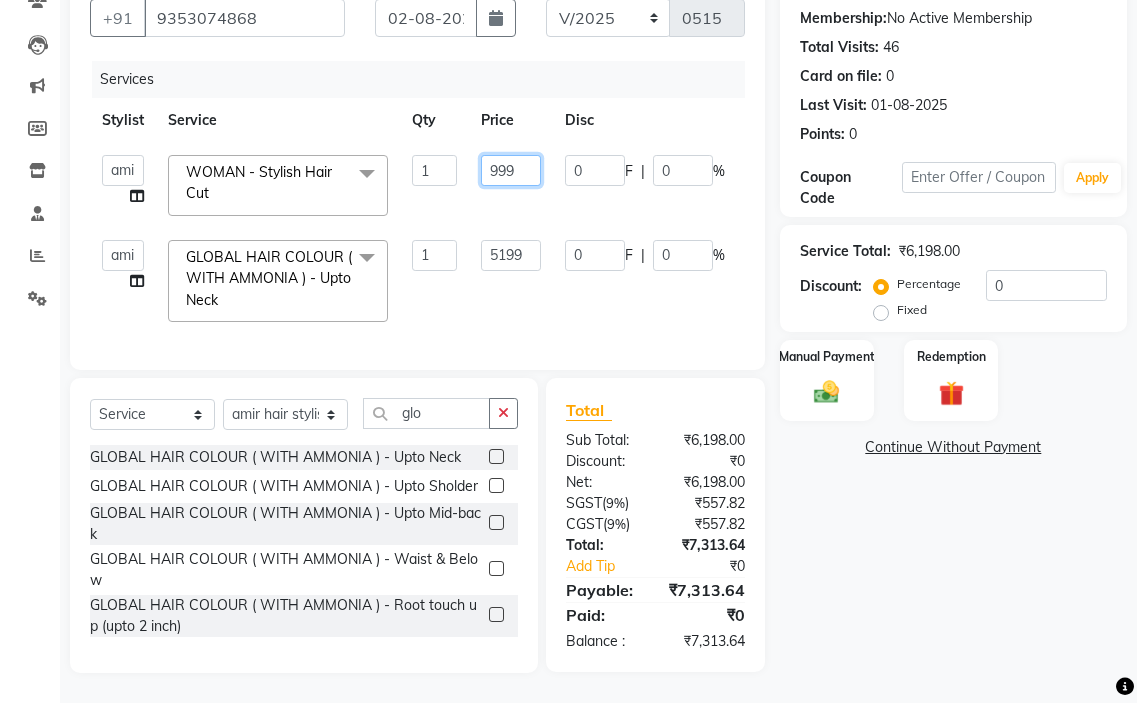 click on "999" 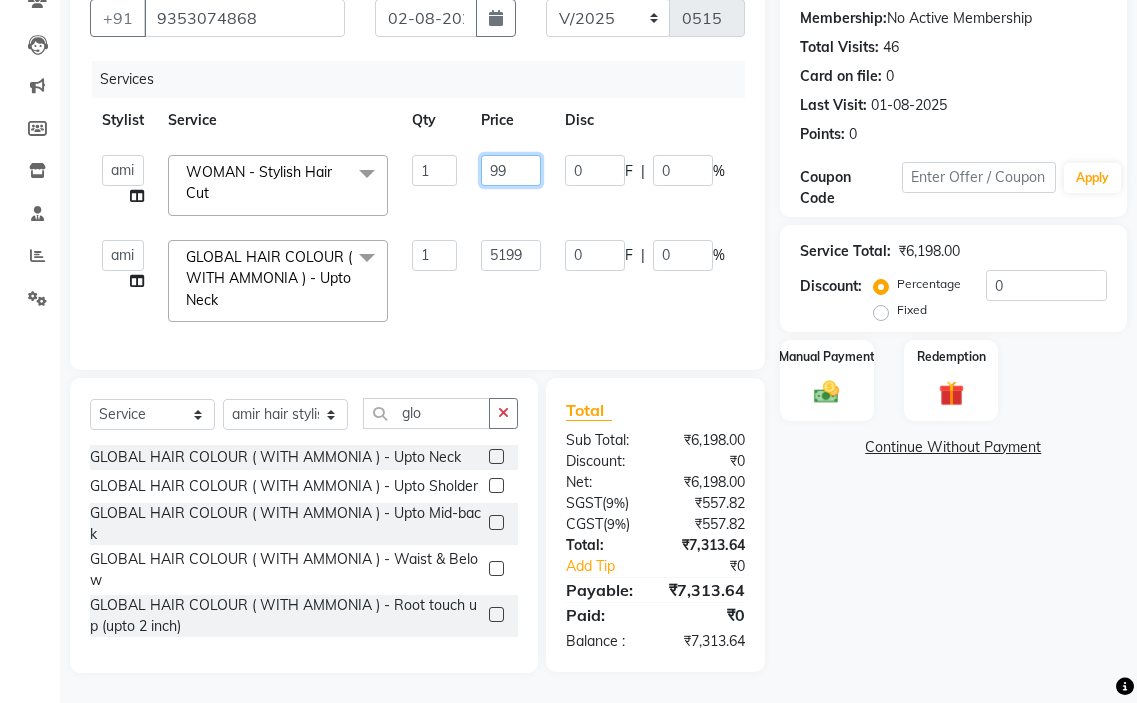 type on "9" 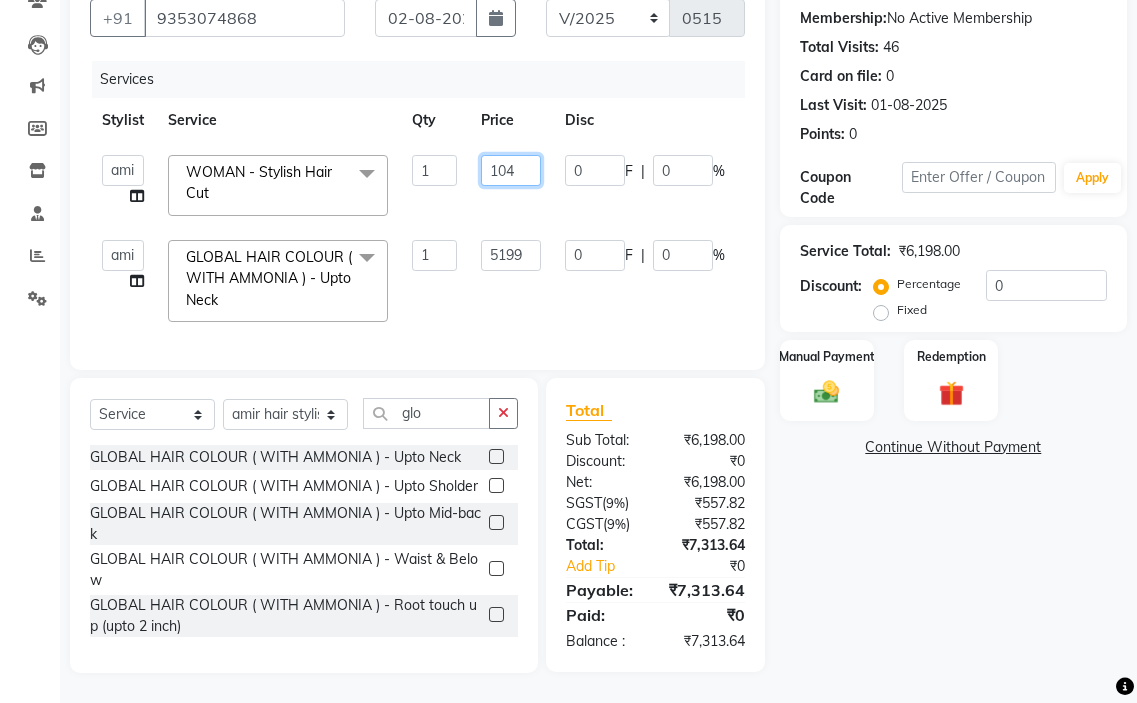 type on "1040" 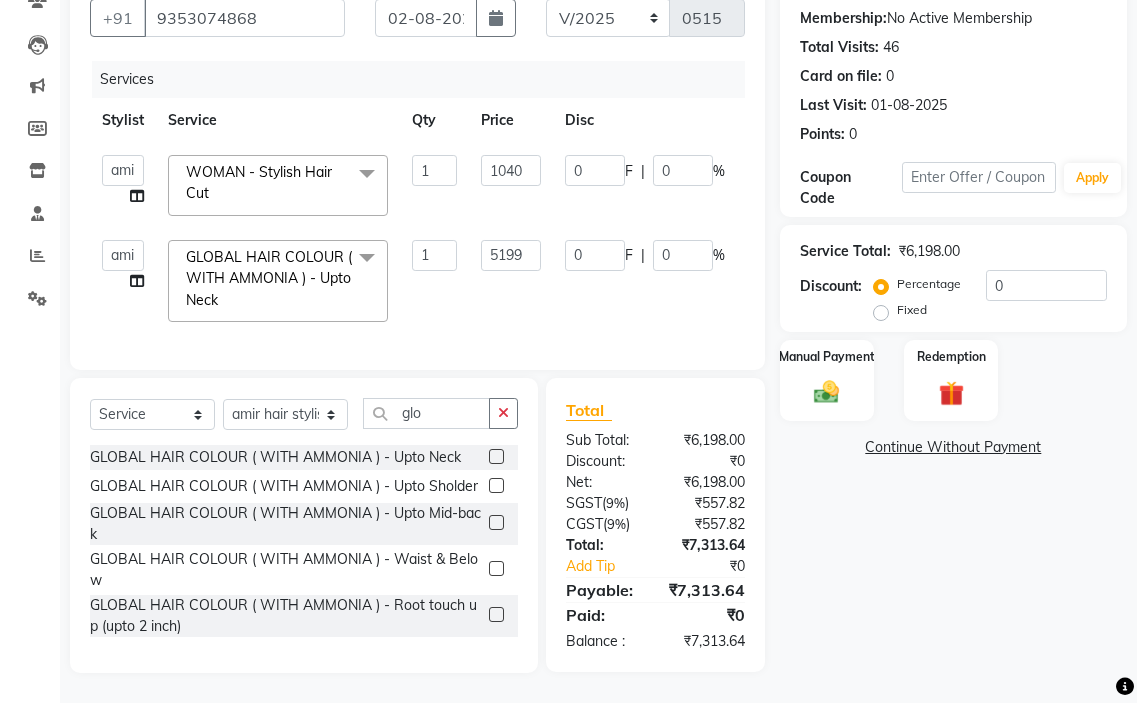click on "0 F | 0 %" 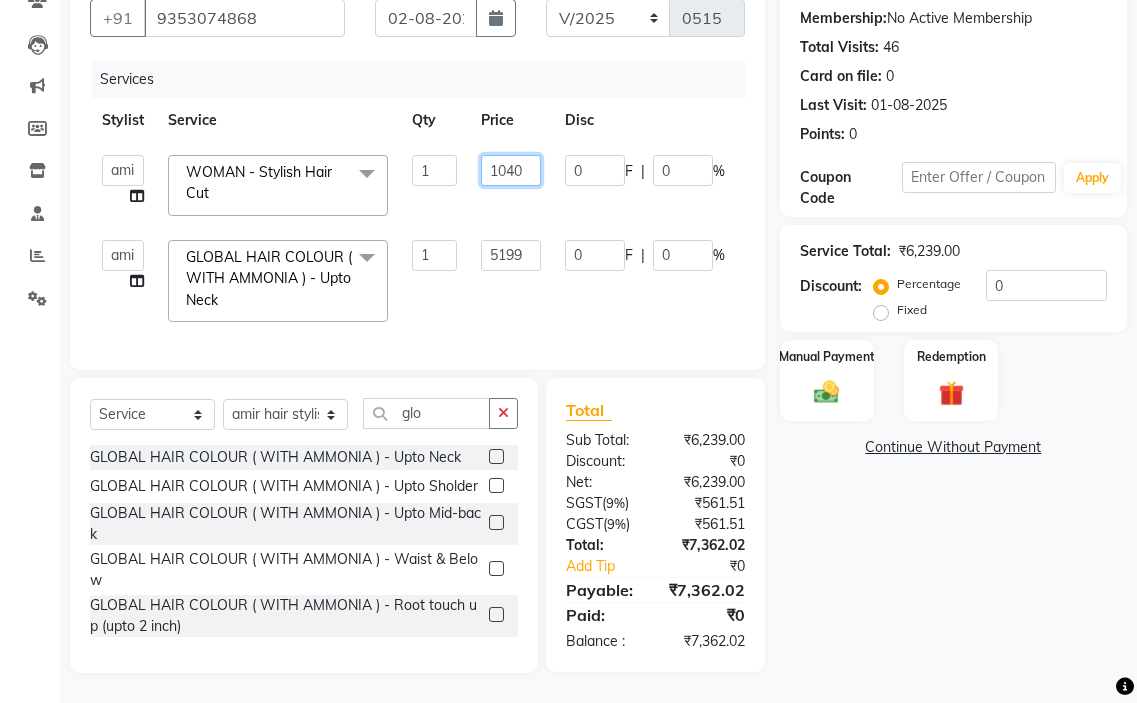 click on "1040" 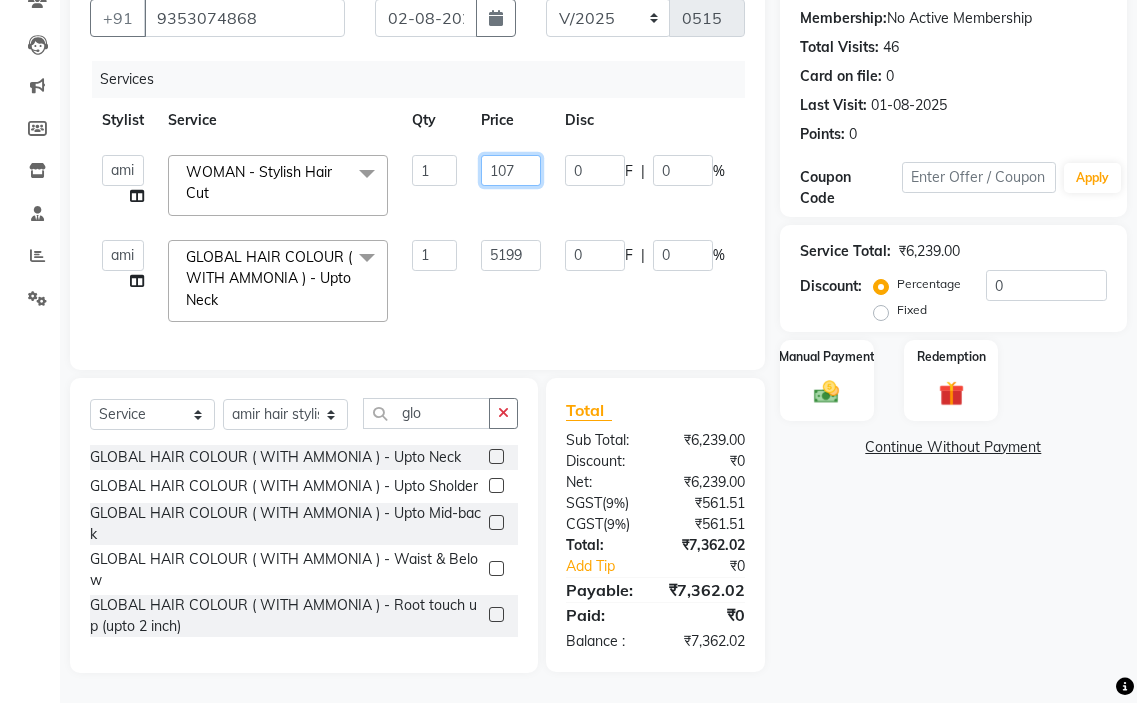 type on "1070" 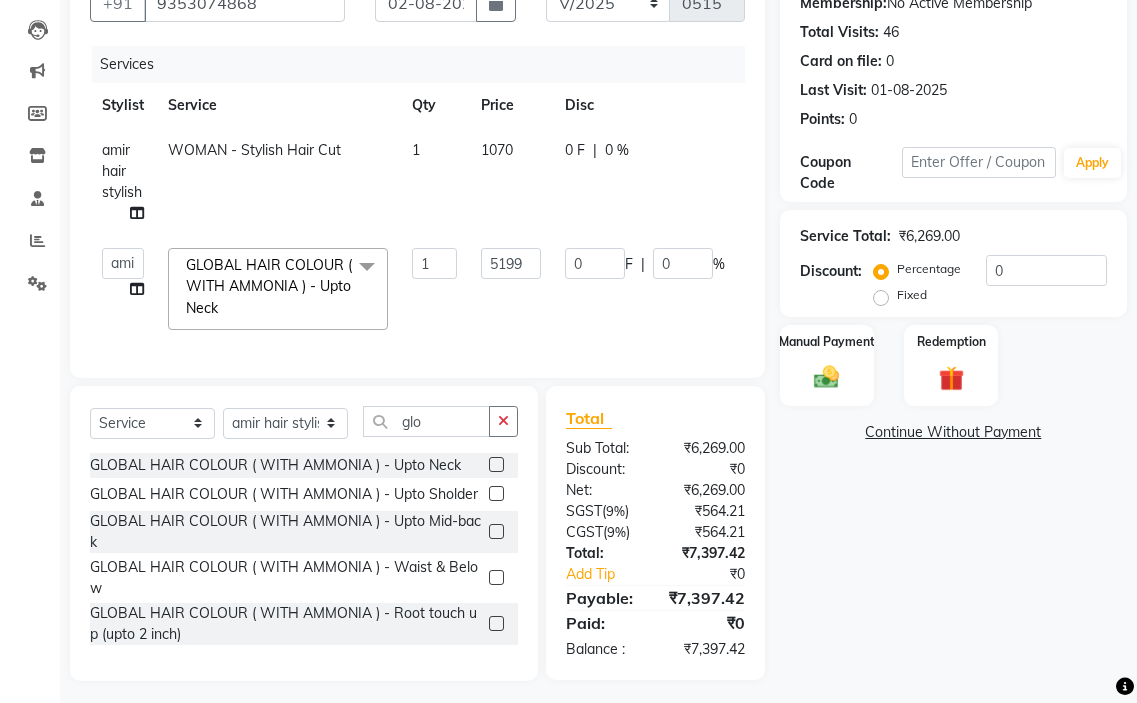 click on "1070" 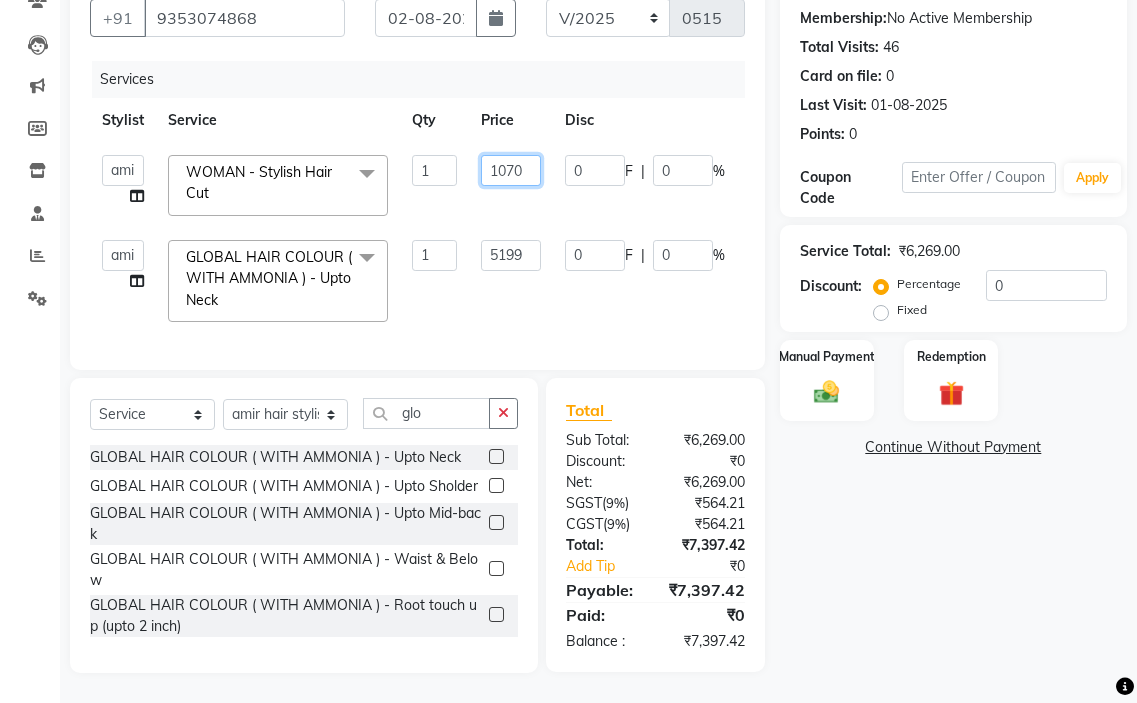 click on "1070" 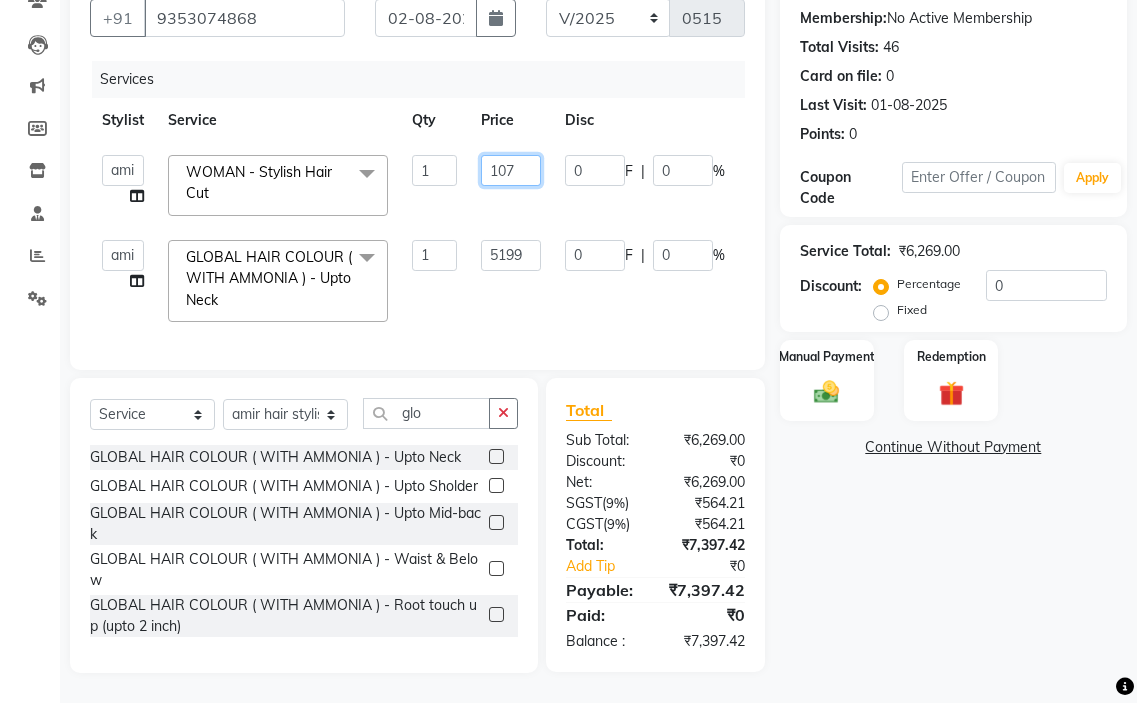 type on "1075" 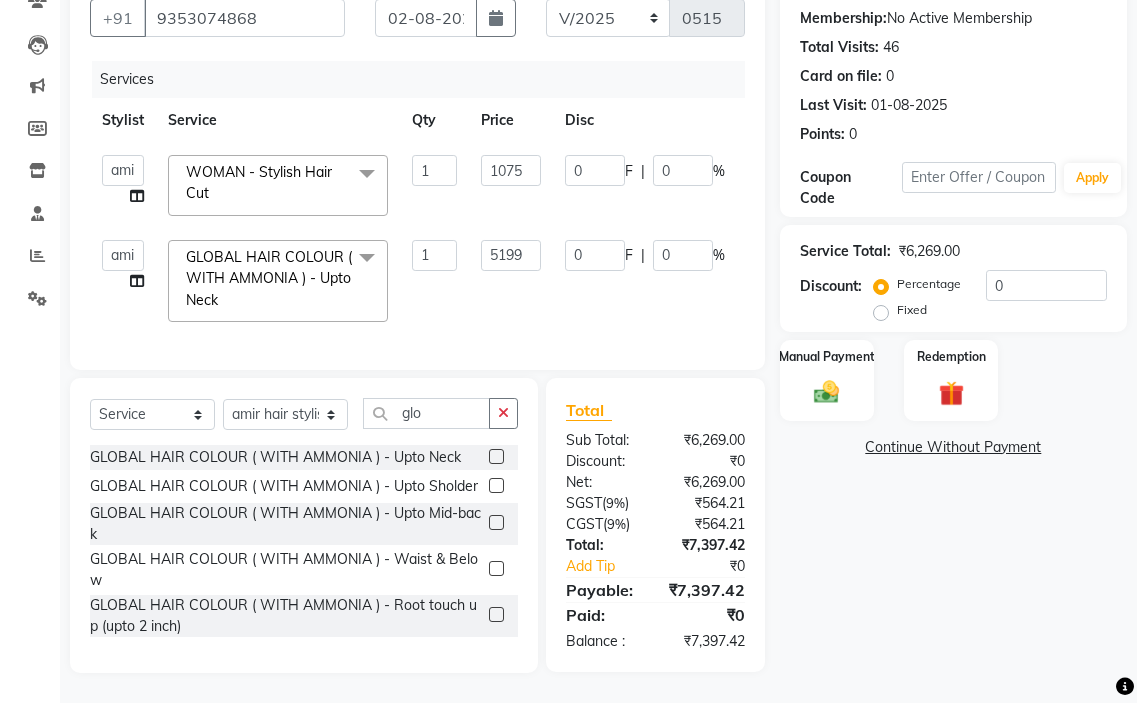 click on "1075" 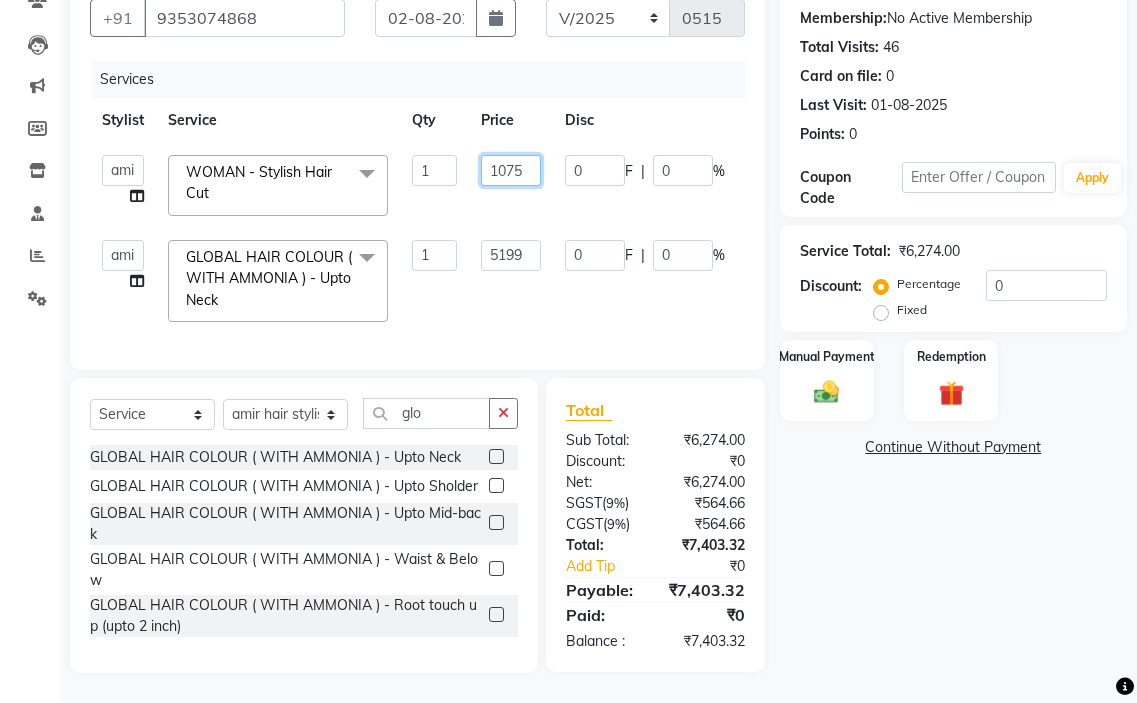 click on "1075" 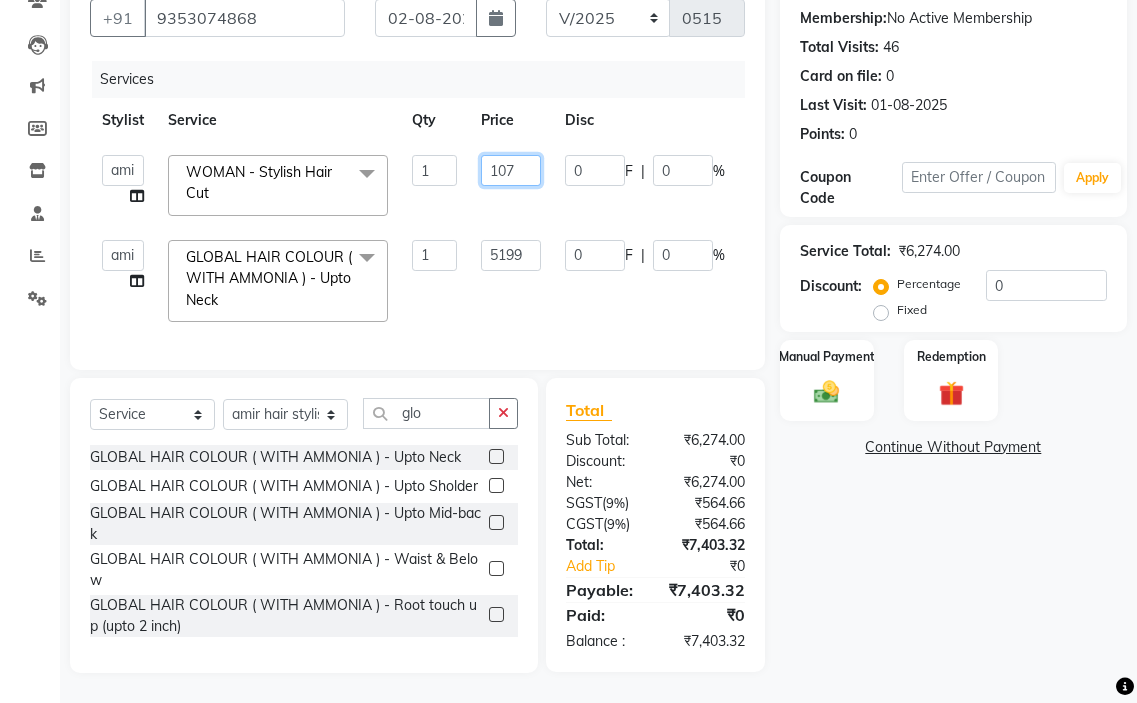 type on "1073" 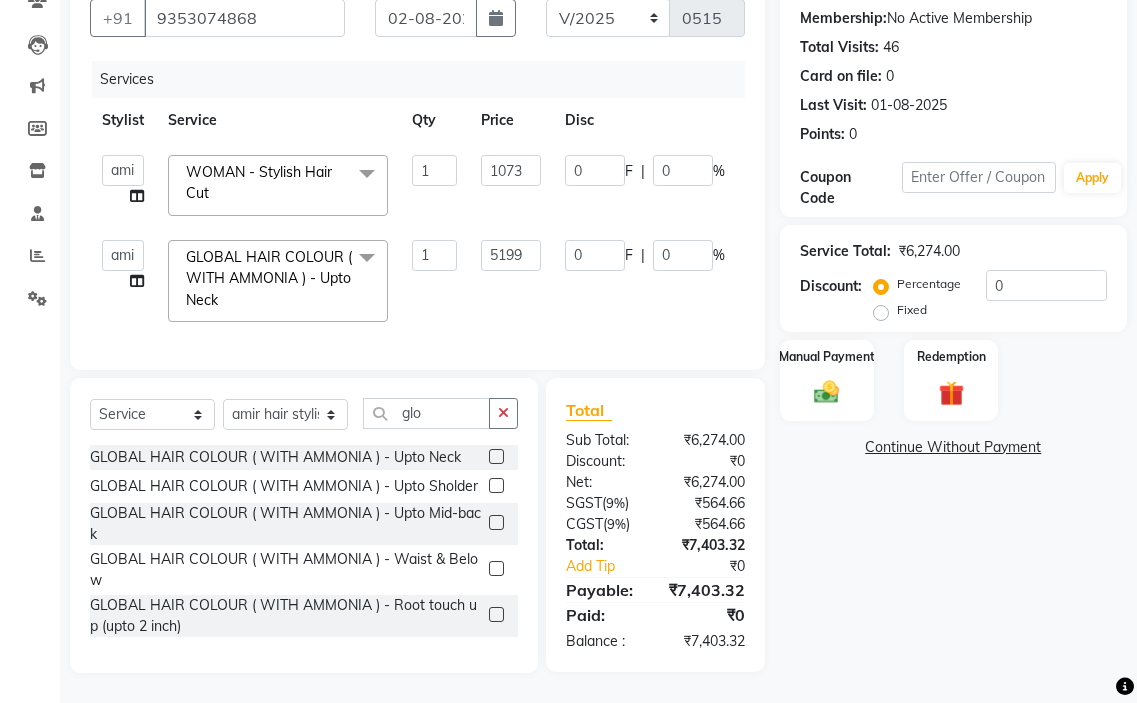 click on "1073" 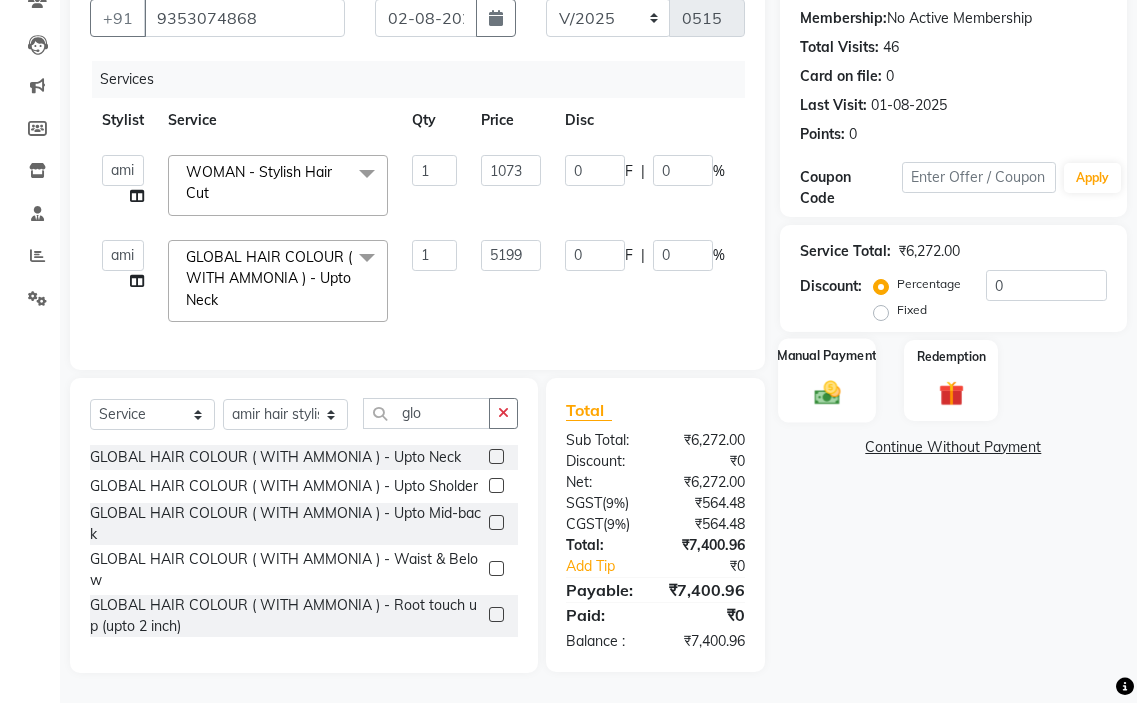 click on "Manual Payment" 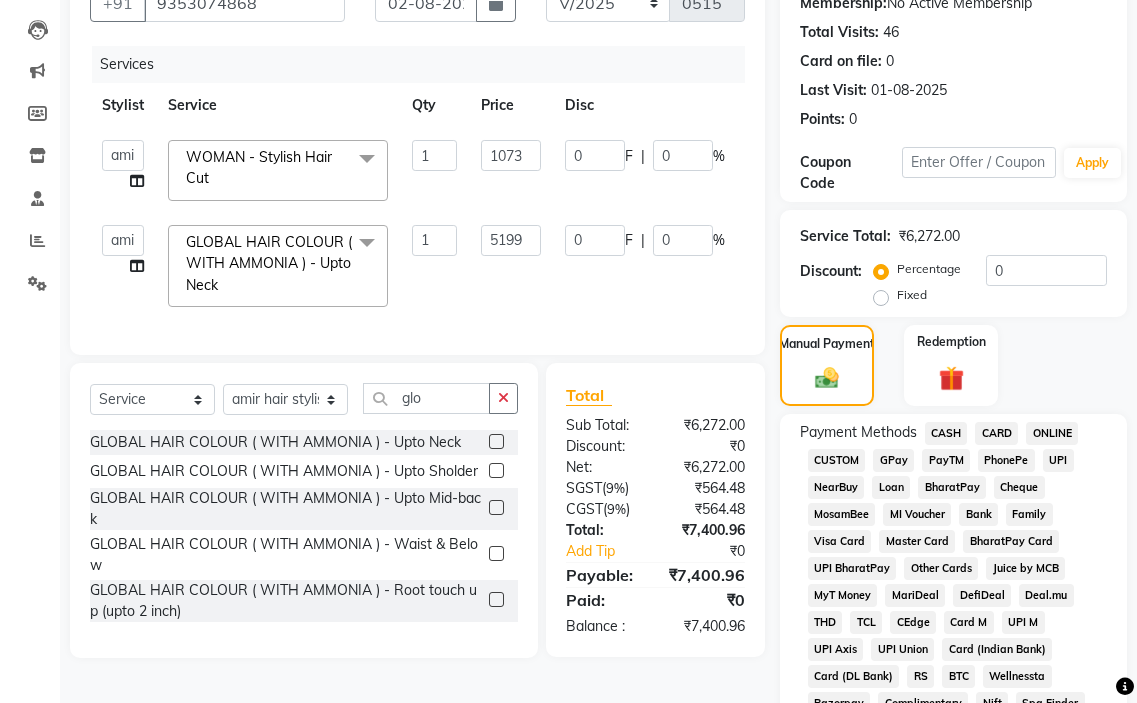 click on "CASH" 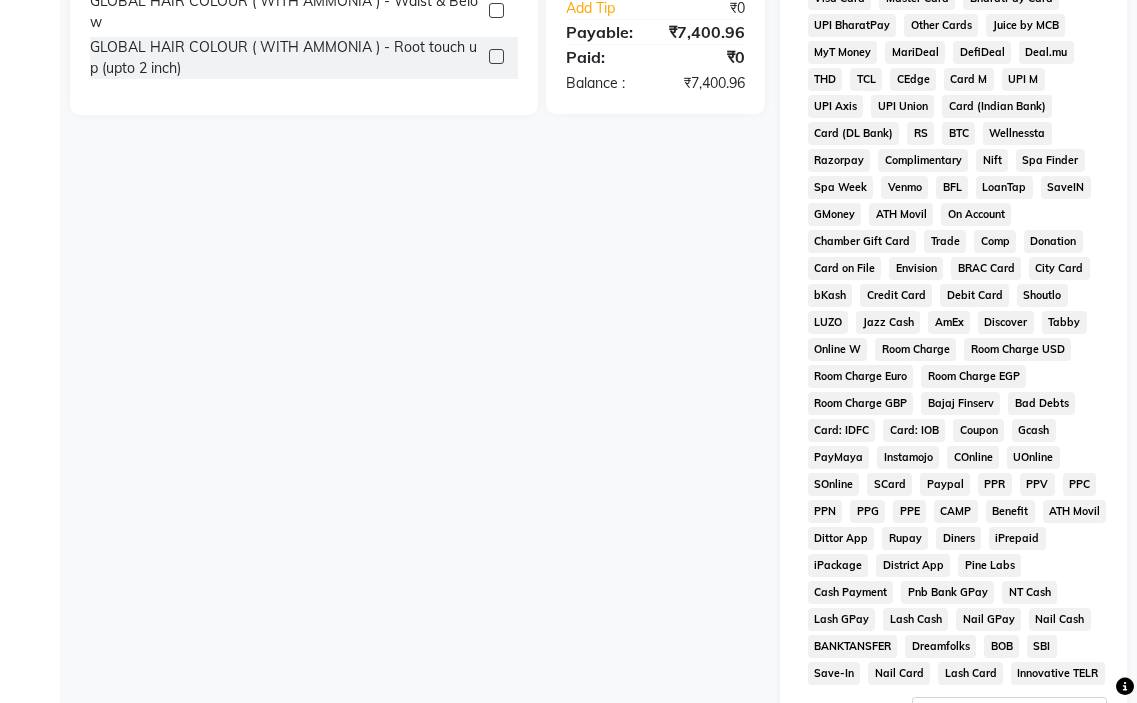 scroll, scrollTop: 1010, scrollLeft: 0, axis: vertical 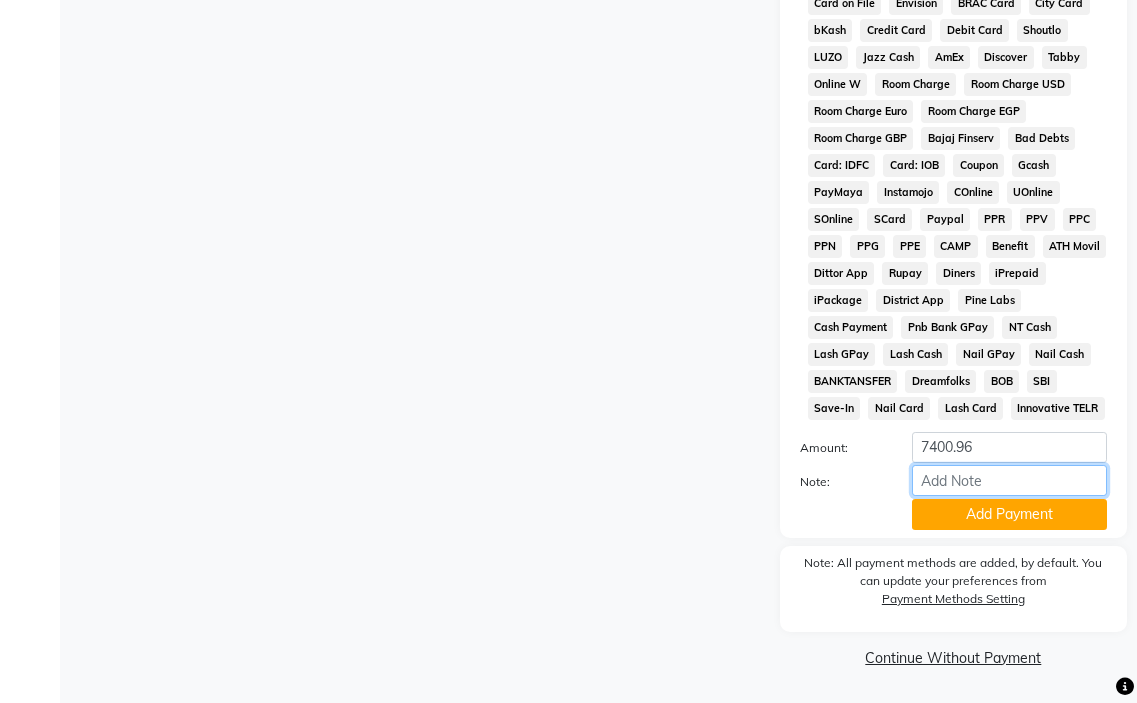 click on "Note:" at bounding box center [1009, 480] 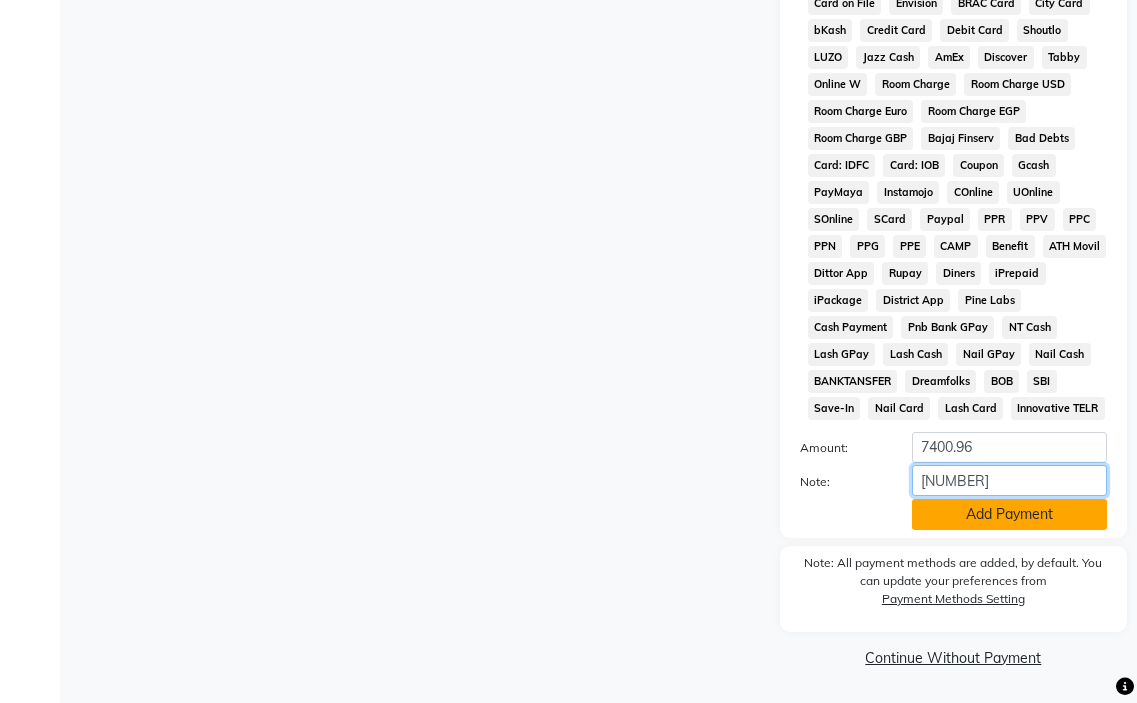 type on "[NUMBER]" 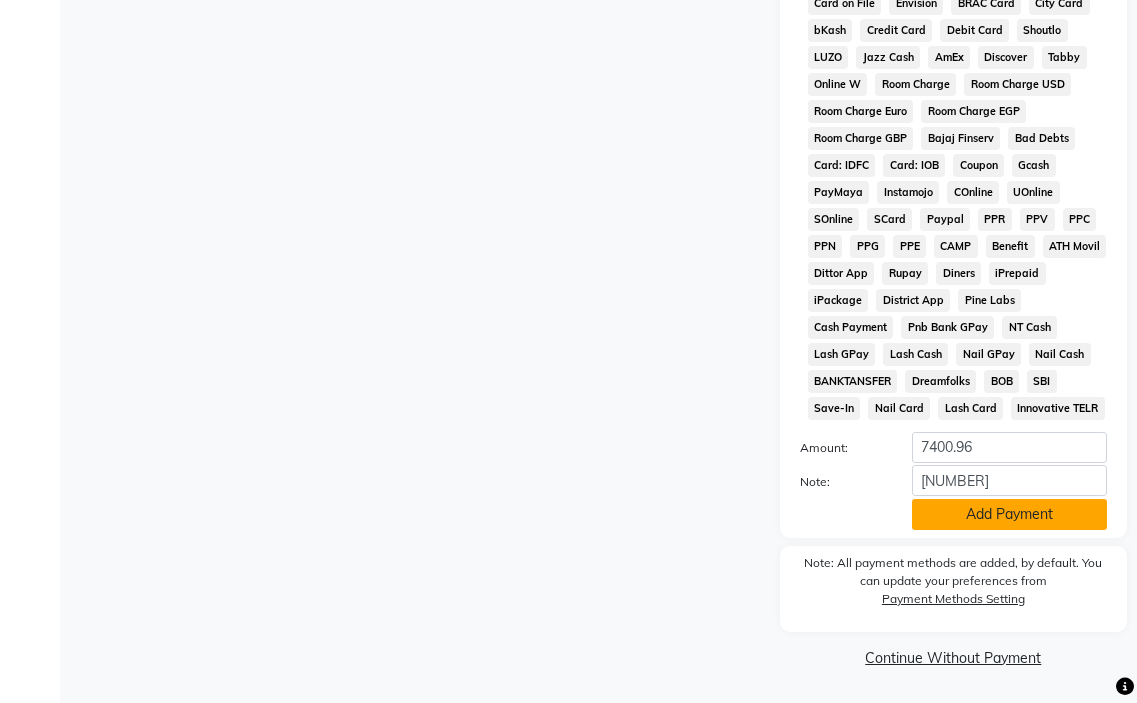 click on "Add Payment" 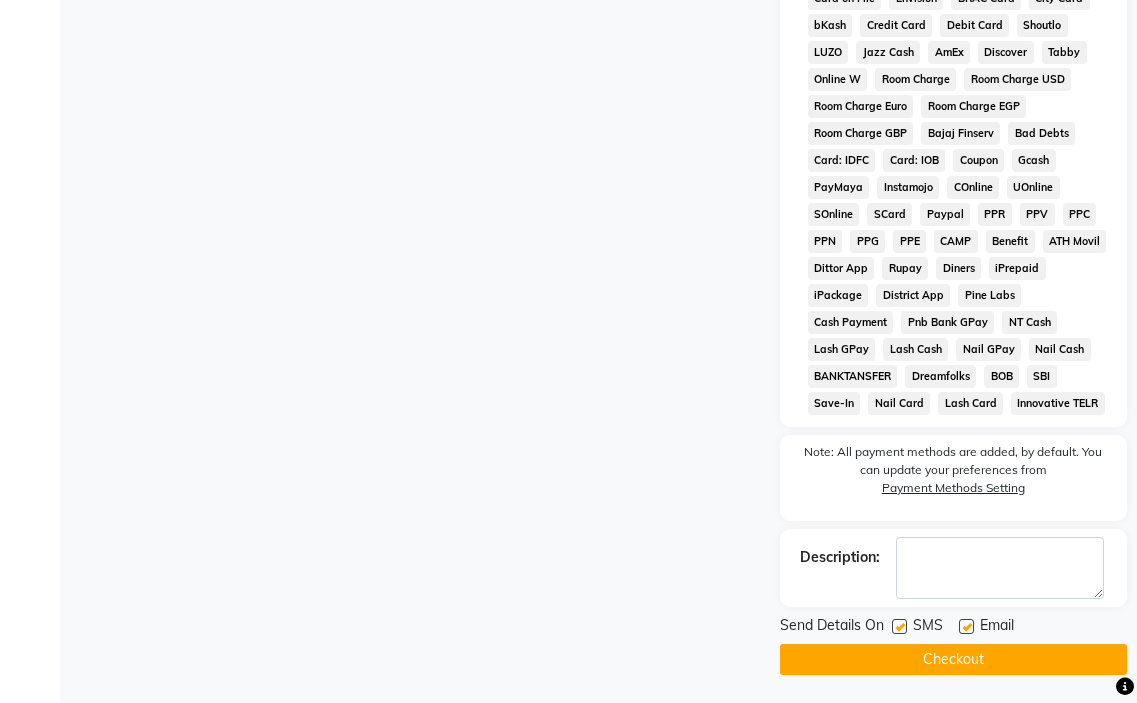 scroll, scrollTop: 1017, scrollLeft: 0, axis: vertical 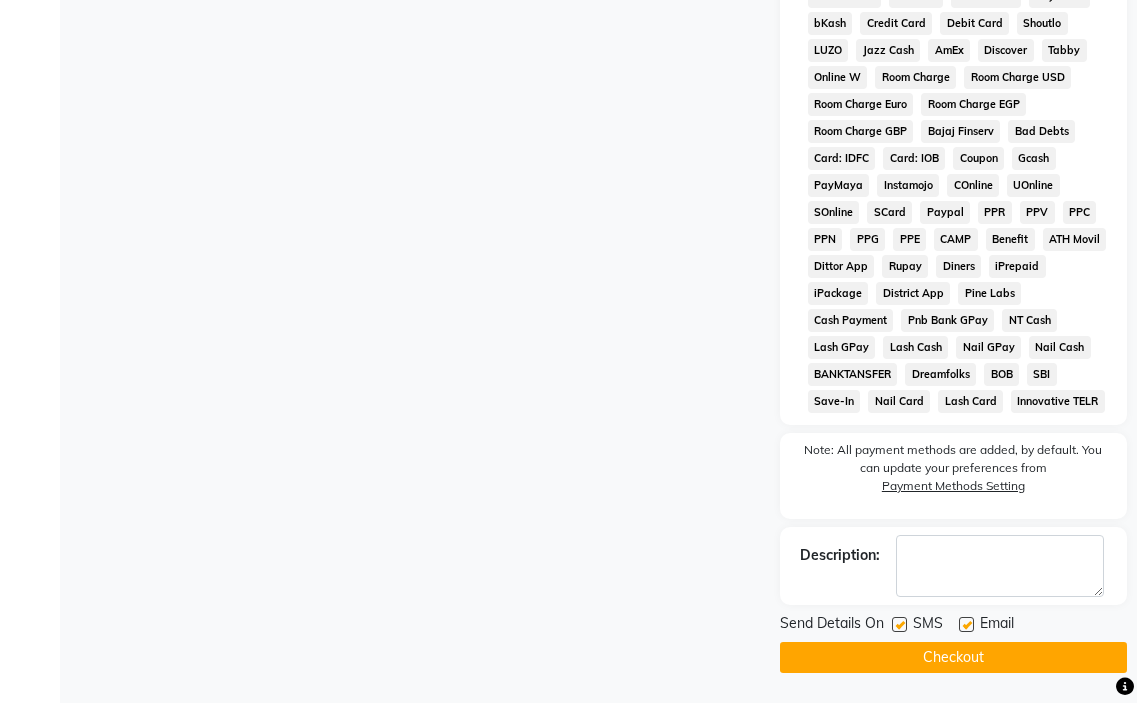 click 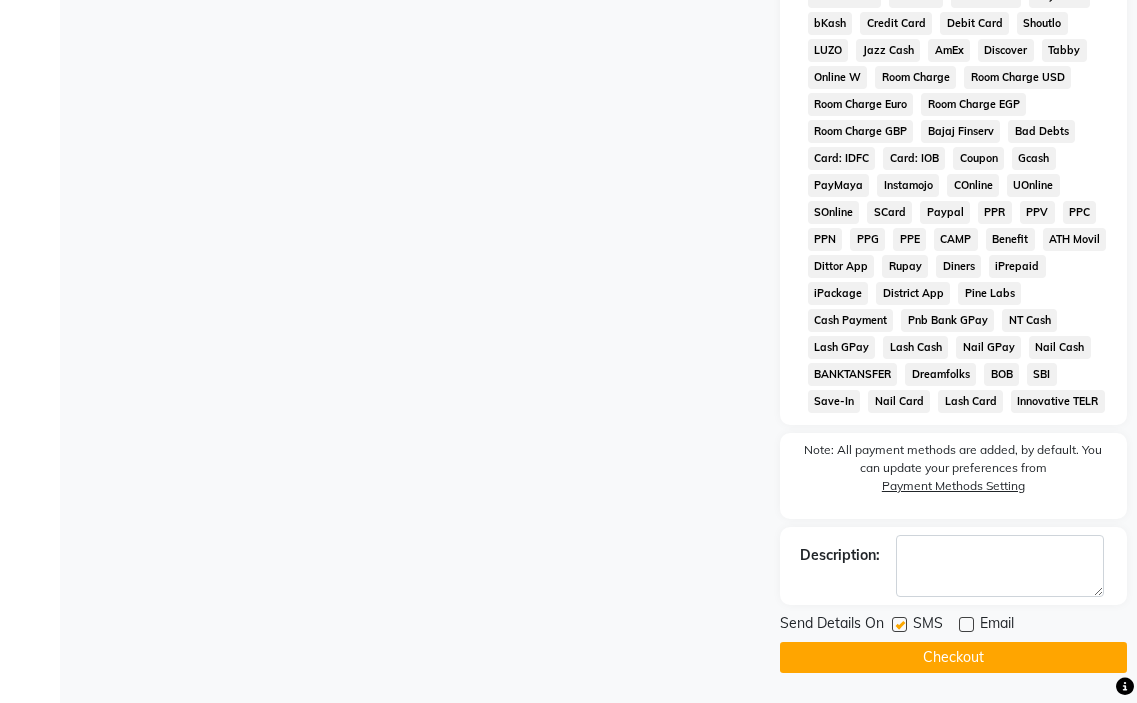 click on "Checkout" 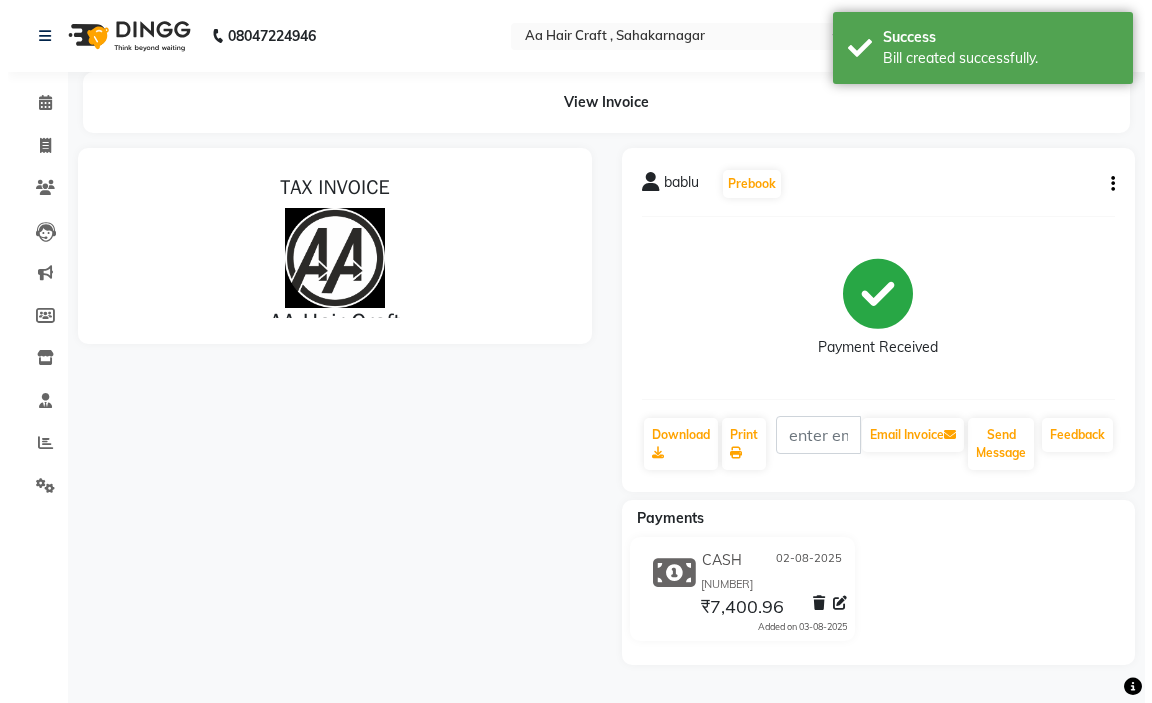 scroll, scrollTop: 0, scrollLeft: 0, axis: both 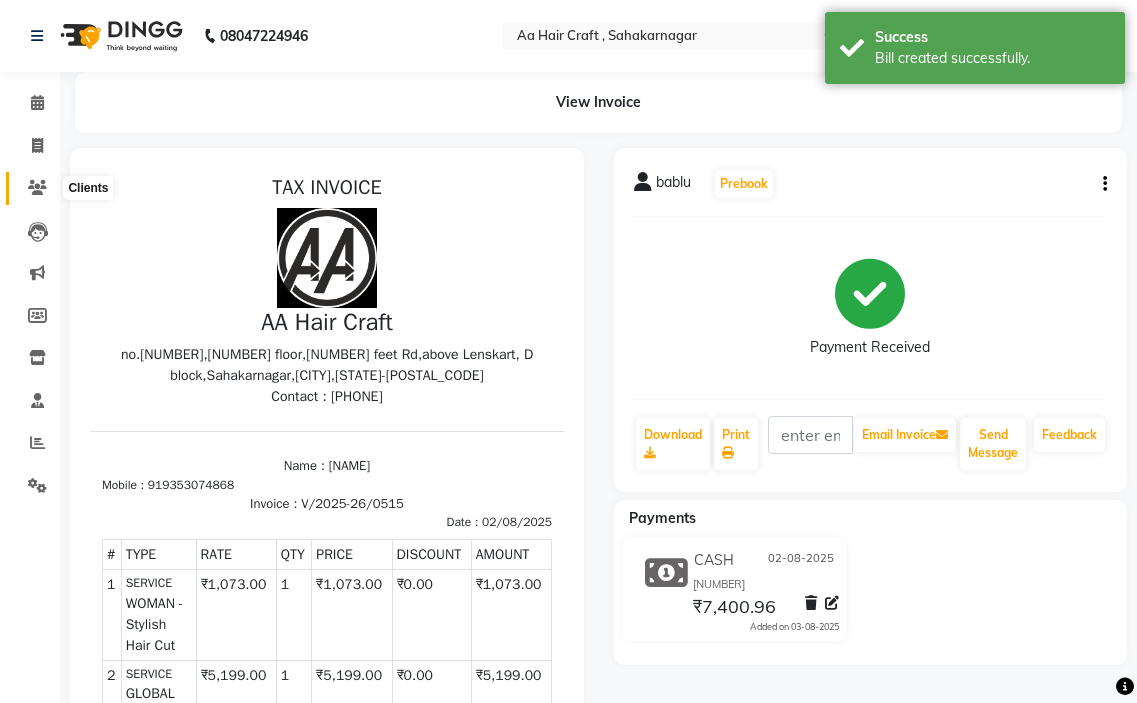 click 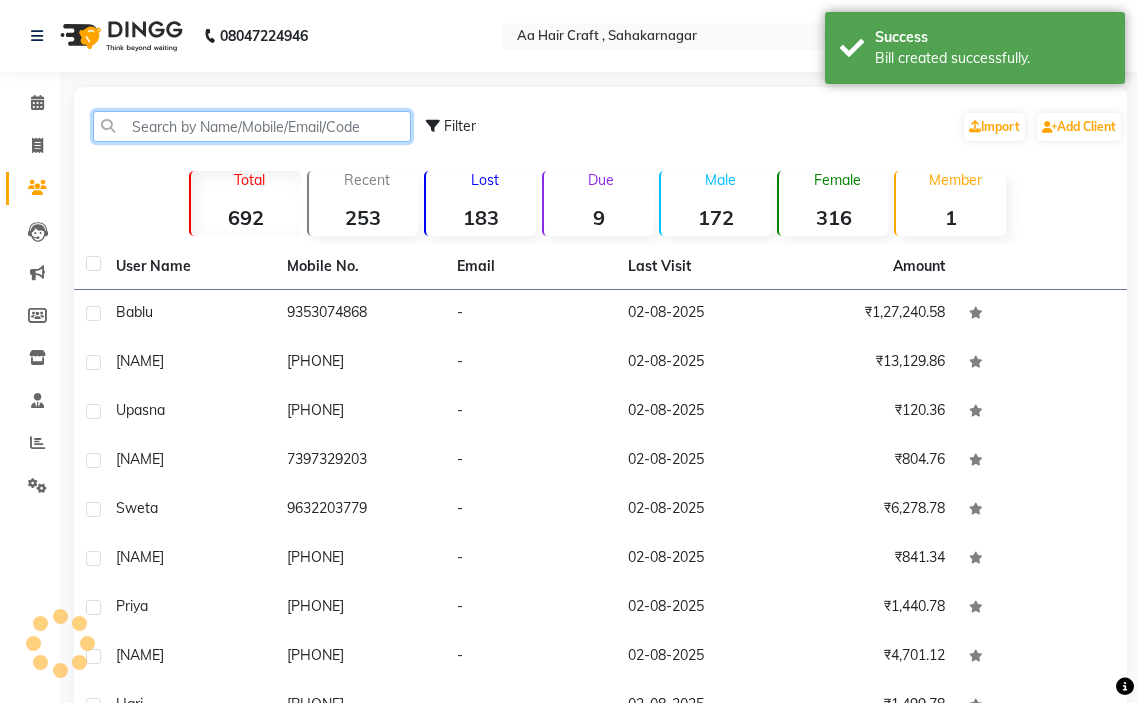 drag, startPoint x: 358, startPoint y: 125, endPoint x: 468, endPoint y: 90, distance: 115.43397 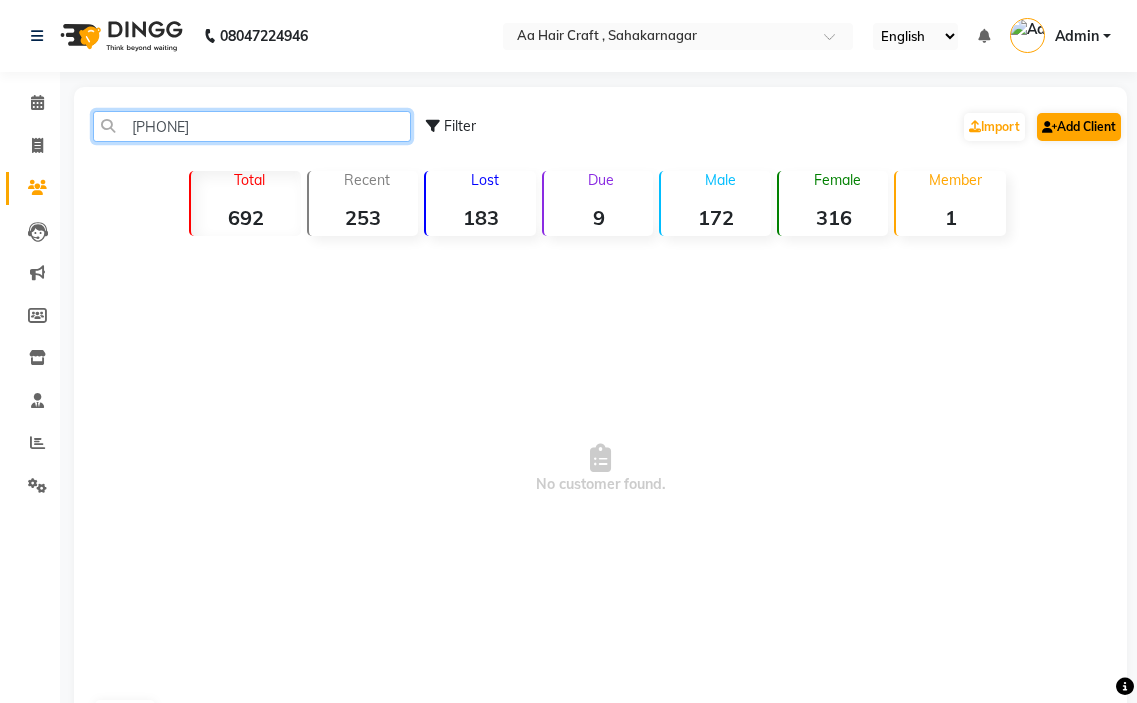 type on "[PHONE]" 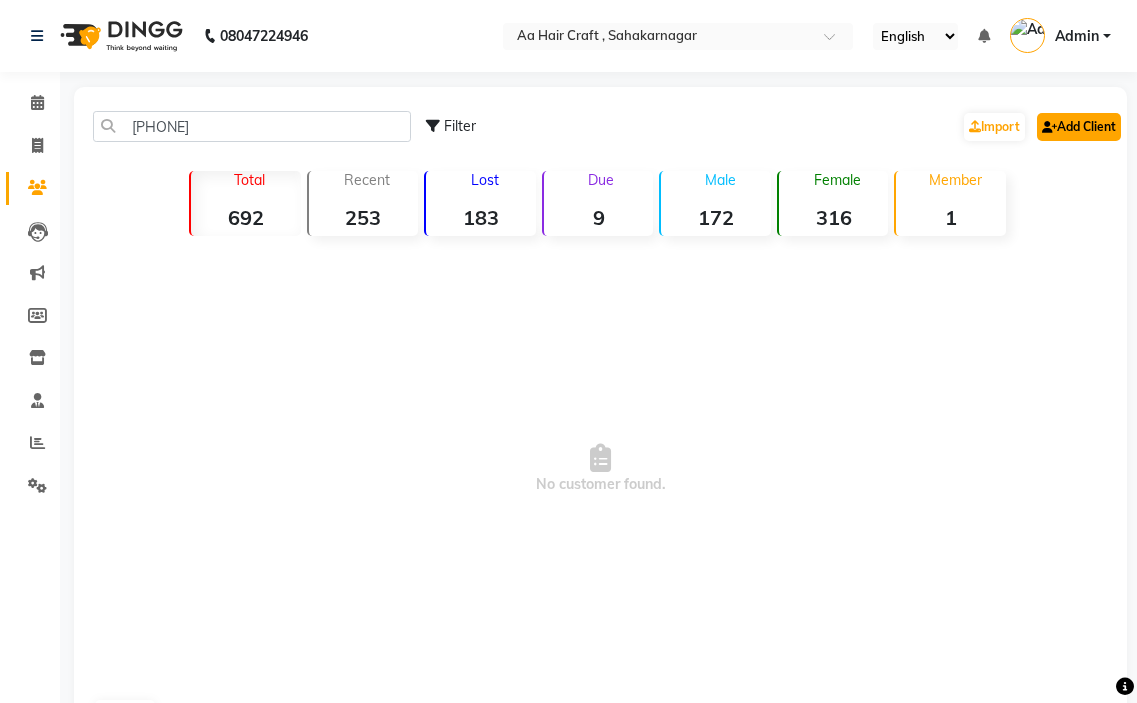 click on "Add Client" 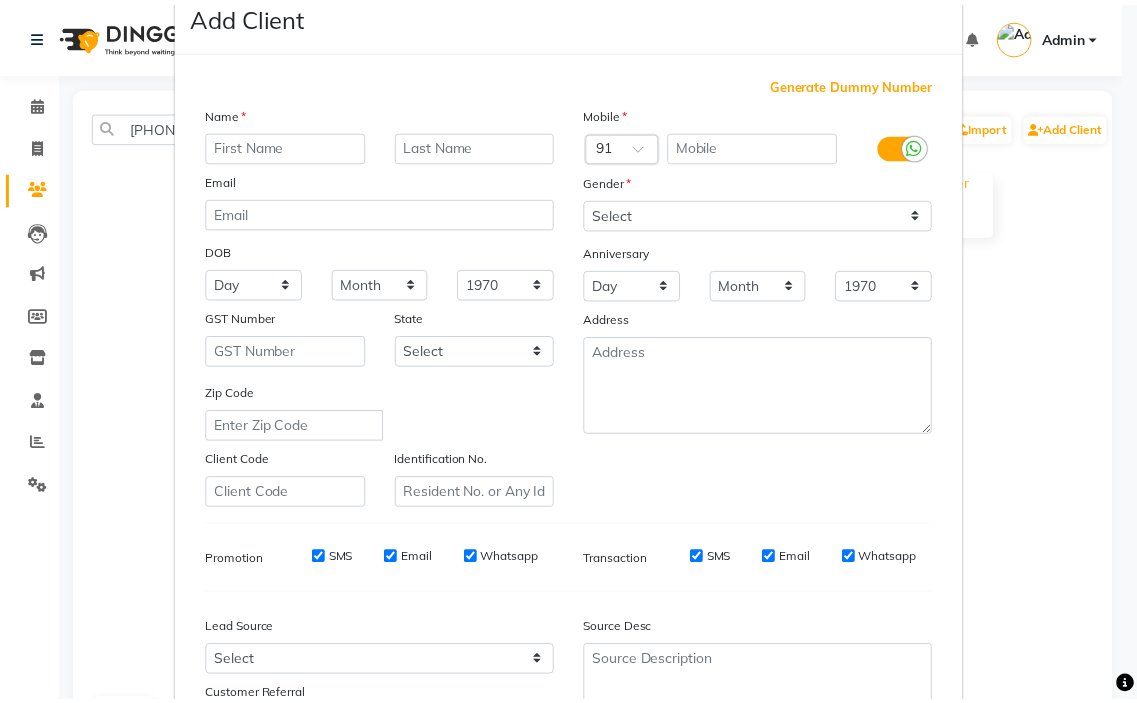 scroll, scrollTop: 220, scrollLeft: 0, axis: vertical 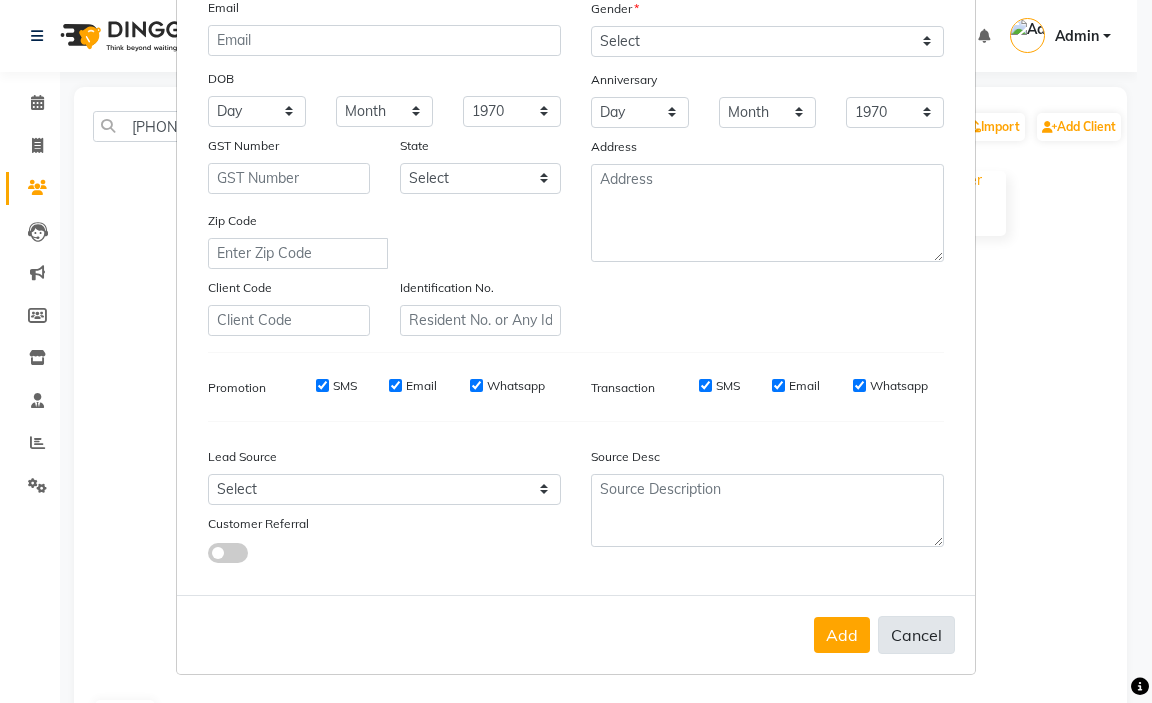 click on "Cancel" at bounding box center [916, 635] 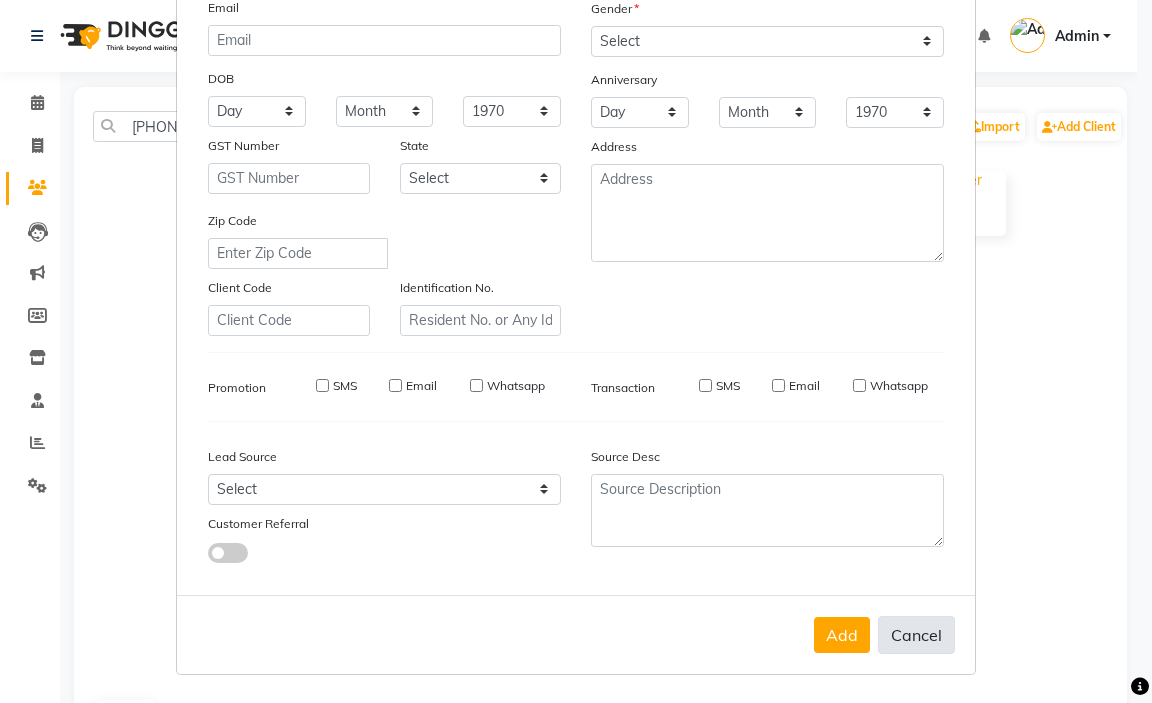 select 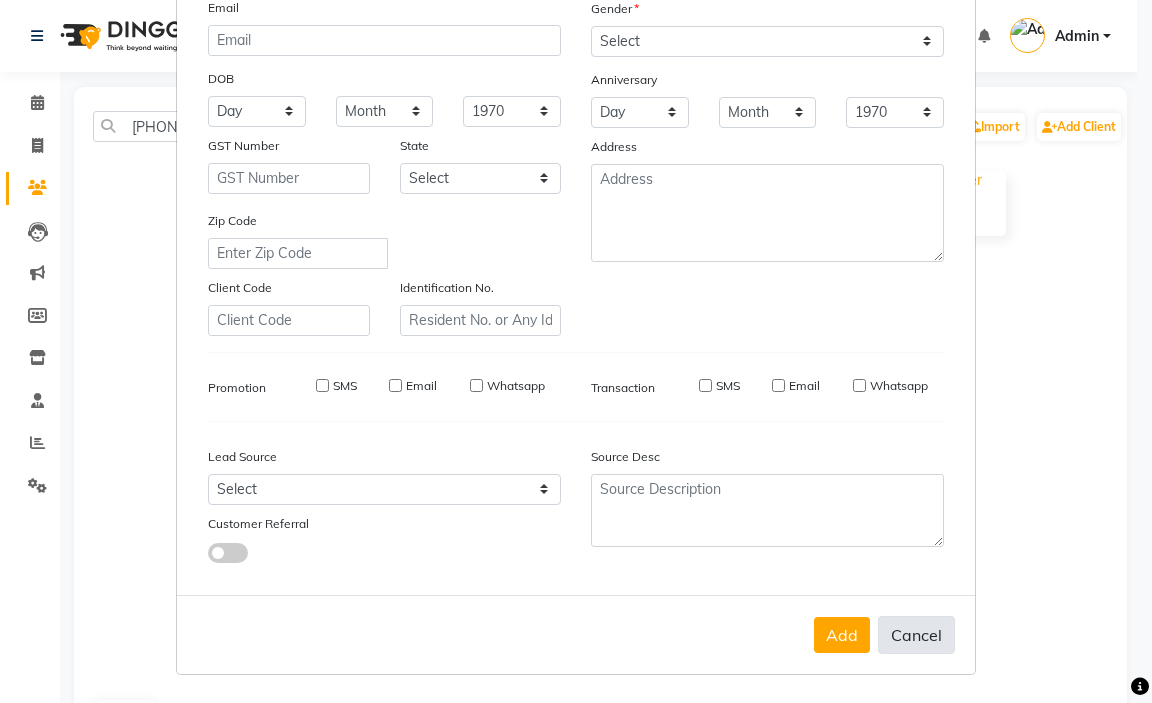 select 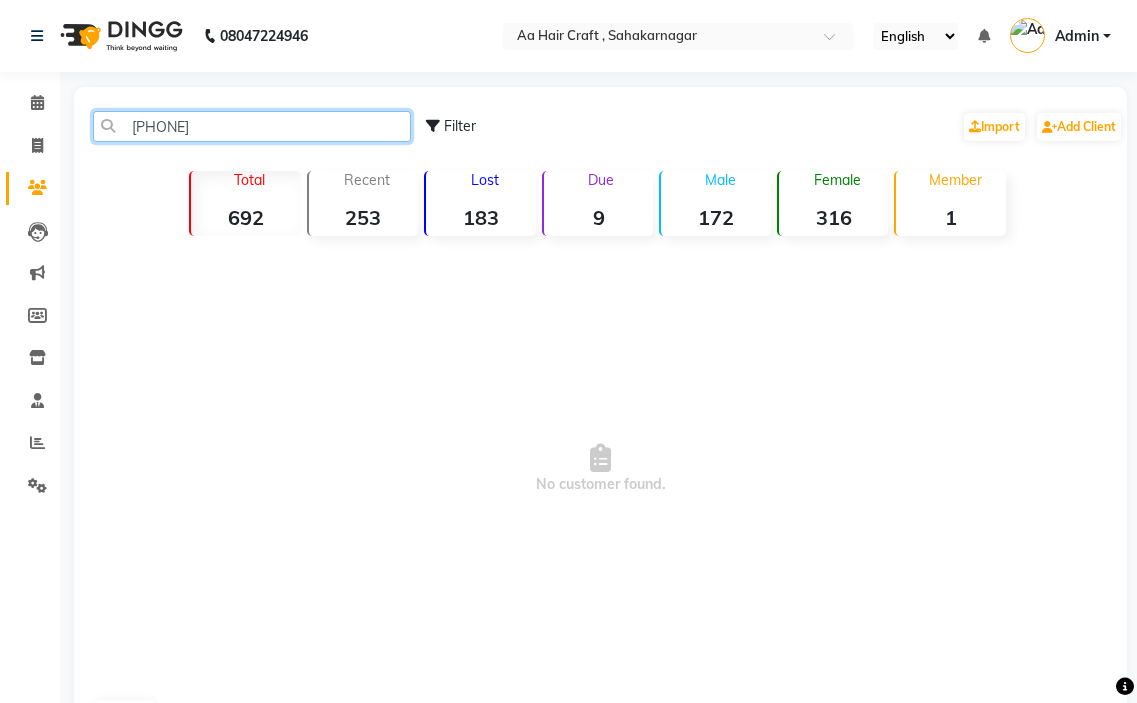 click on "[PHONE]" 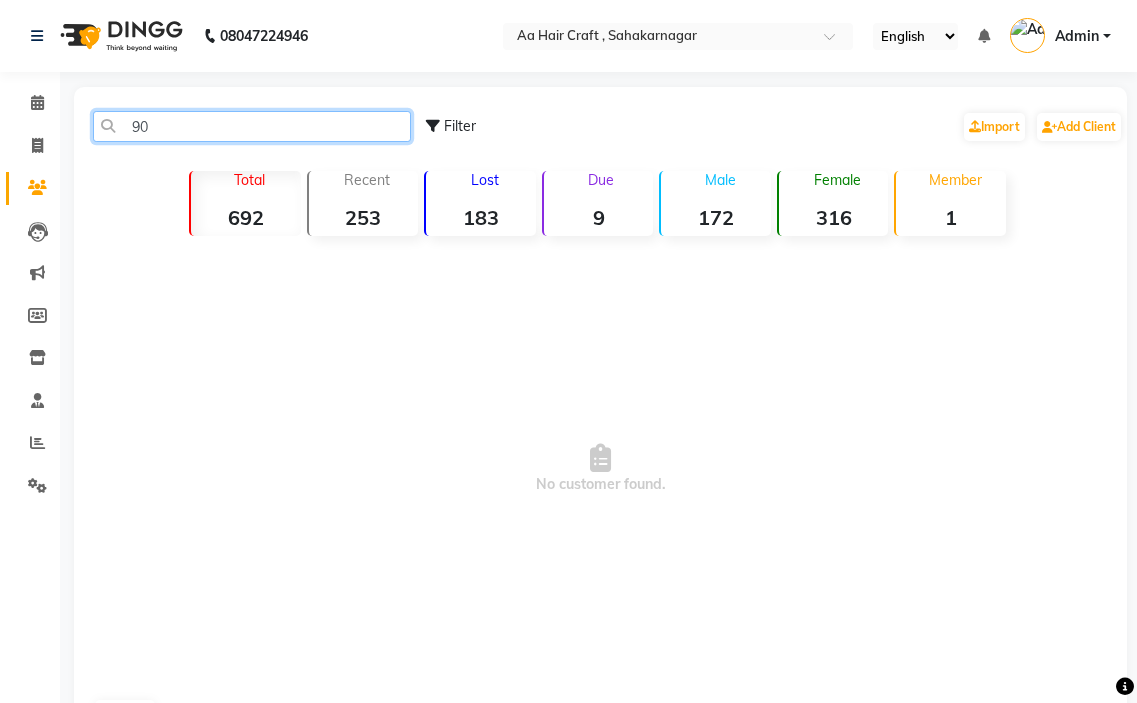 type on "9" 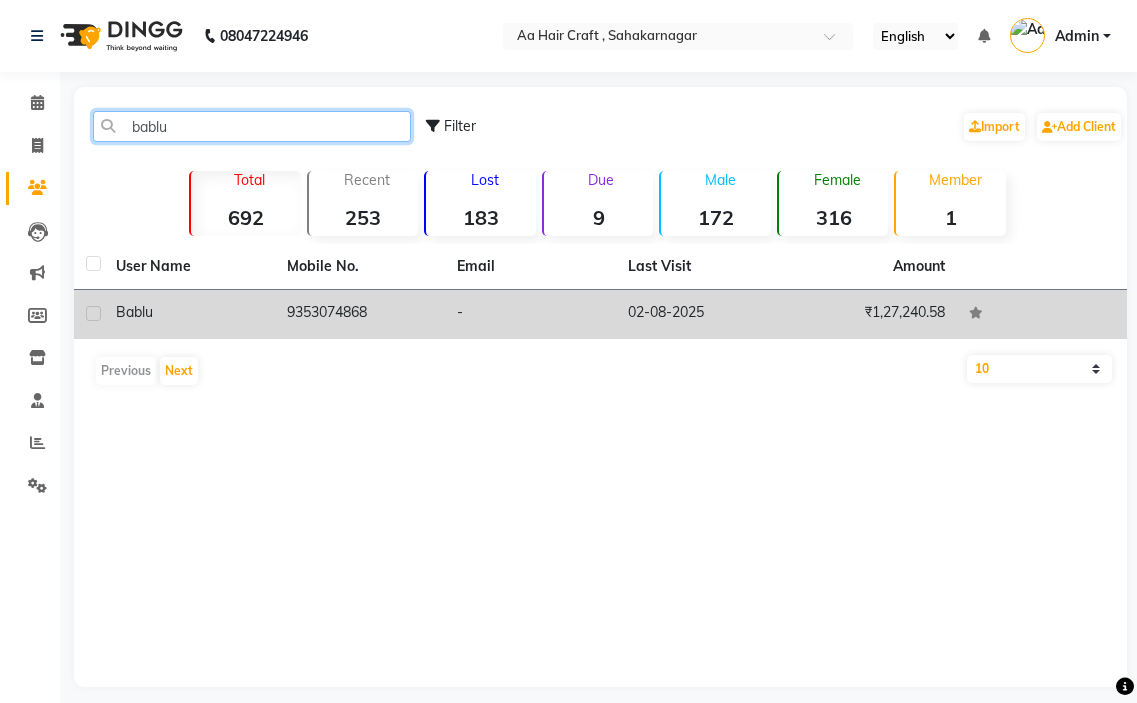 type on "bablu" 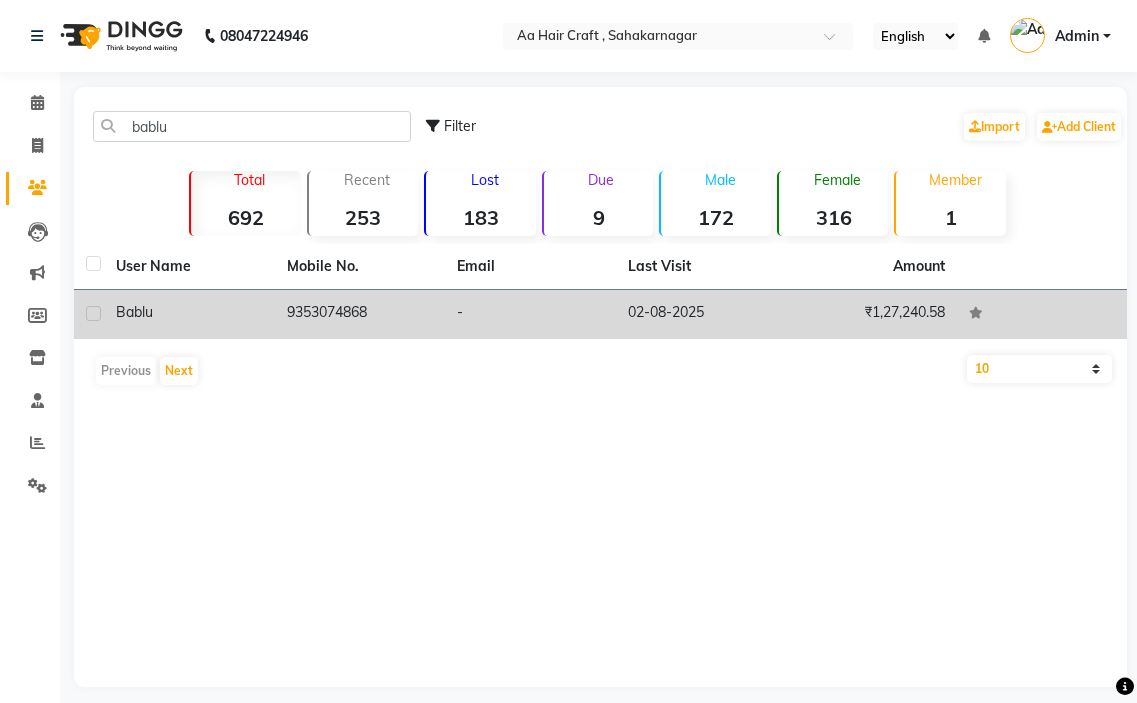click on "9353074868" 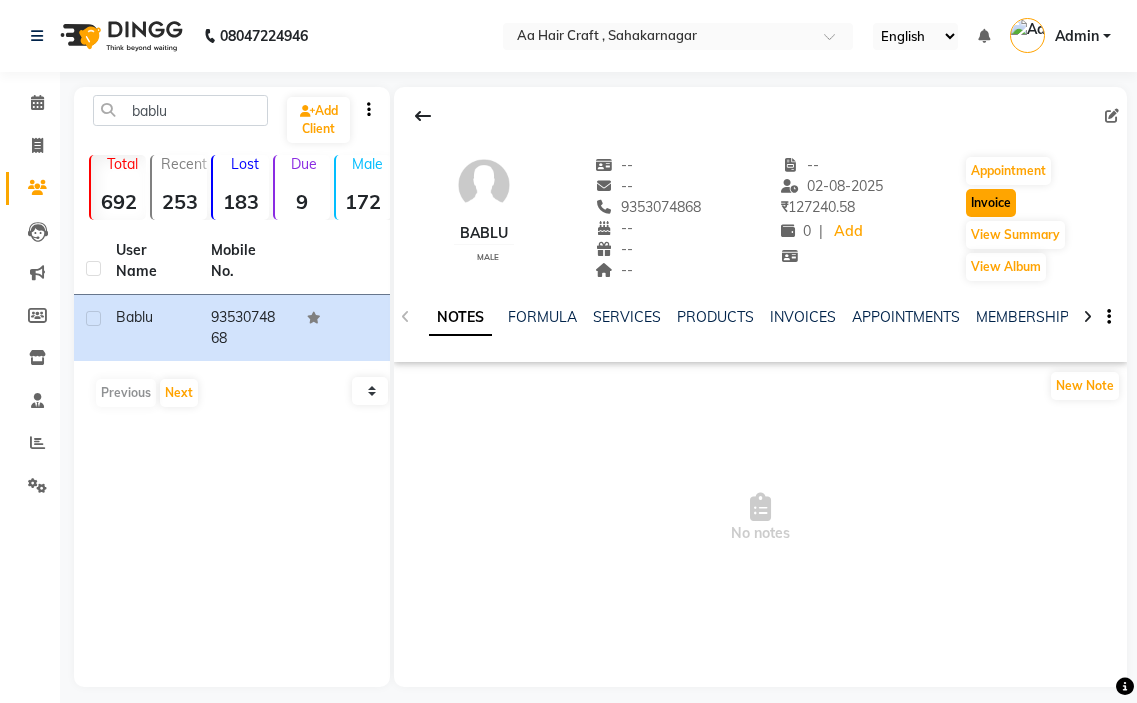 click on "Invoice" 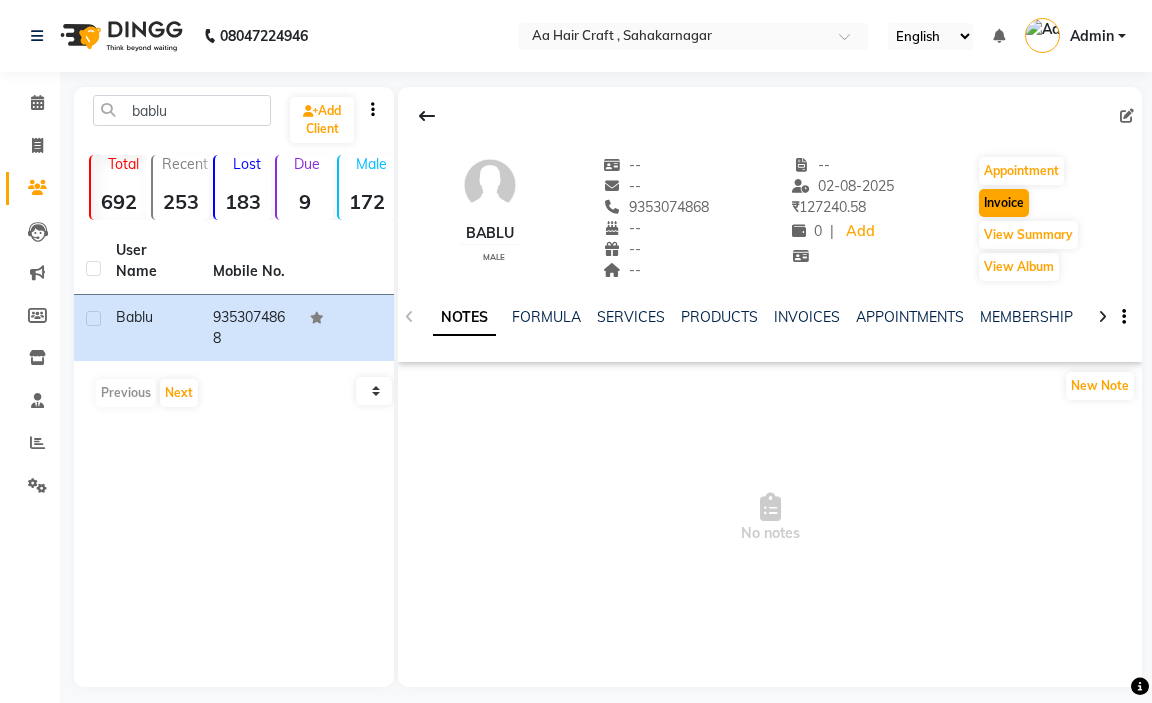 select on "6074" 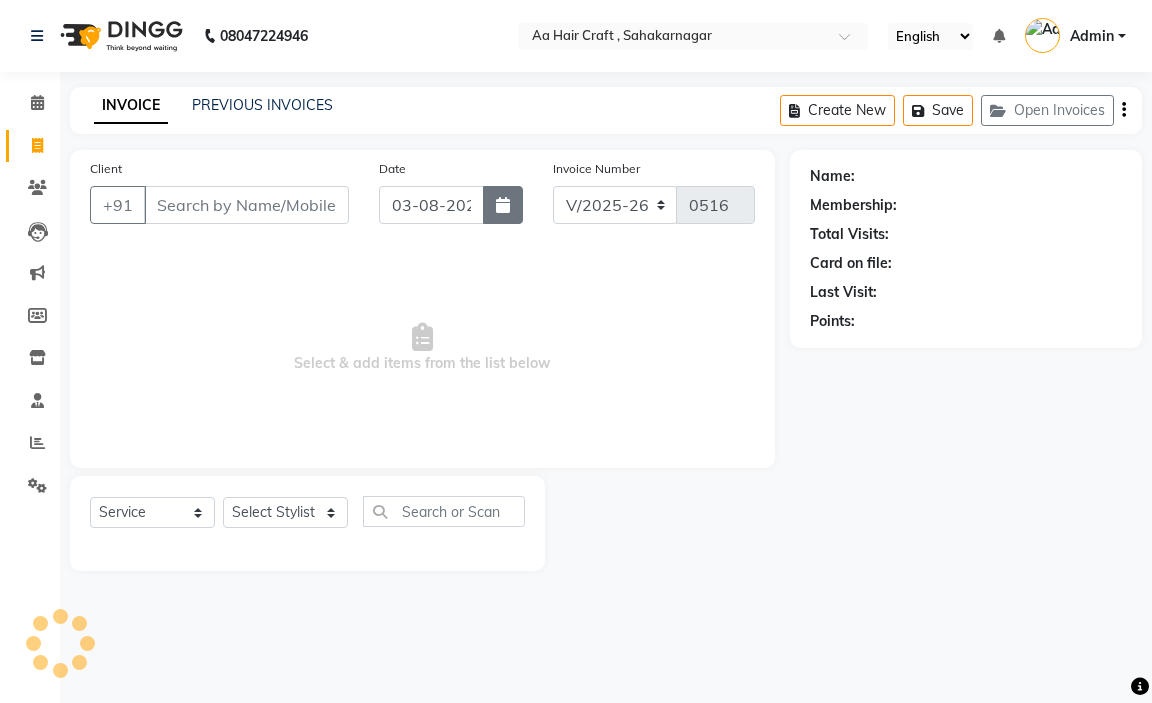 type on "9353074868" 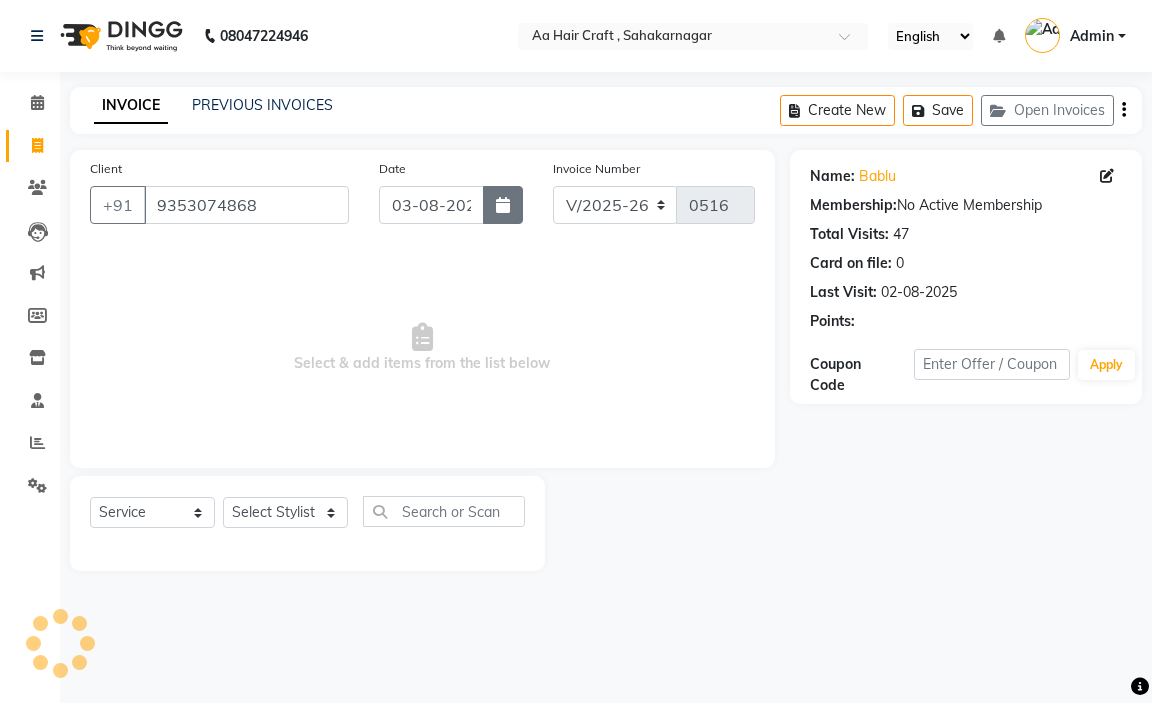 click 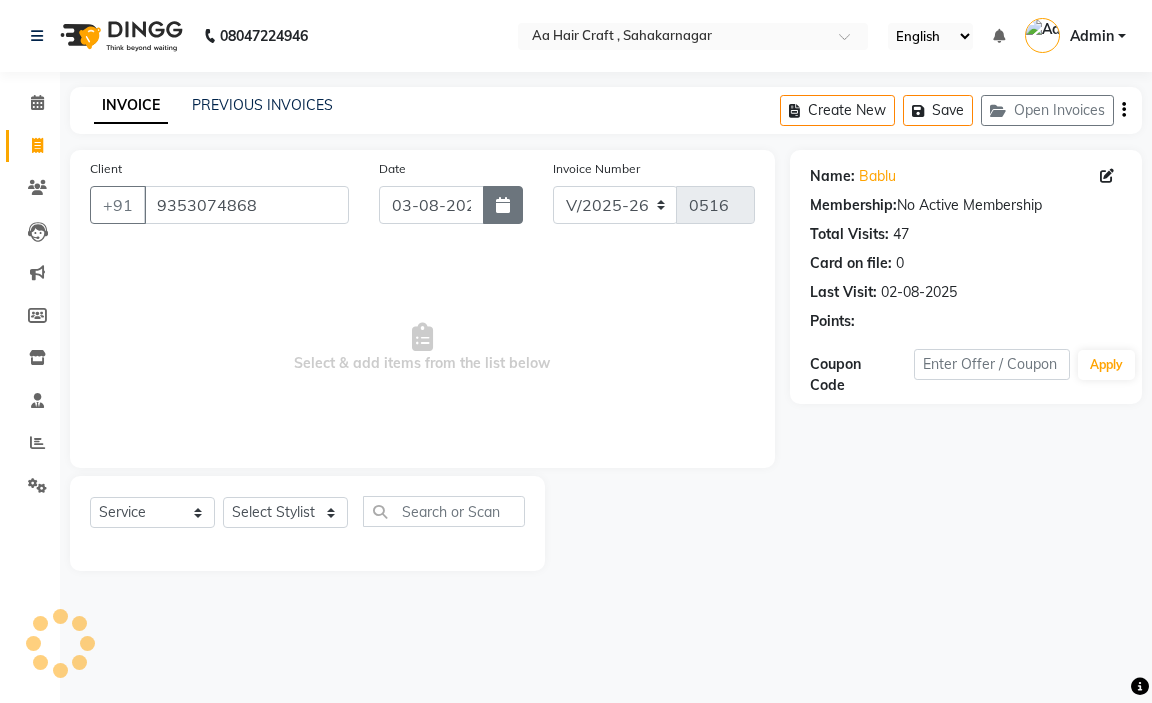 select on "8" 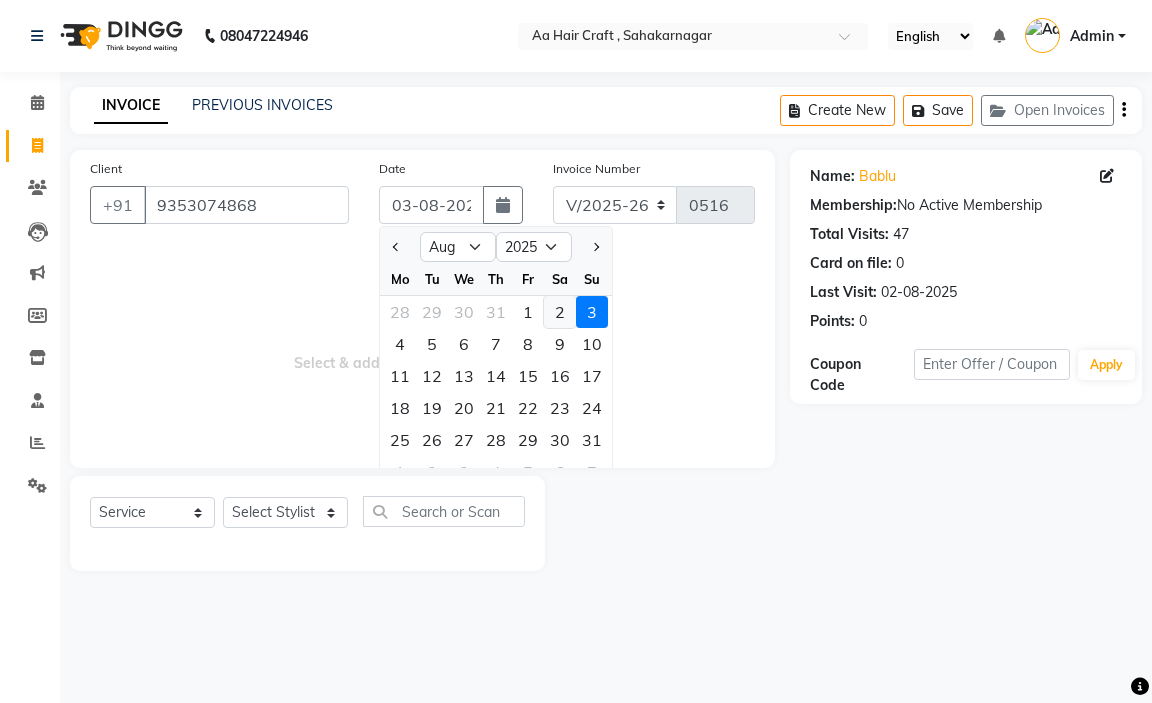 click on "2" 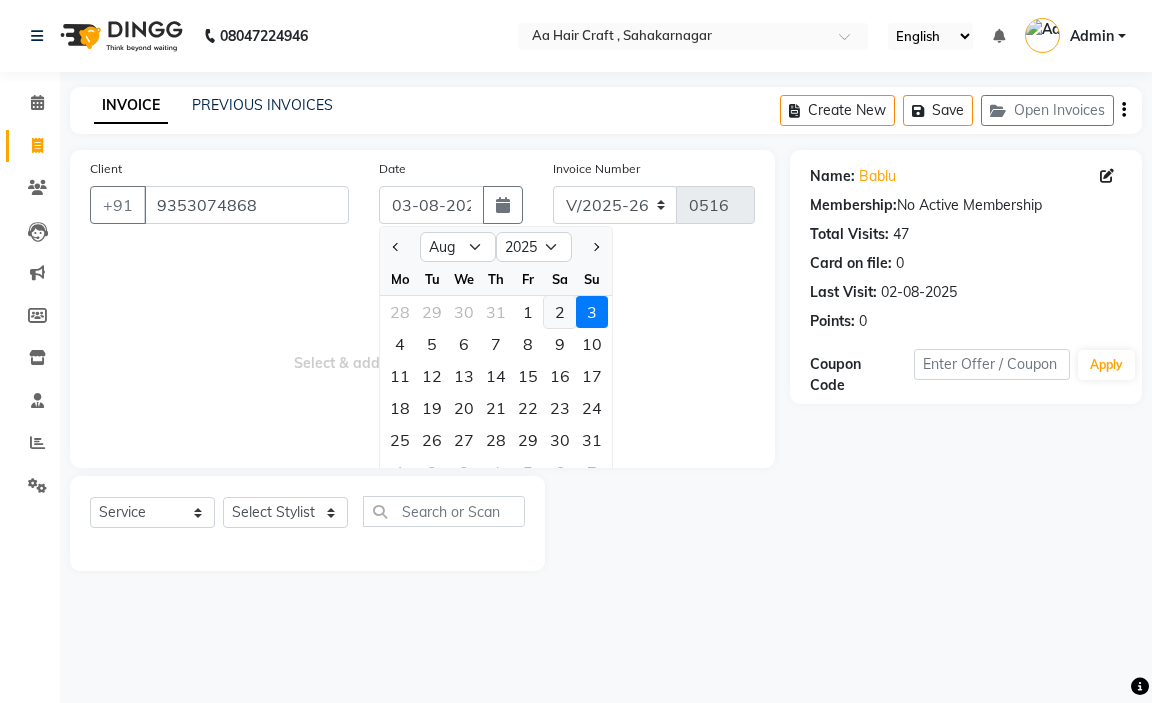 type on "02-08-2025" 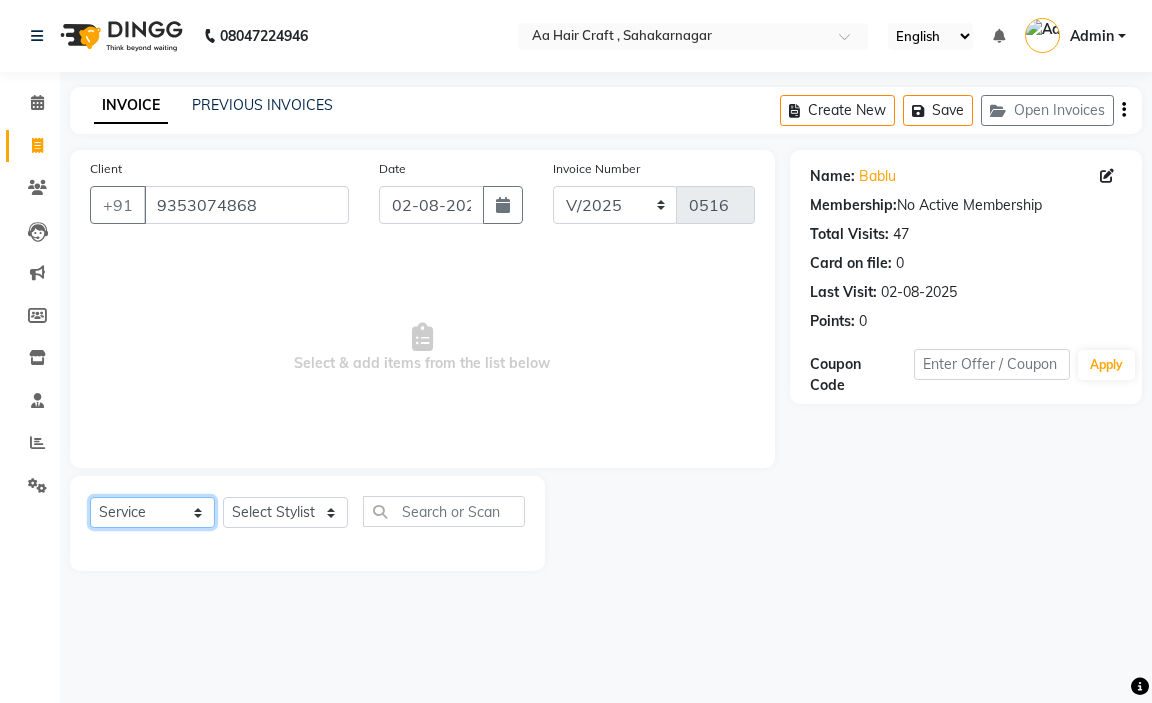 click on "Select  Service  Product  Membership  Package Voucher Prepaid Gift Card" 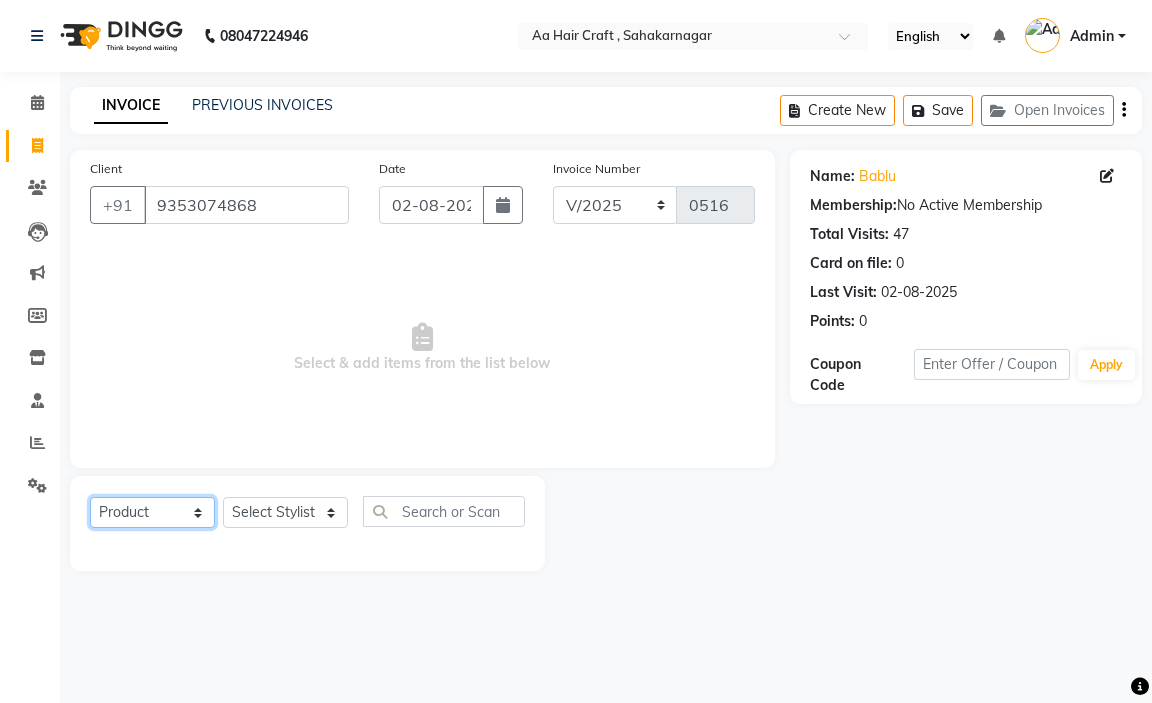 click on "Select  Service  Product  Membership  Package Voucher Prepaid Gift Card" 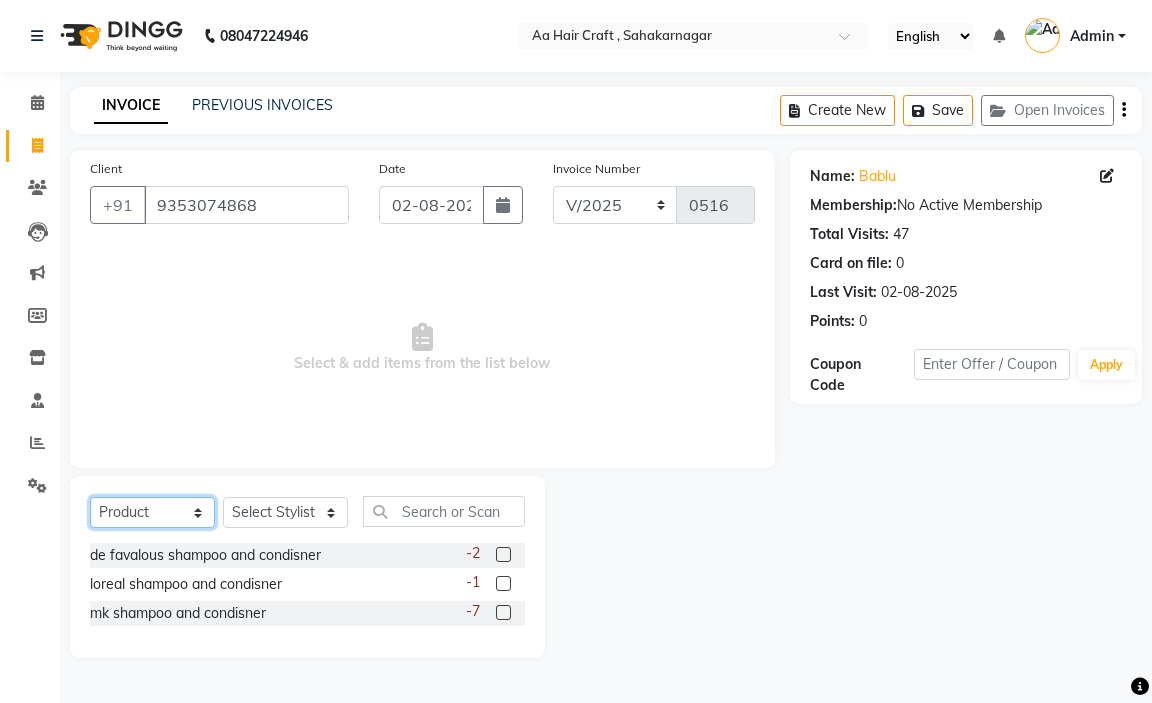 click on "Select  Service  Product  Membership  Package Voucher Prepaid Gift Card" 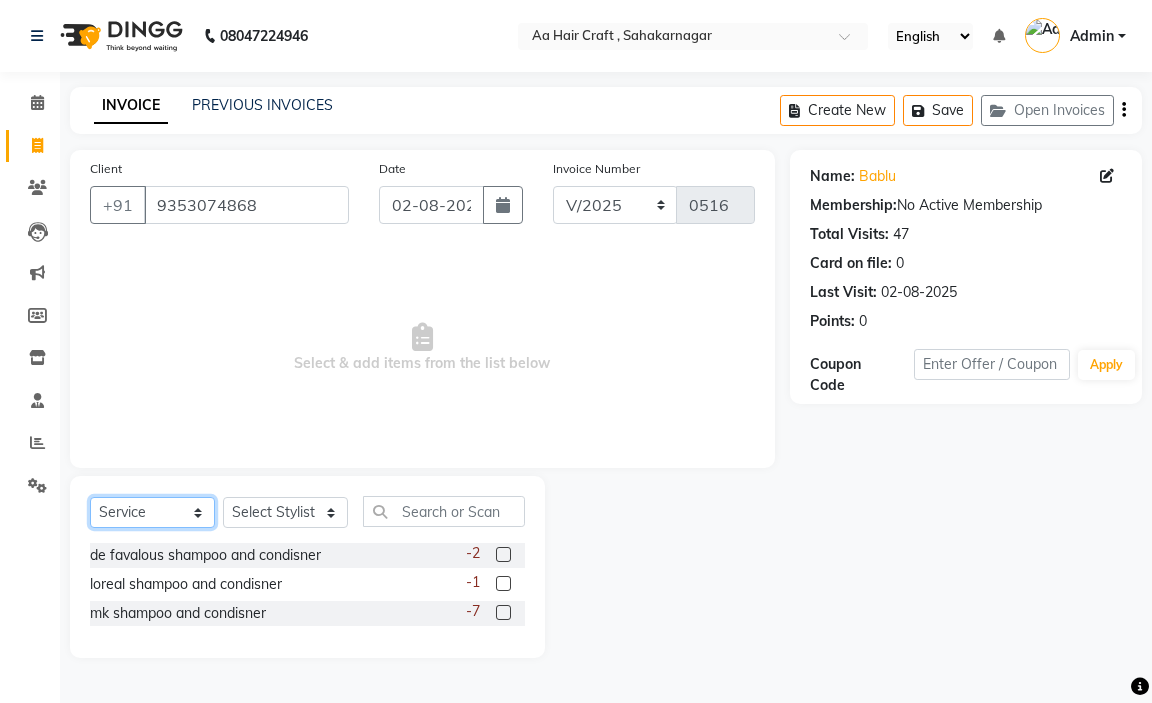click on "Select  Service  Product  Membership  Package Voucher Prepaid Gift Card" 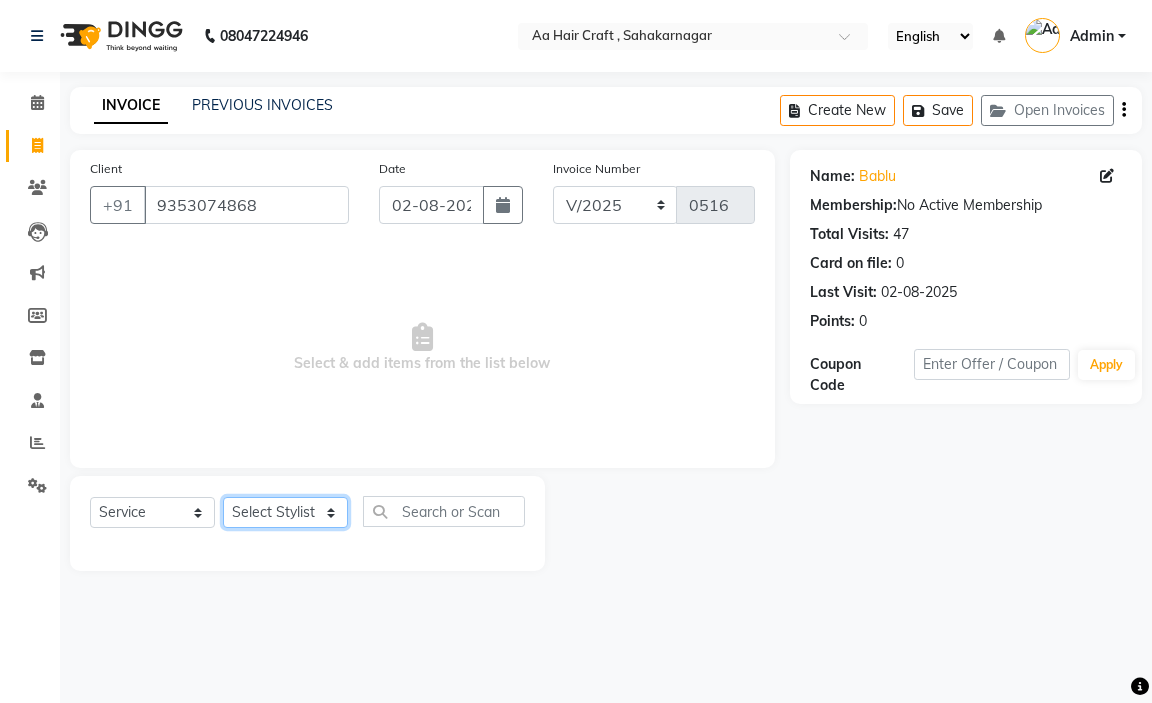 click on "Select Stylist amir hair stylish Anuska krishna pooja beautycian Reema beautycian Rekha Sam Srijana beauty and hair" 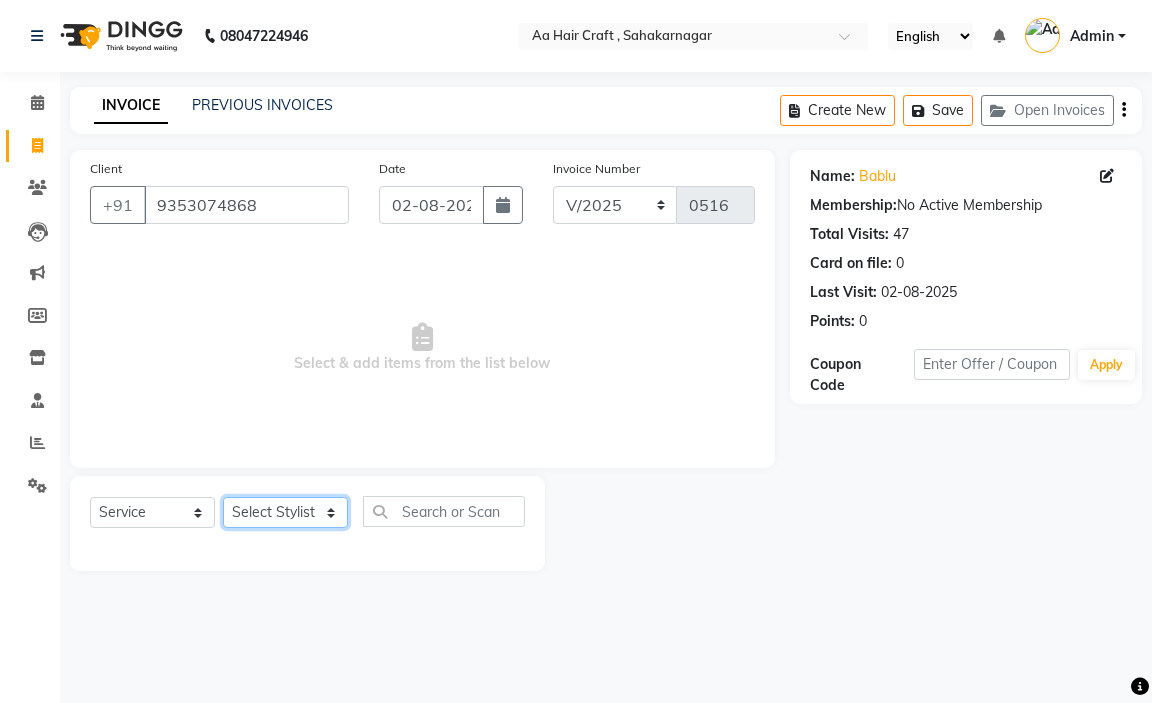 select on "80767" 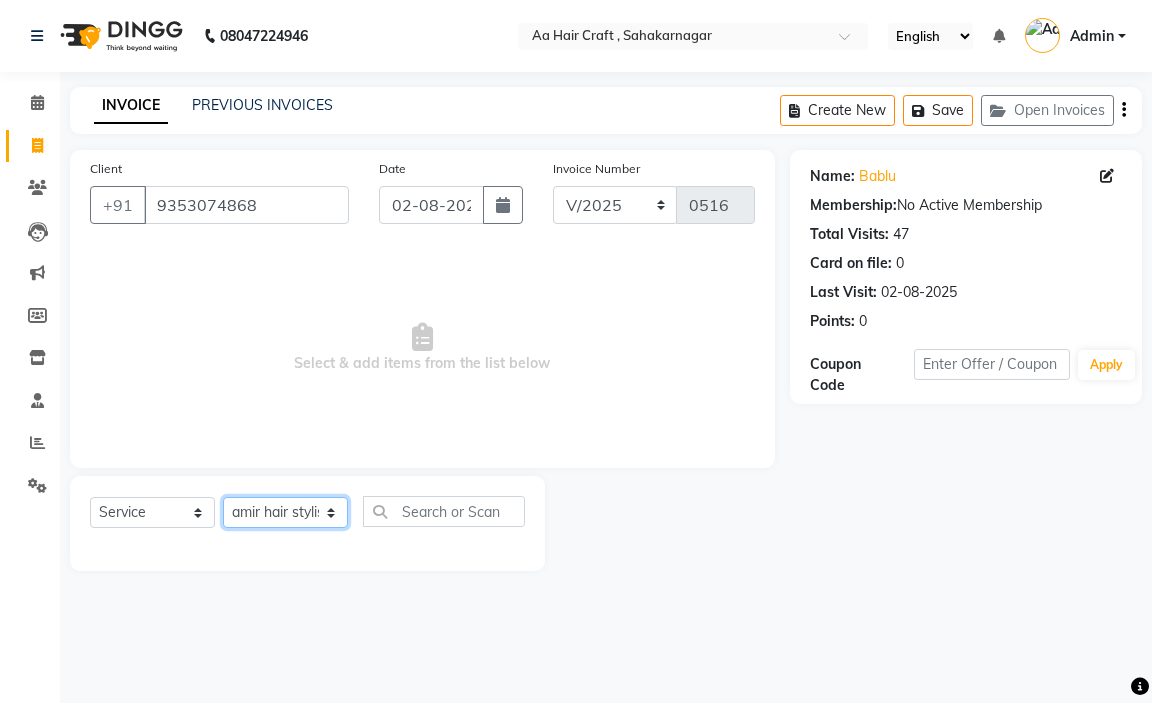 click on "Select Stylist amir hair stylish Anuska krishna pooja beautycian Reema beautycian Rekha Sam Srijana beauty and hair" 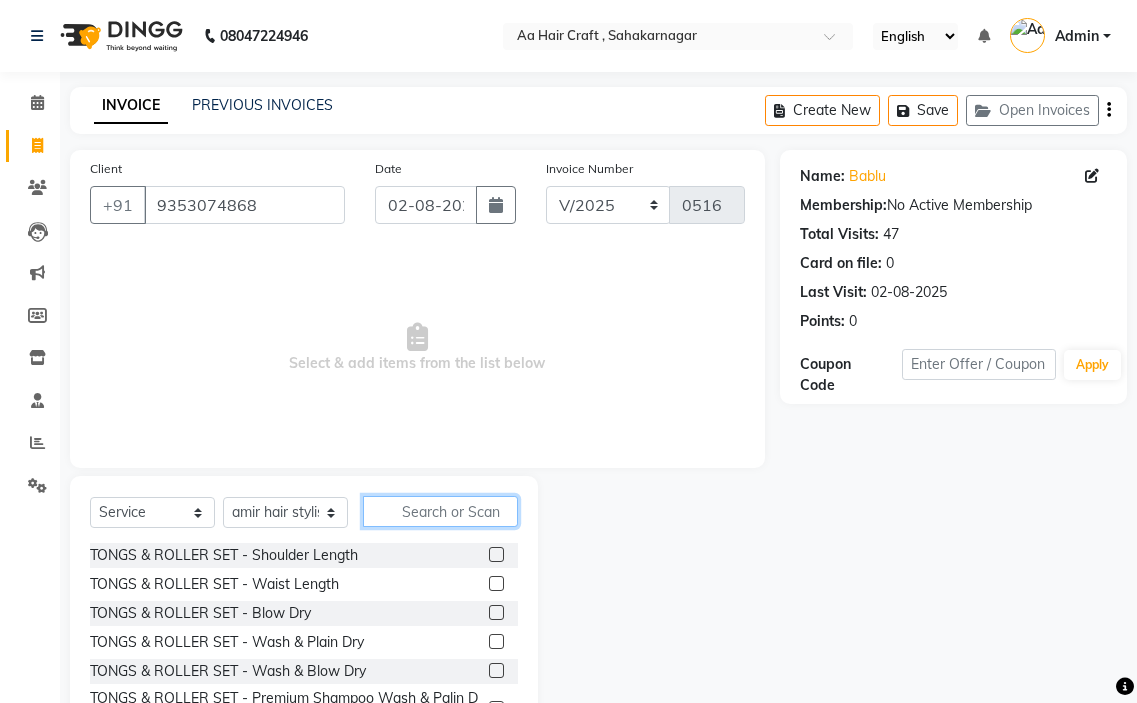 click 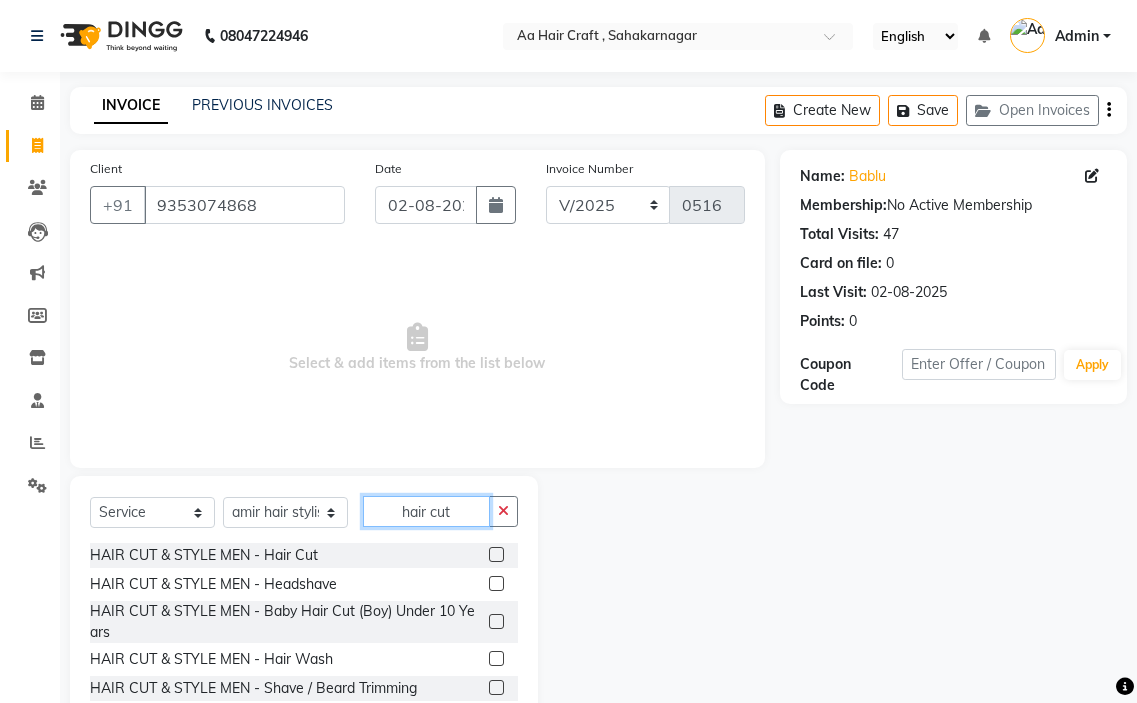 type on "hair cut" 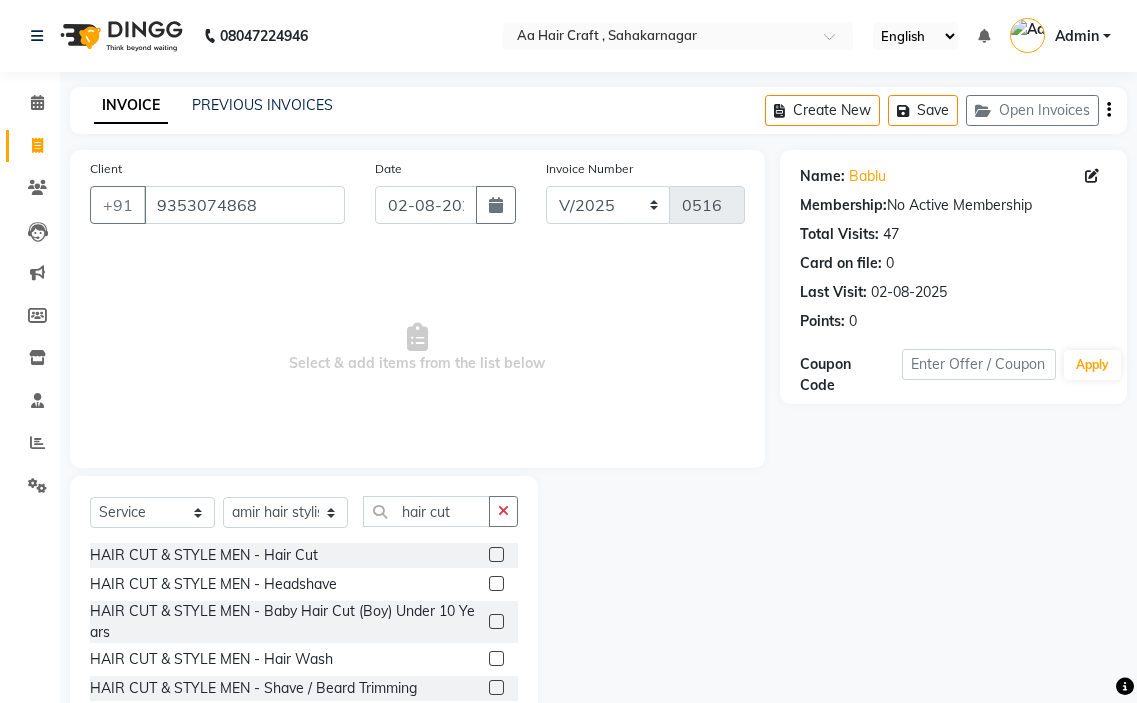 click 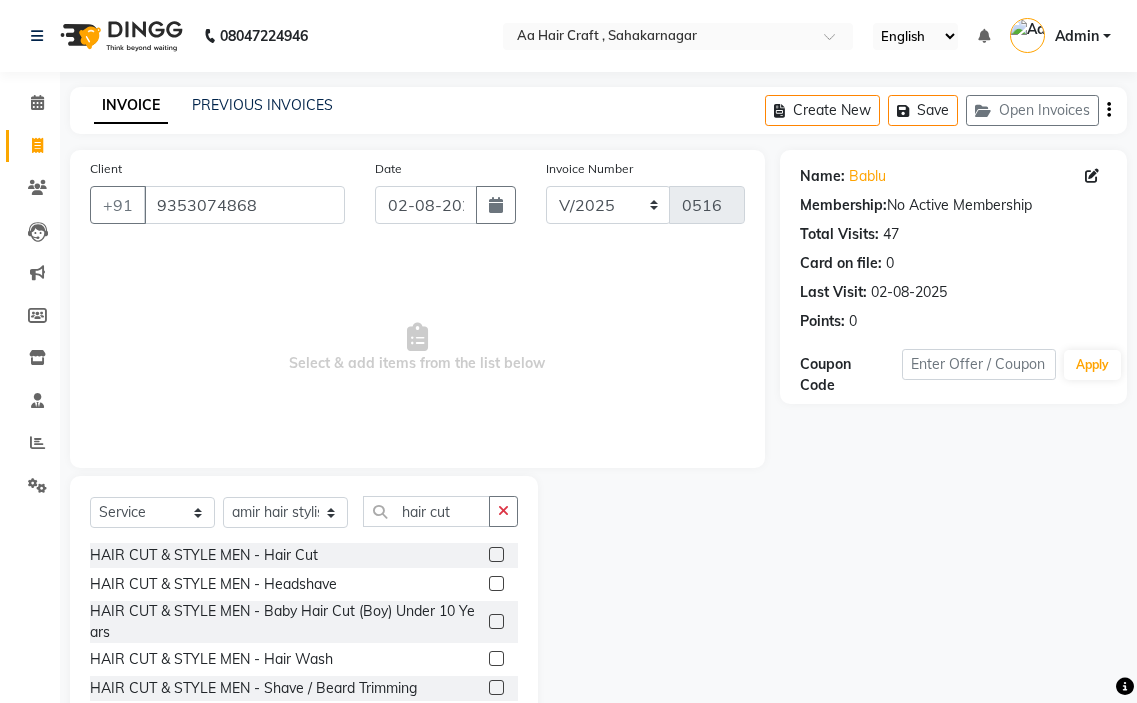 click at bounding box center [495, 555] 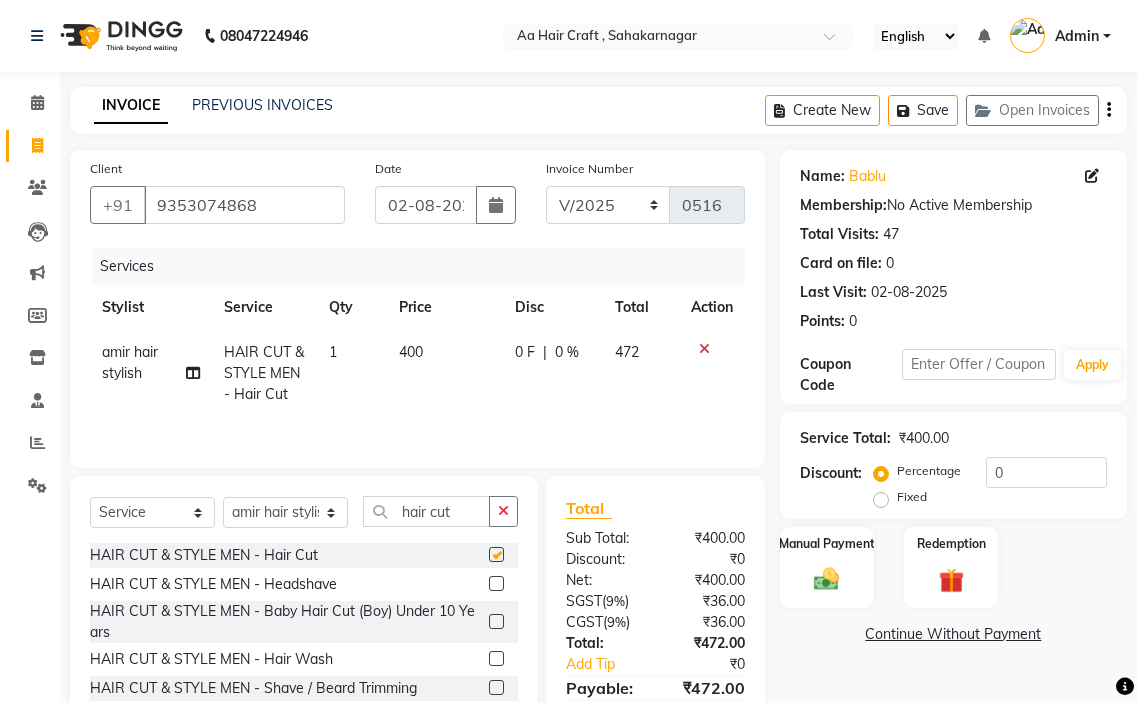checkbox on "false" 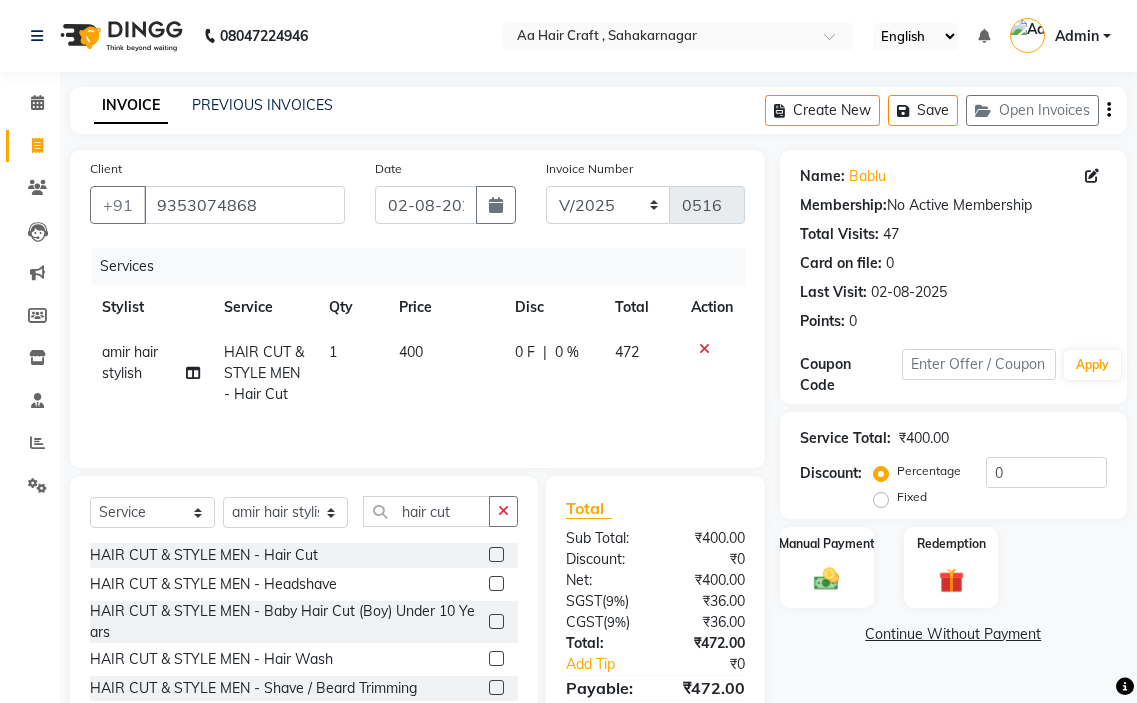 click on "400" 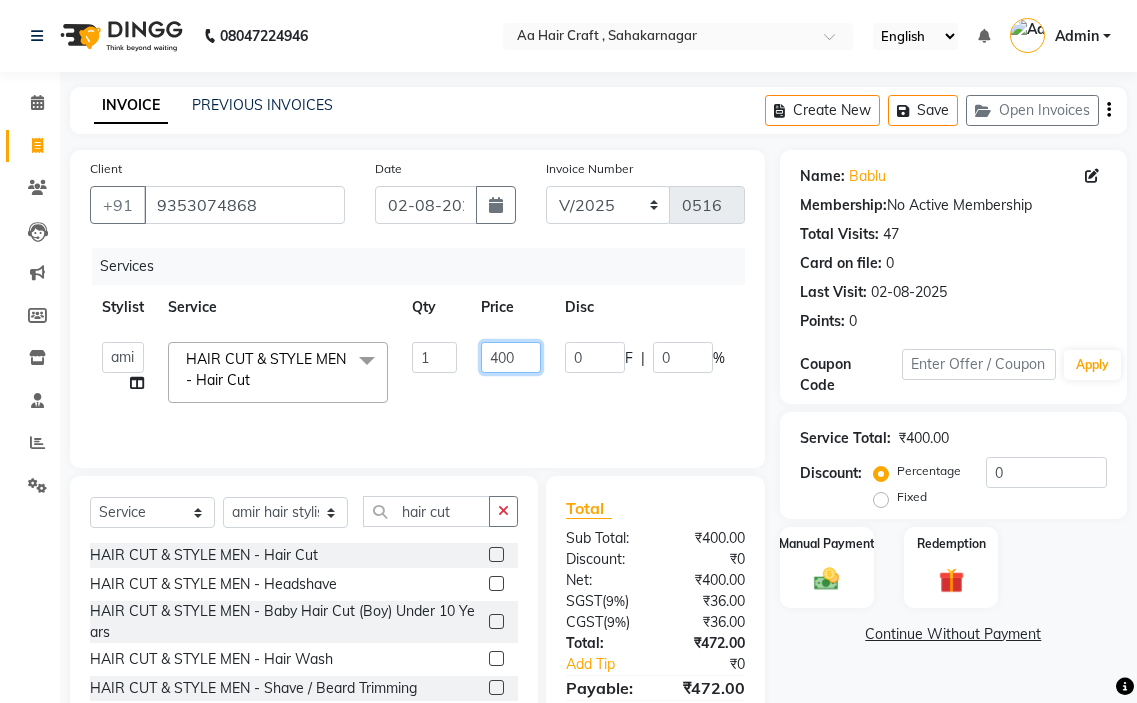 click on "400" 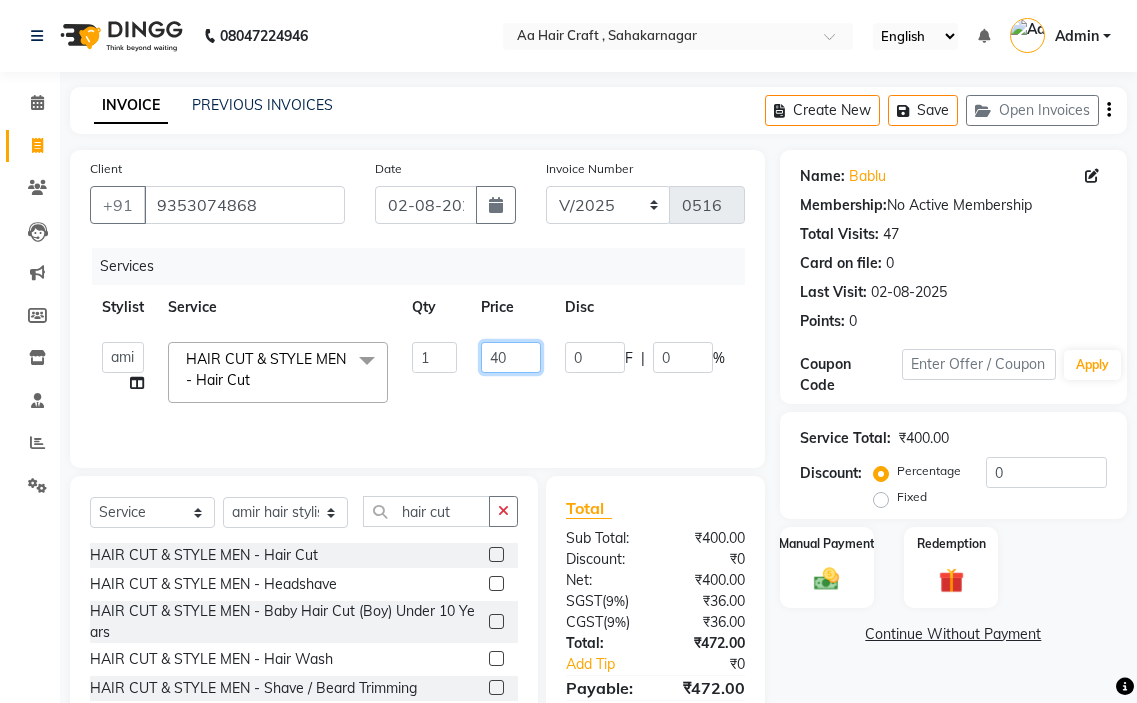 type on "4" 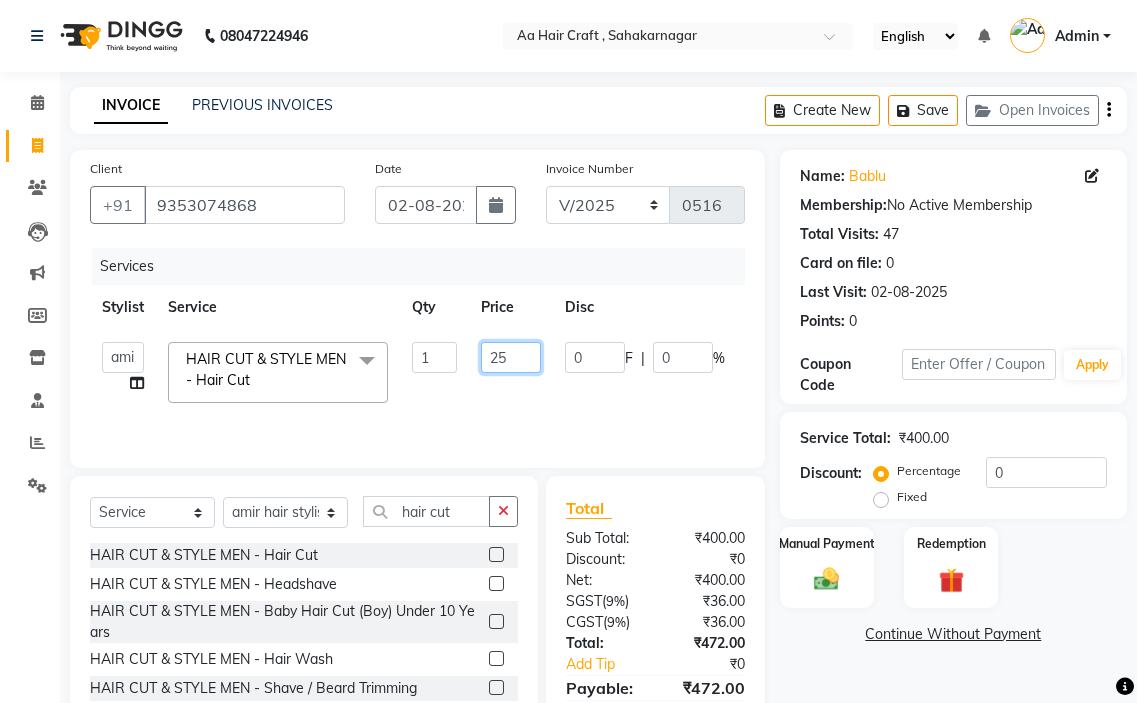 type on "255" 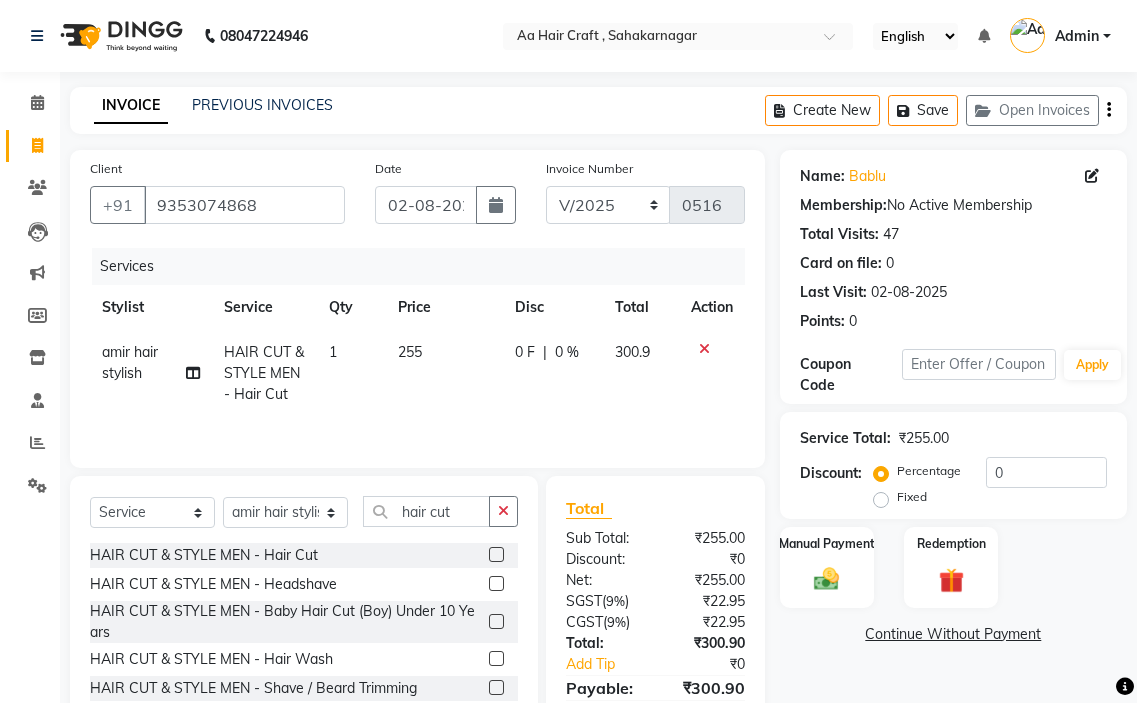 click on "0 F | 0 %" 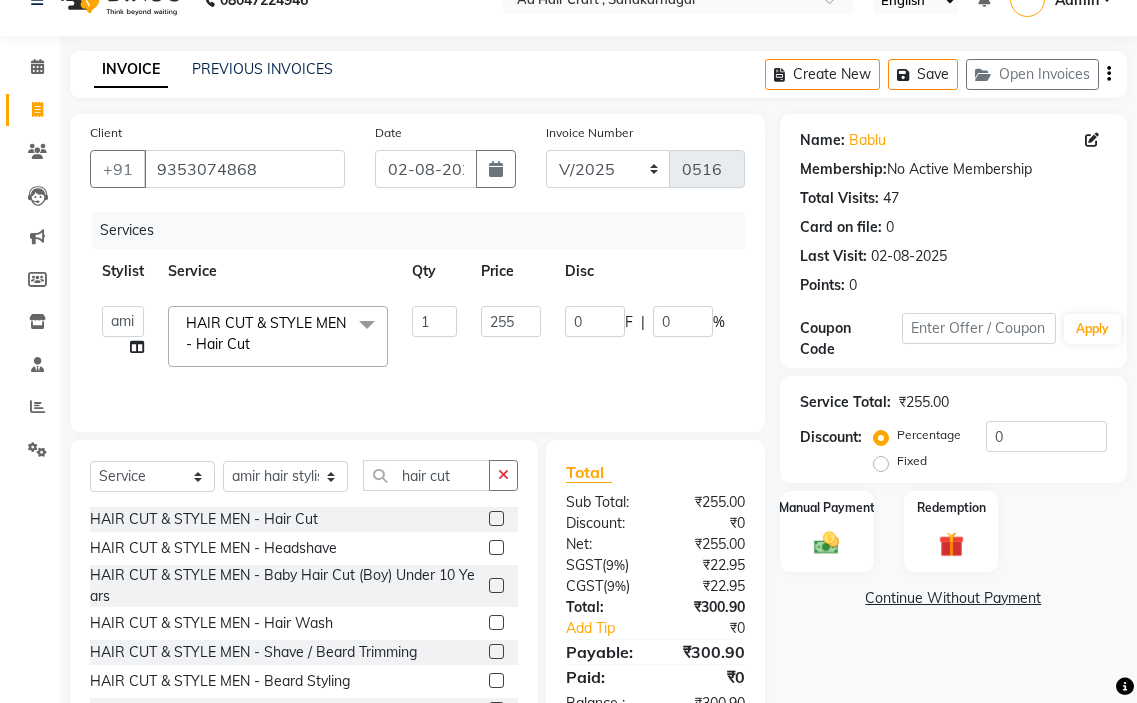 scroll, scrollTop: 98, scrollLeft: 0, axis: vertical 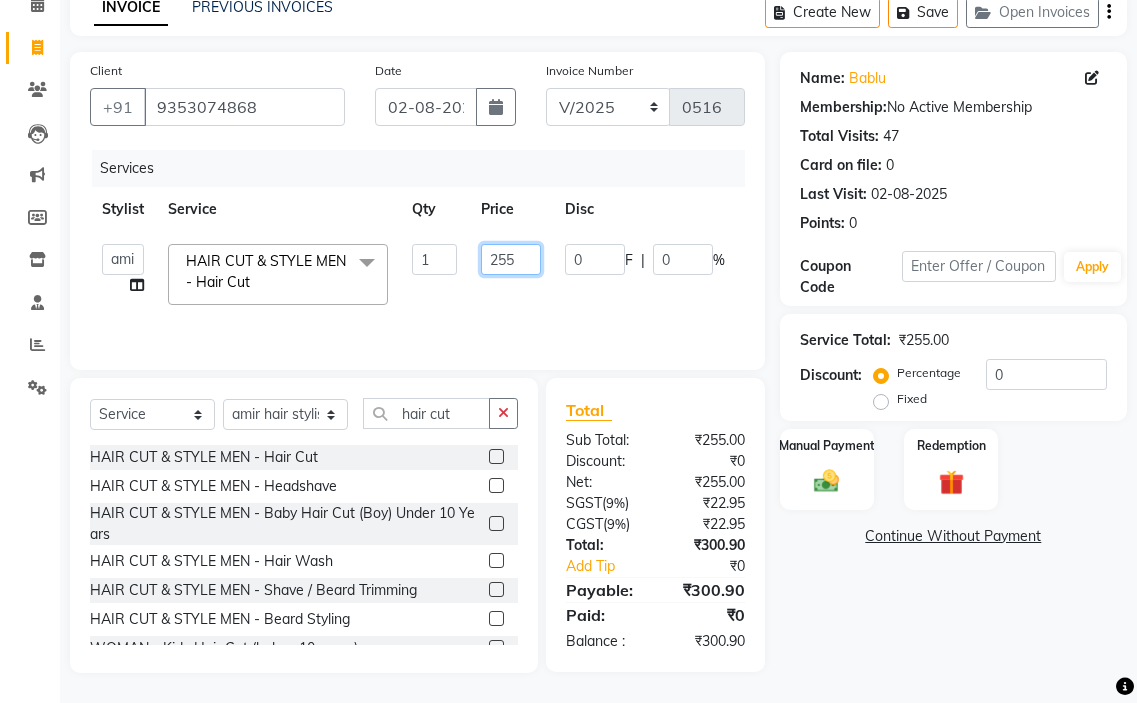 click on "255" 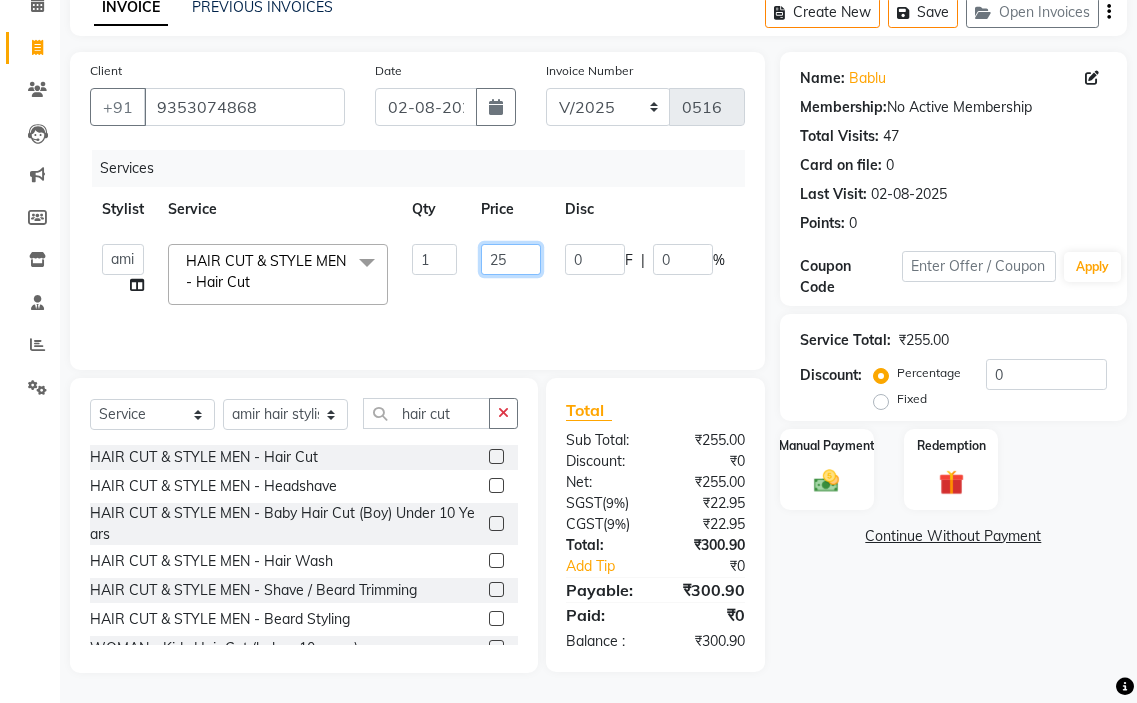 type on "2" 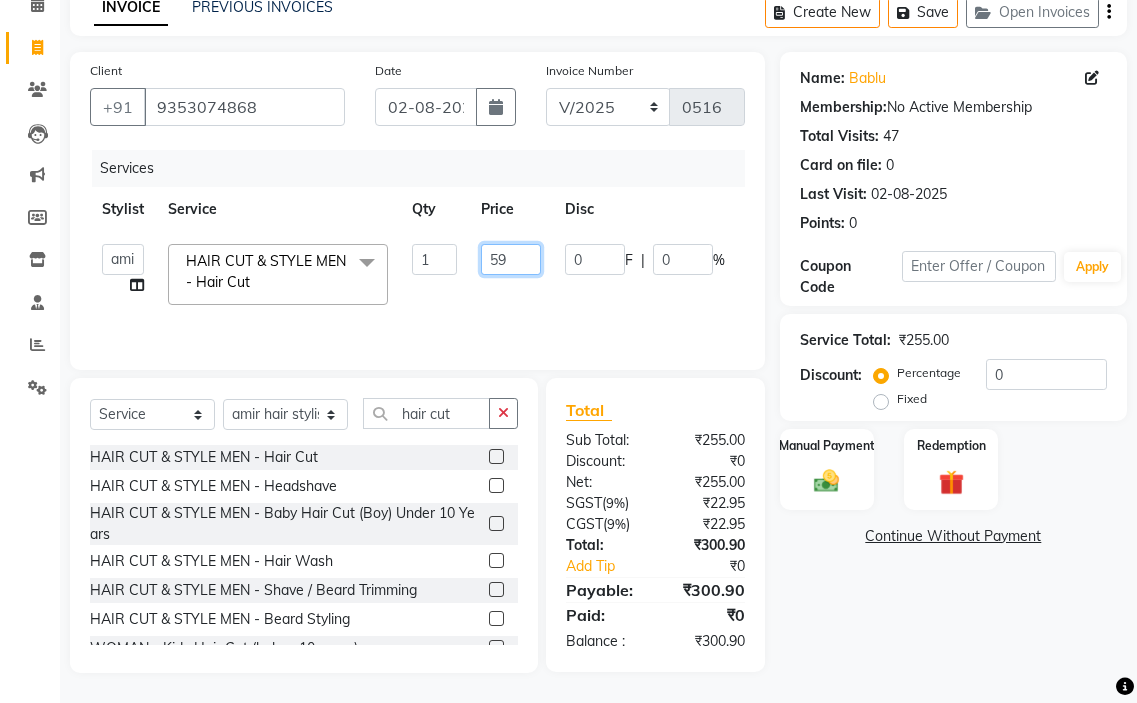 type on "599" 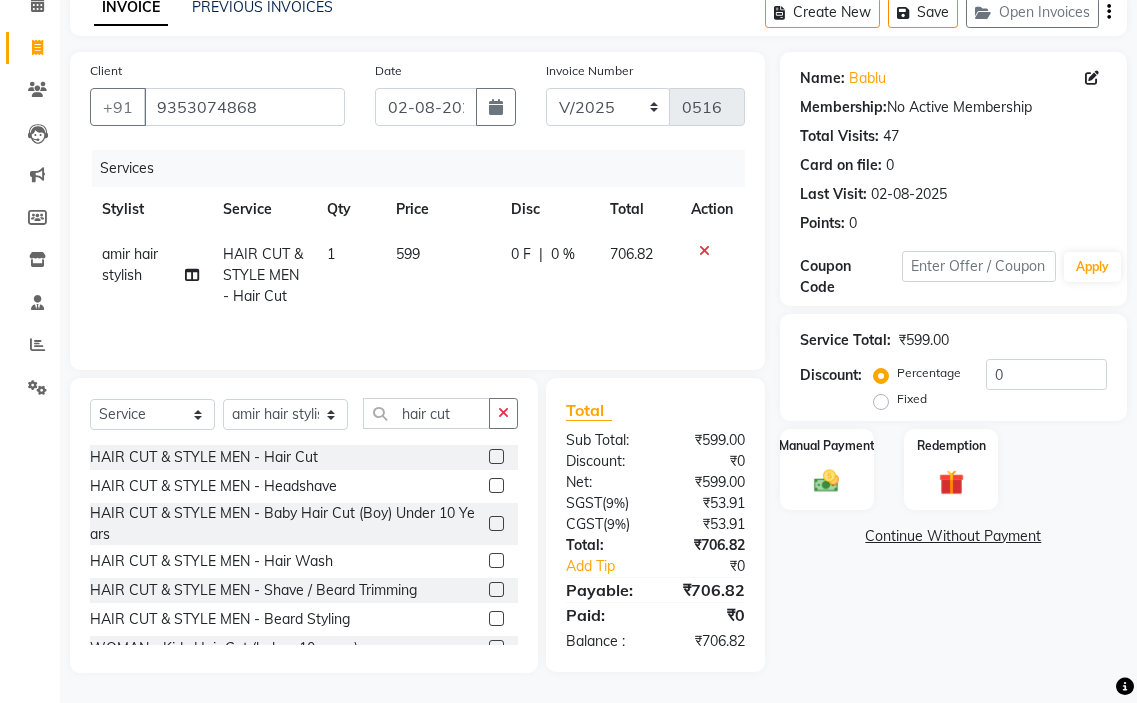click on "0 F | 0 %" 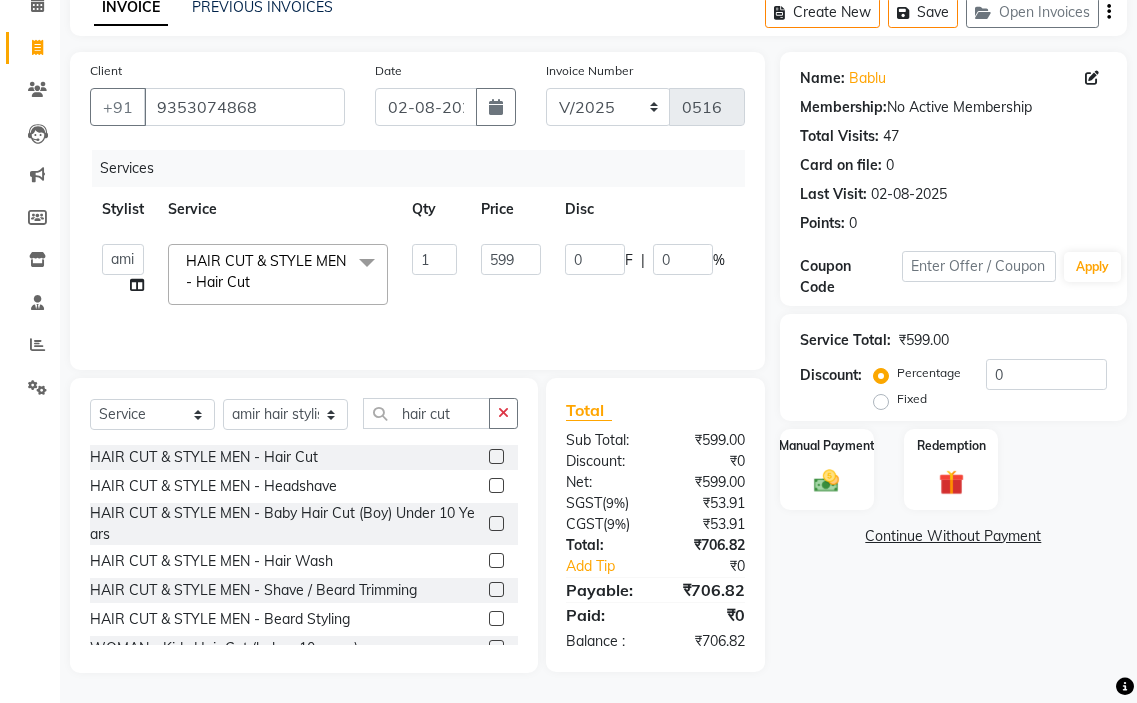 click on "599" 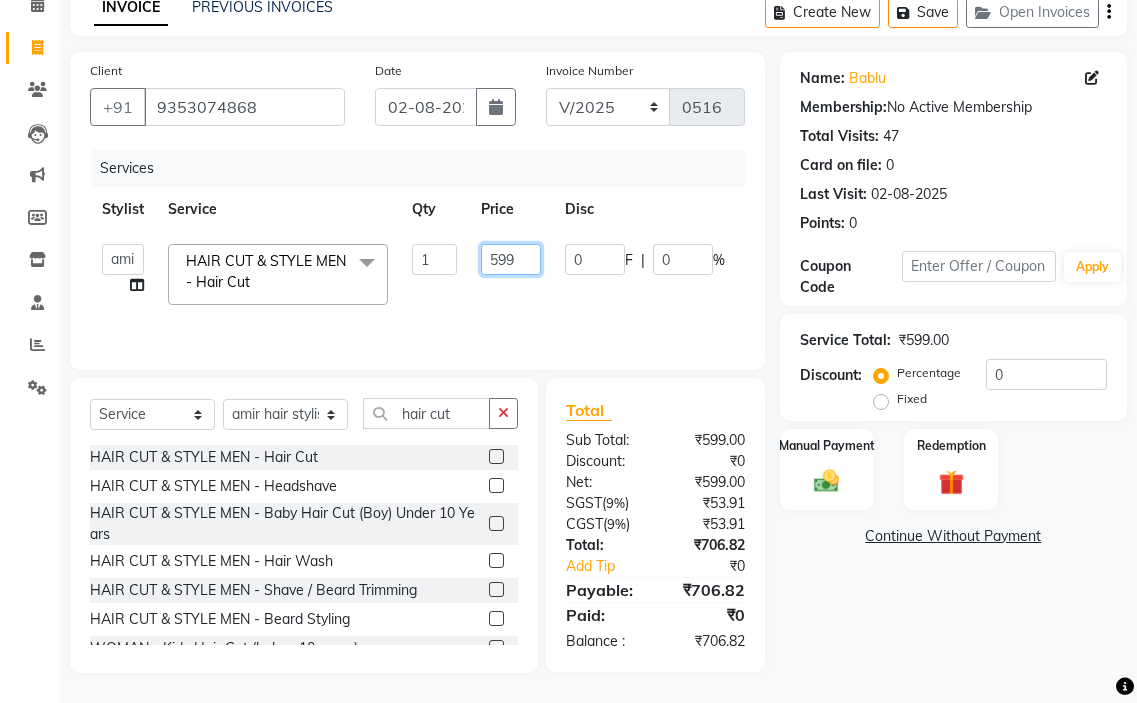 click on "599" 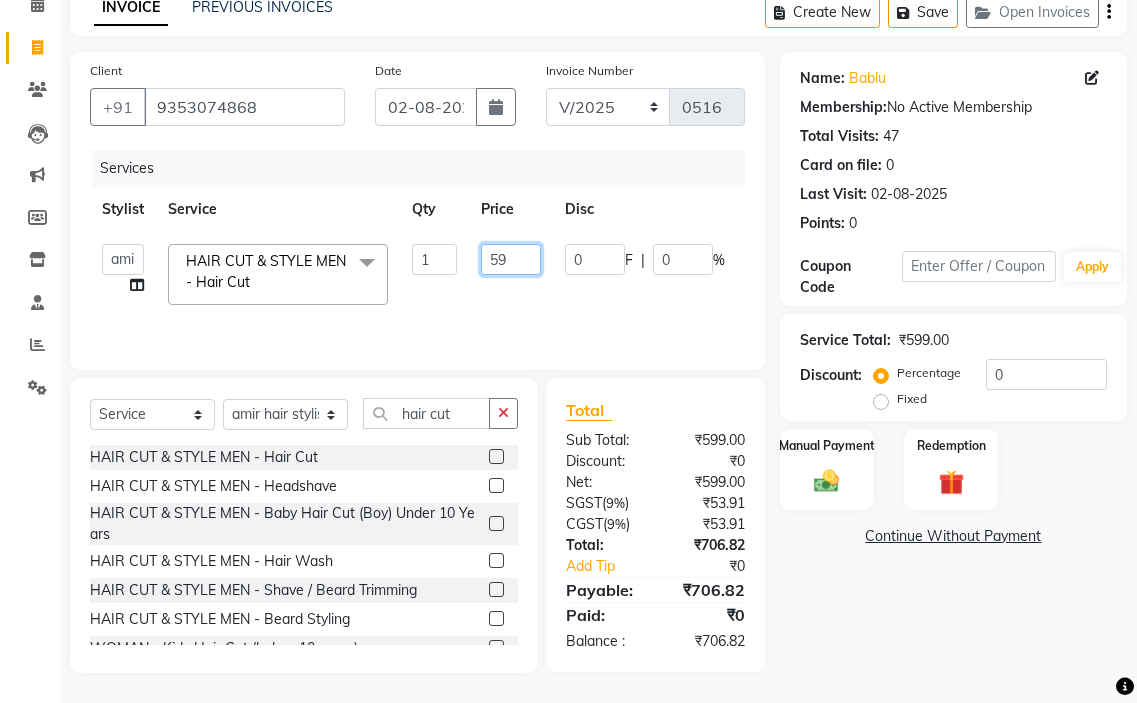 type on "5" 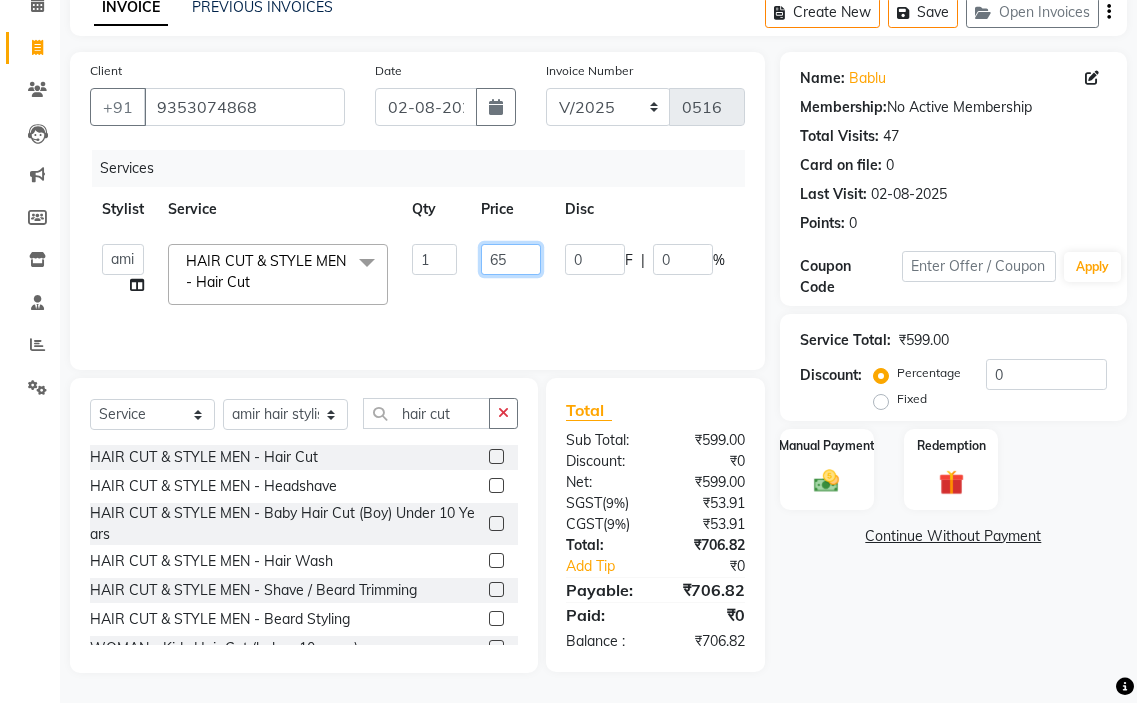 type on "650" 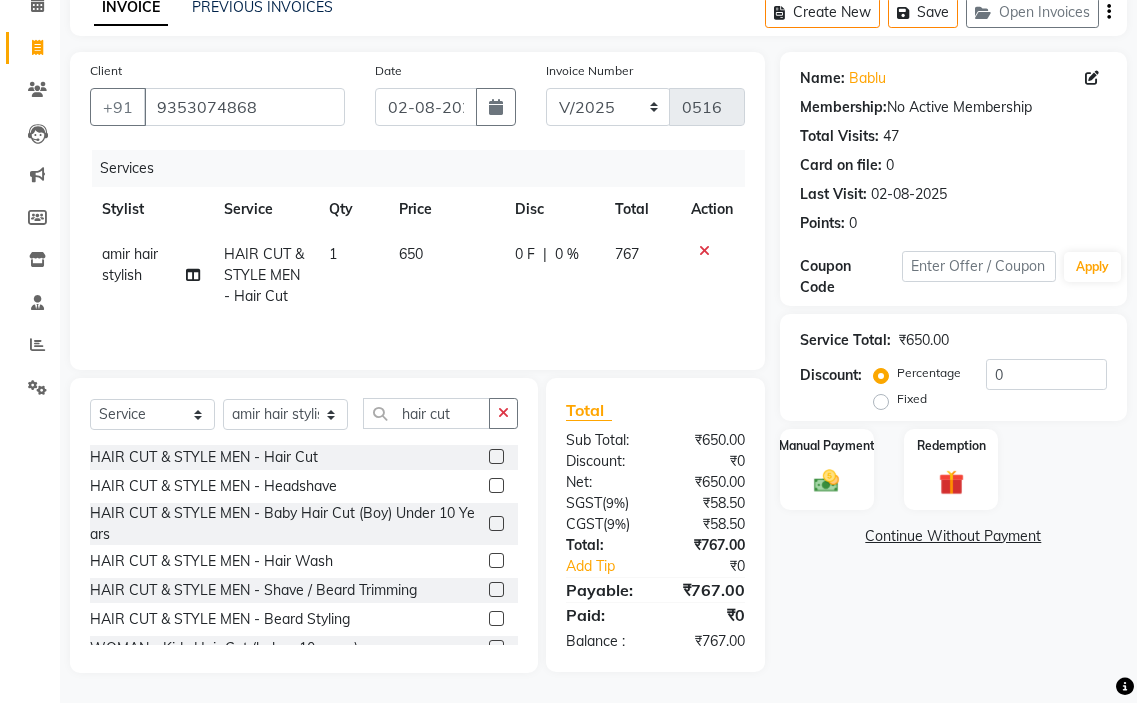 click on "[NAME] hair stylish HAIR CUT  & STYLE MEN - Hair Cut 1 650 0 F | 0 % 767" 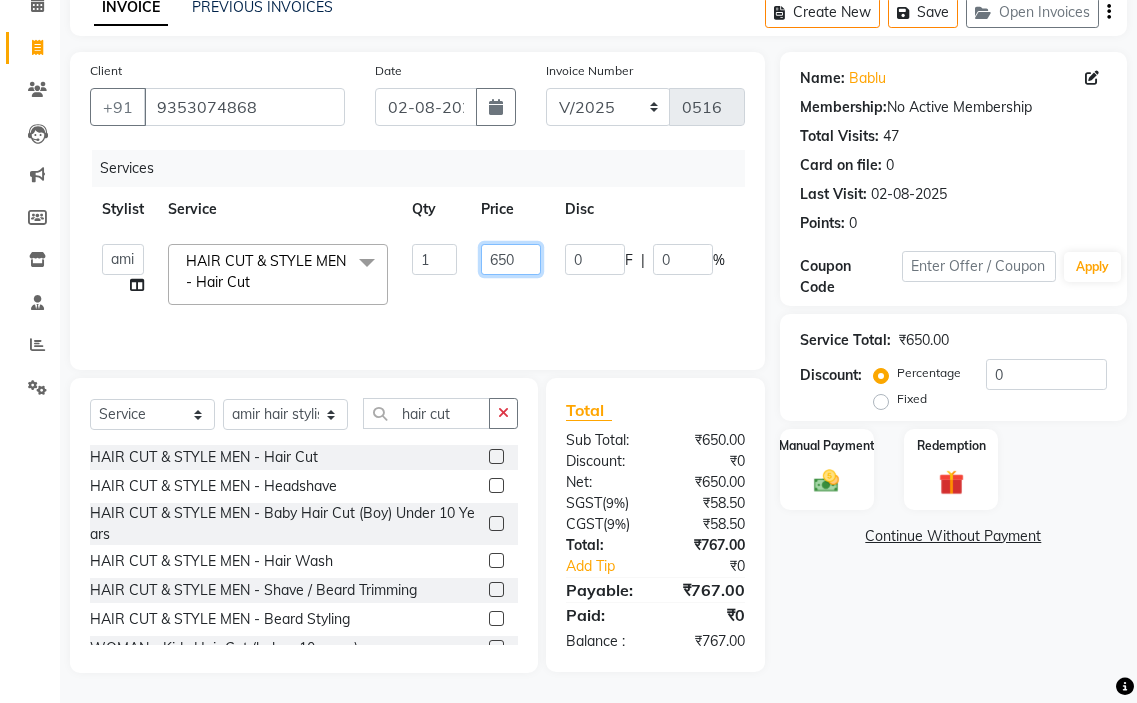 click on "650" 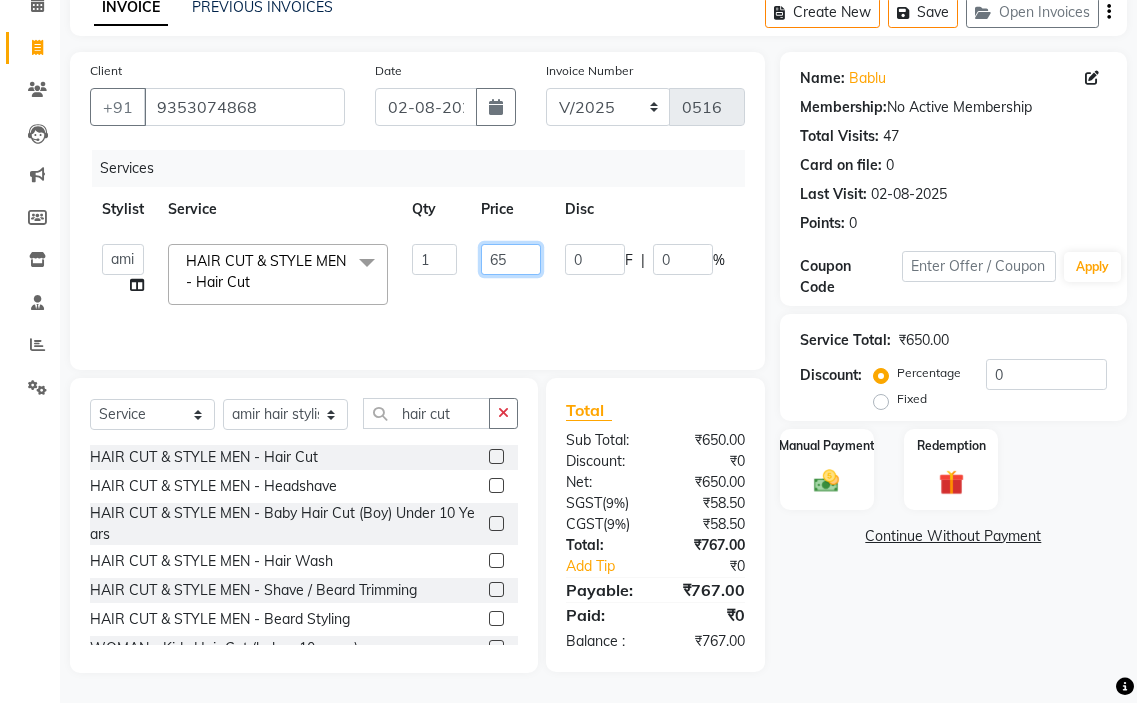 type on "659" 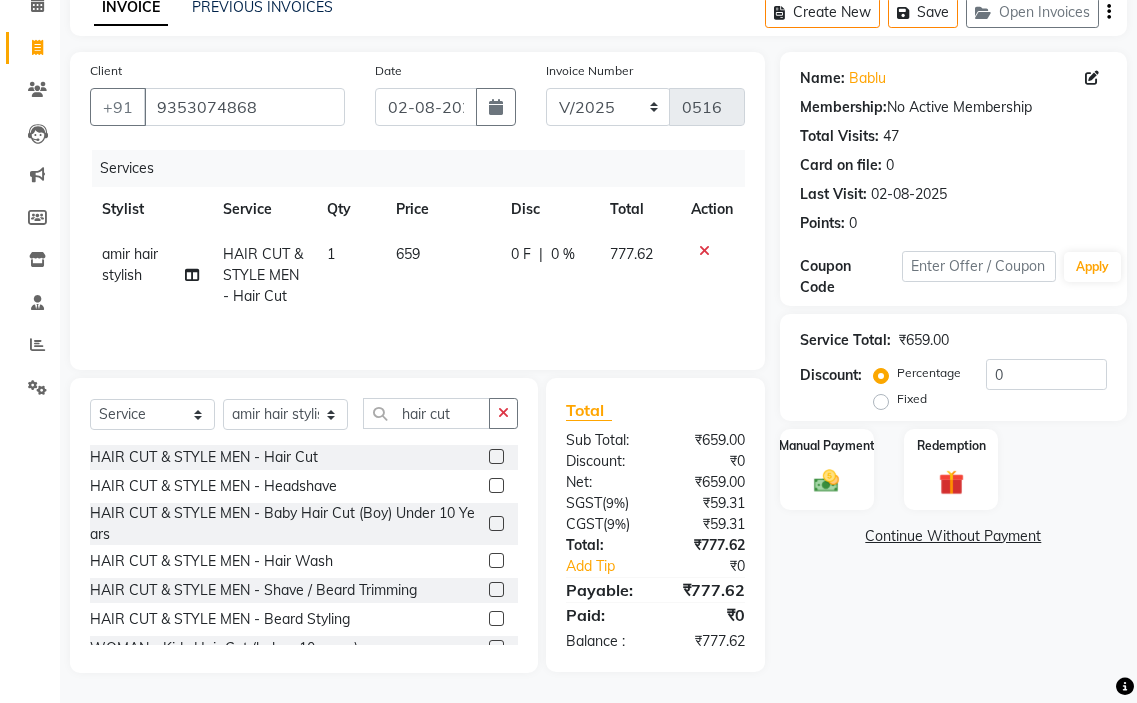 click on "0 F | 0 %" 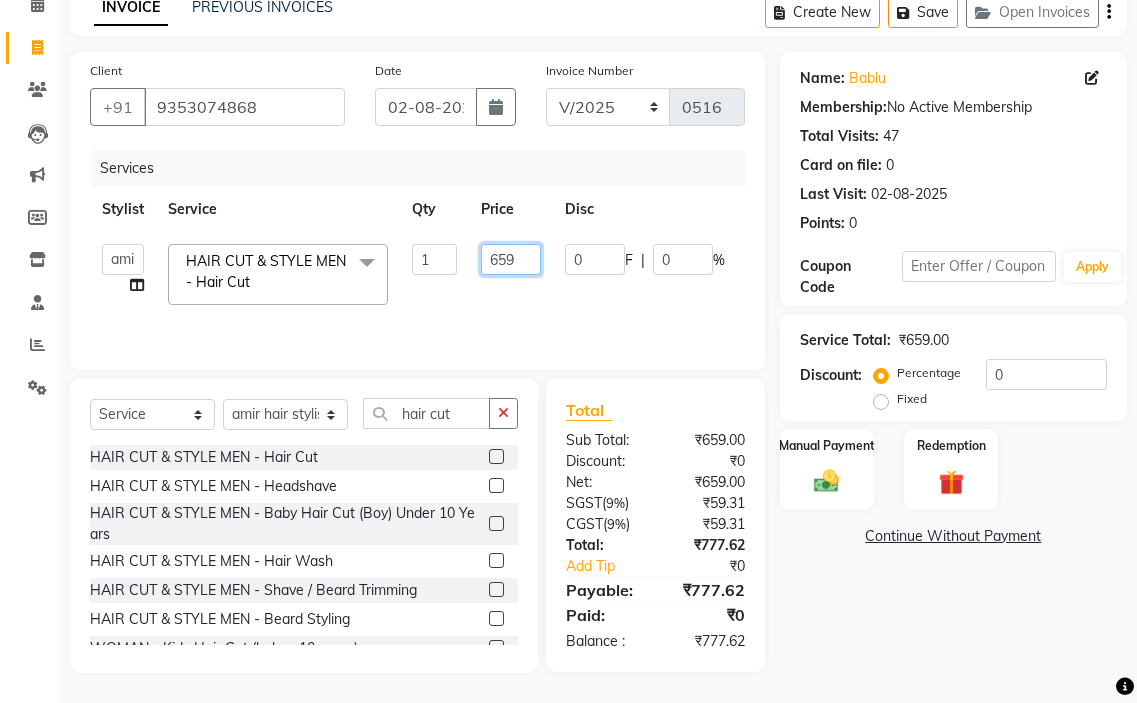 click on "659" 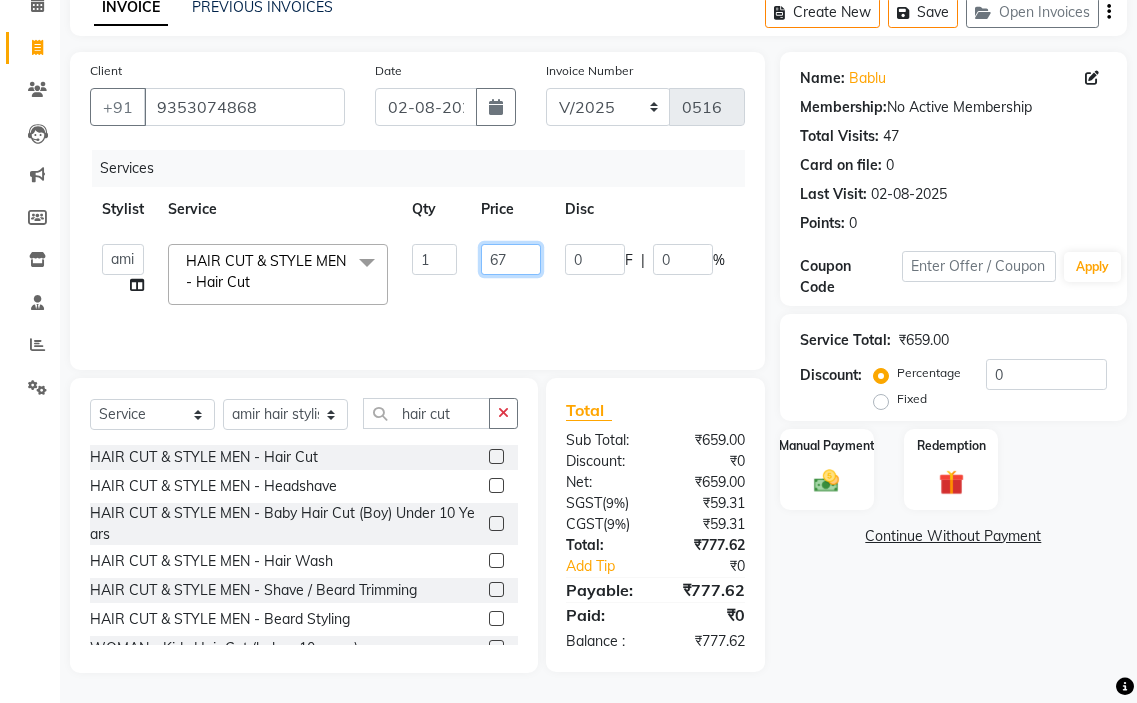 type on "675" 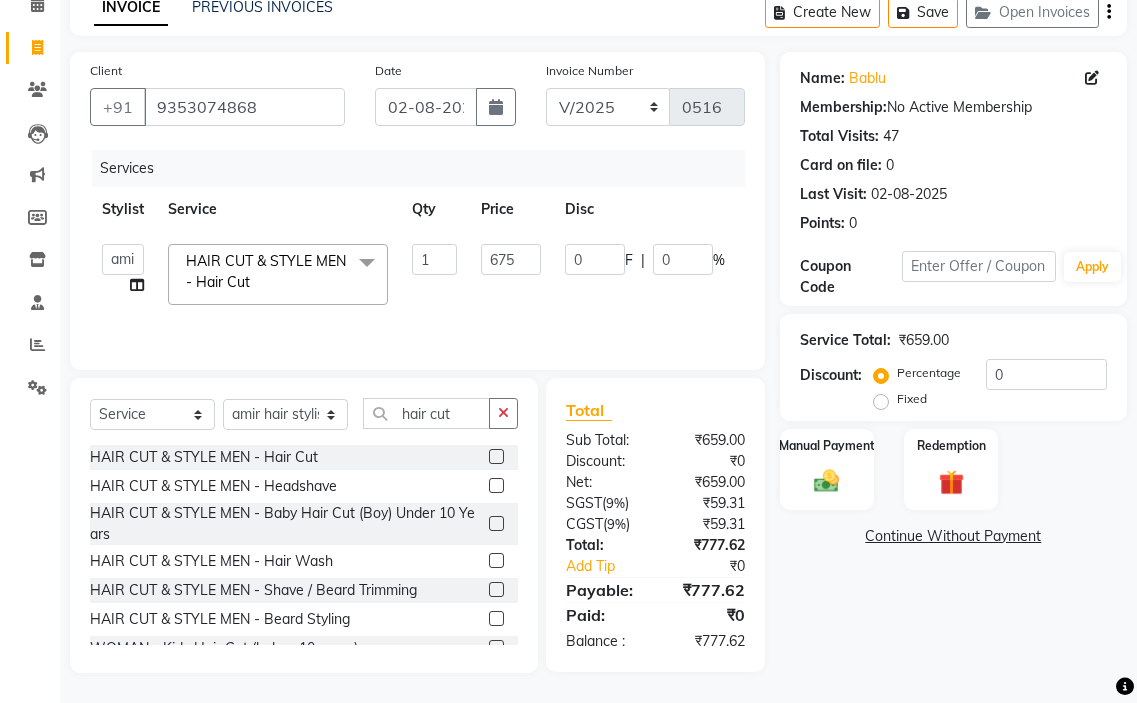 click on "0 F | 0 %" 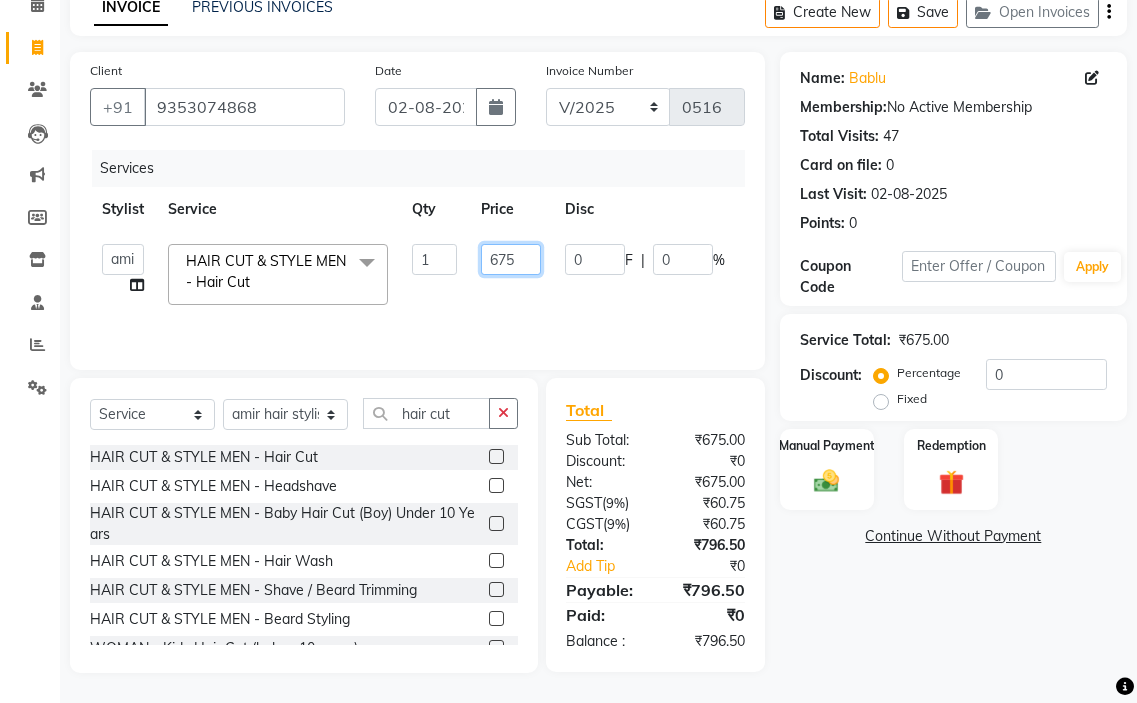 click on "675" 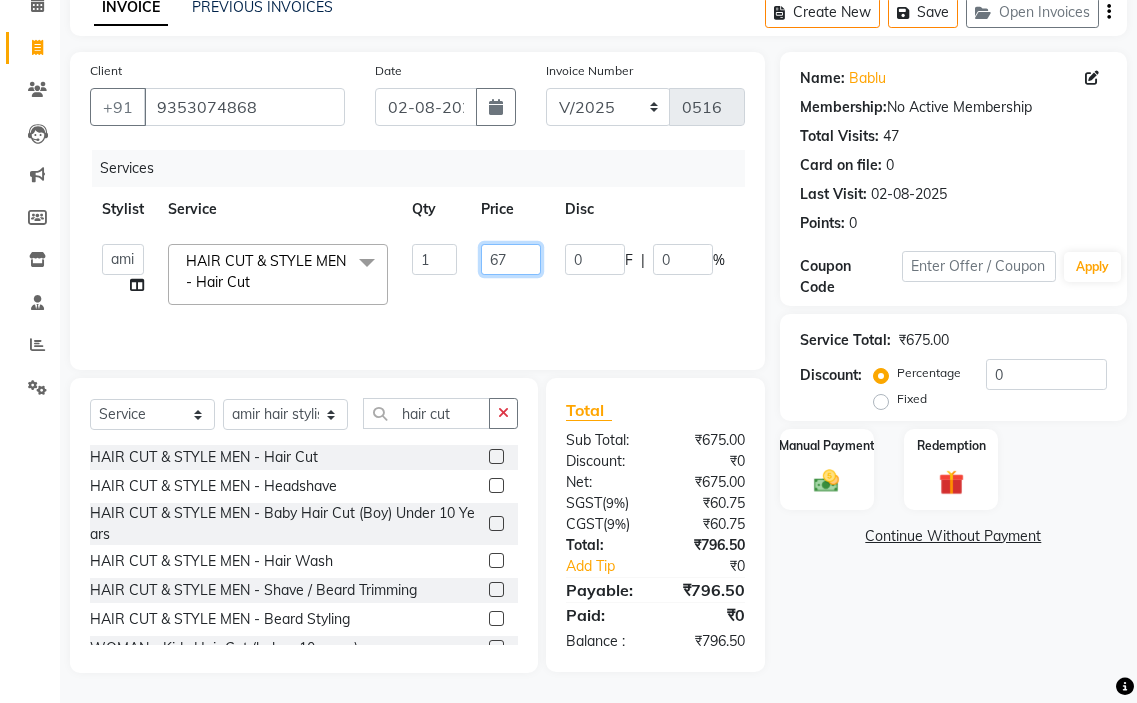 type on "676" 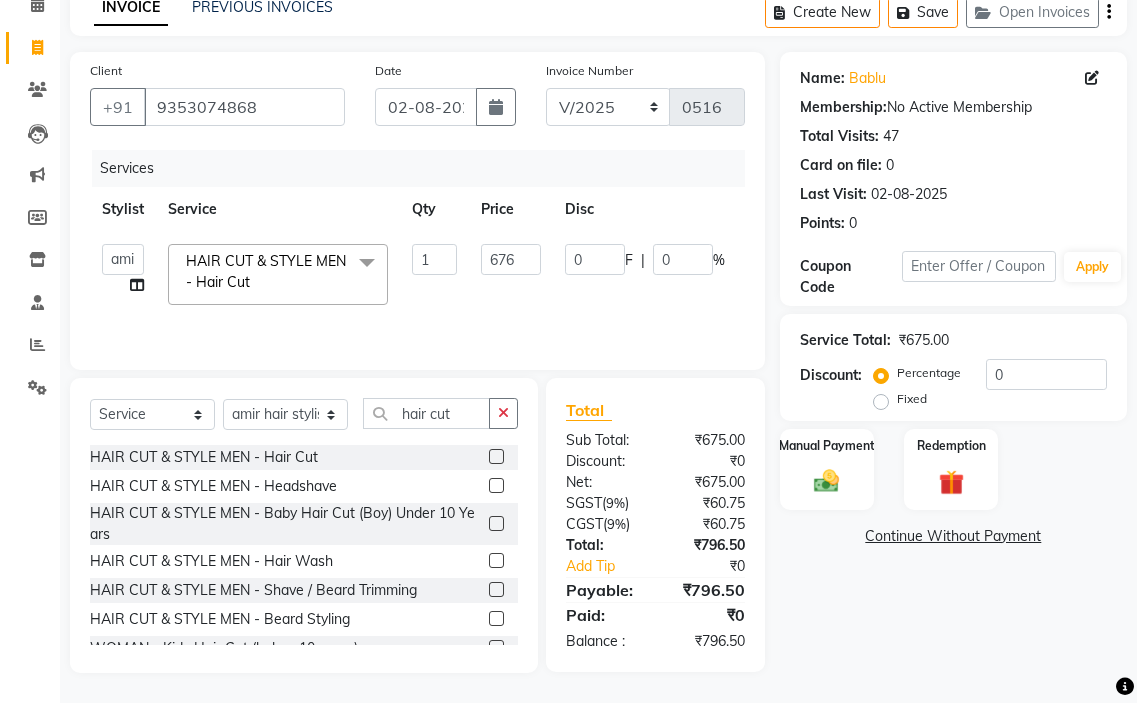 click on "0 F | 0 %" 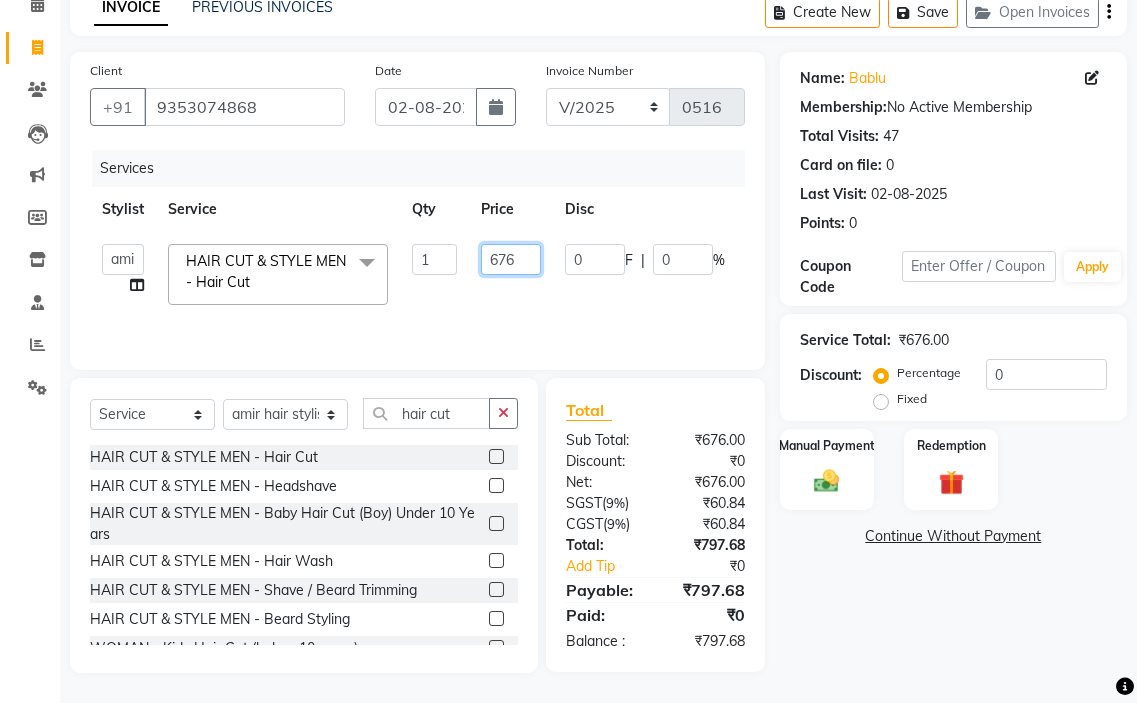 click on "676" 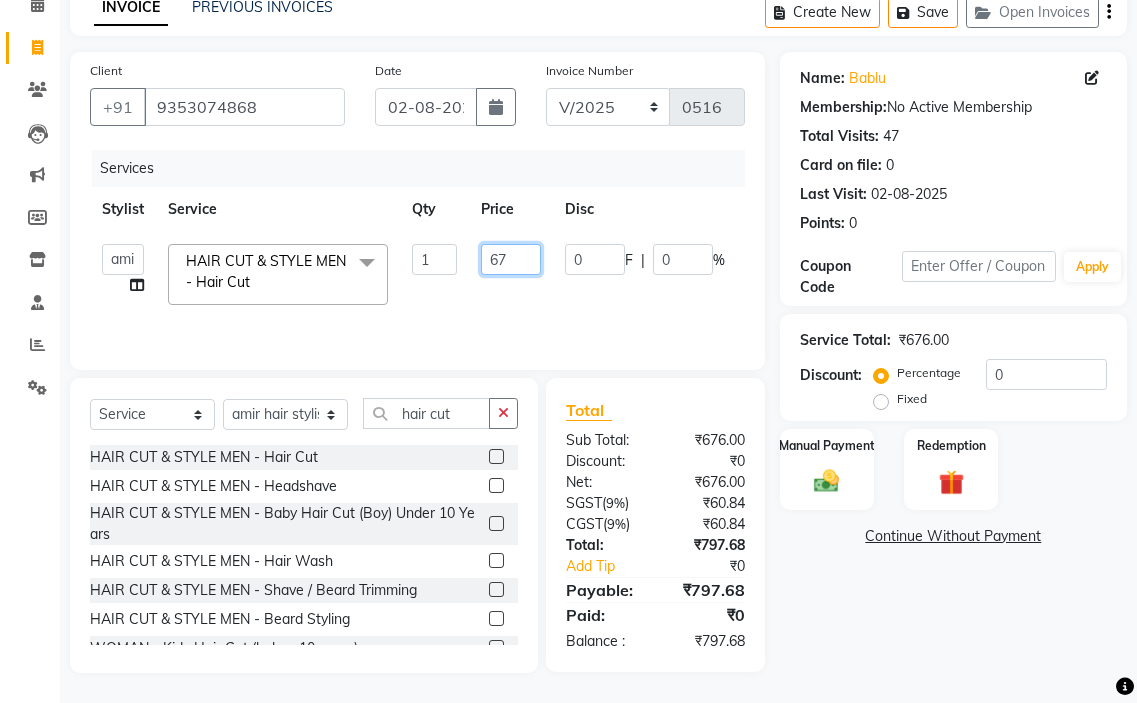 type on "679" 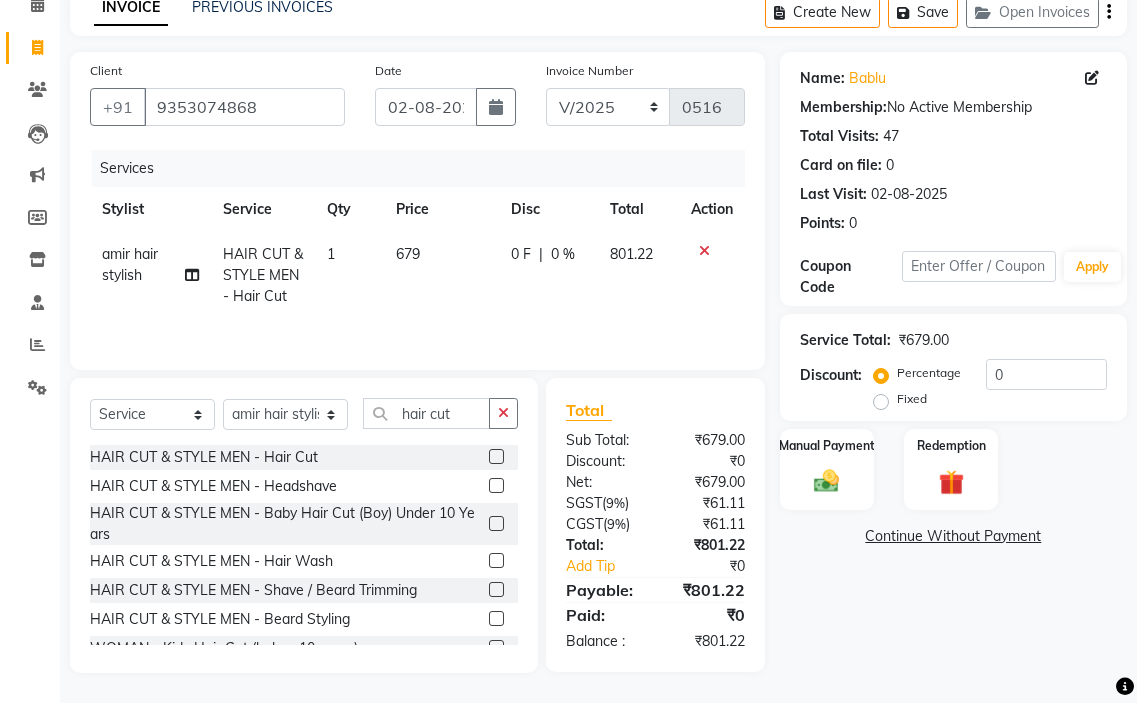 click on "[NAME] hair stylish HAIR CUT  & STYLE MEN - Hair Cut 1 679 0 F | 0 % 801.22" 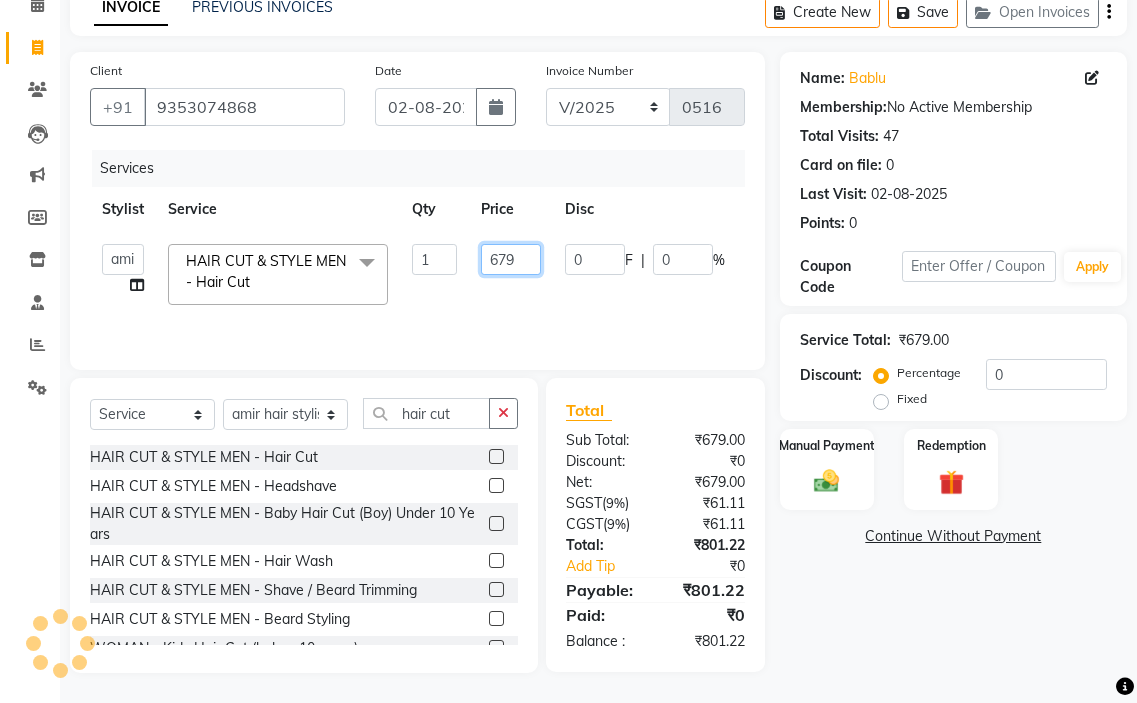 click on "679" 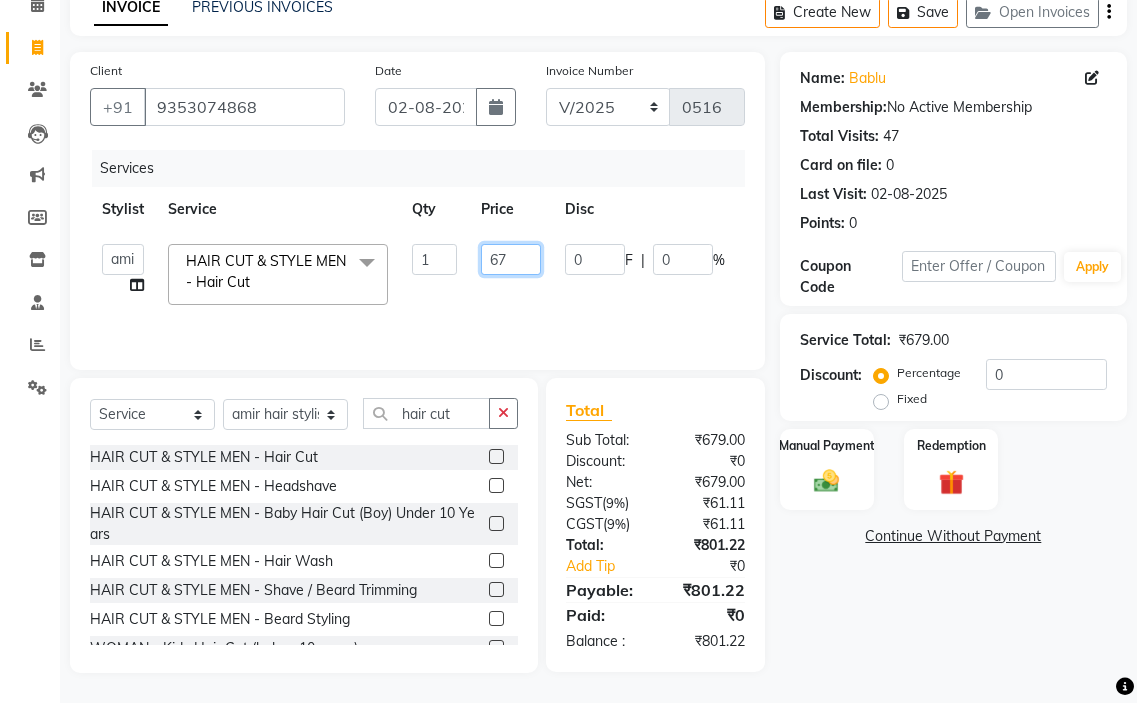 type on "678" 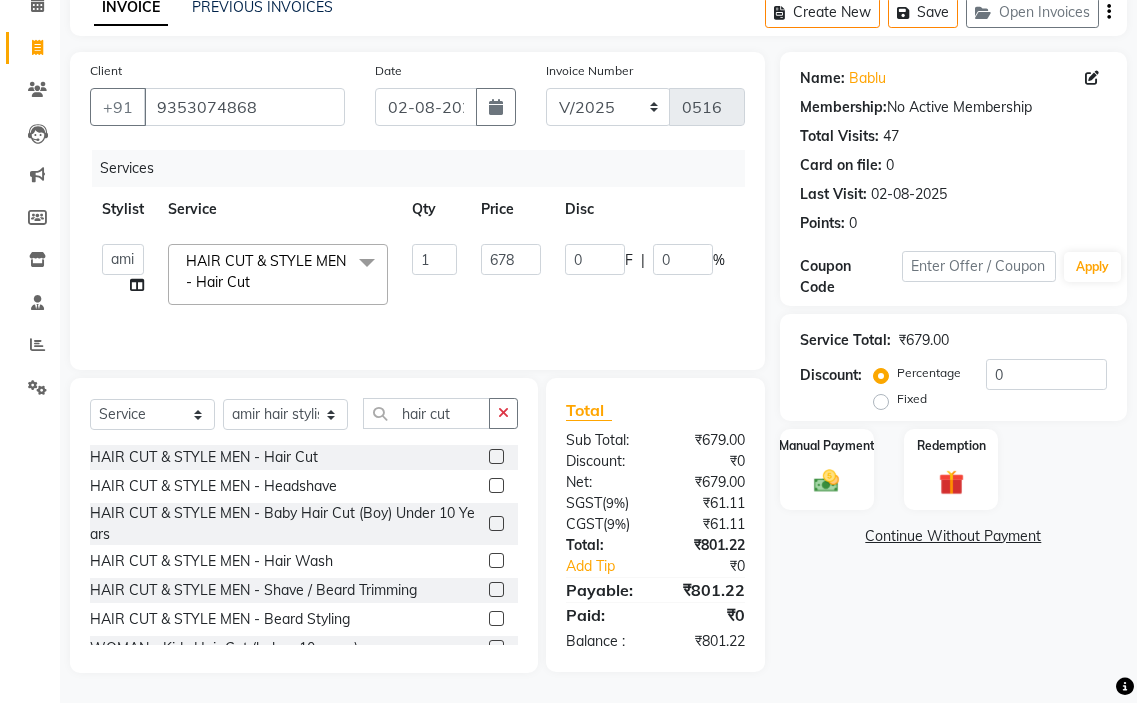 click on "0 F | 0 %" 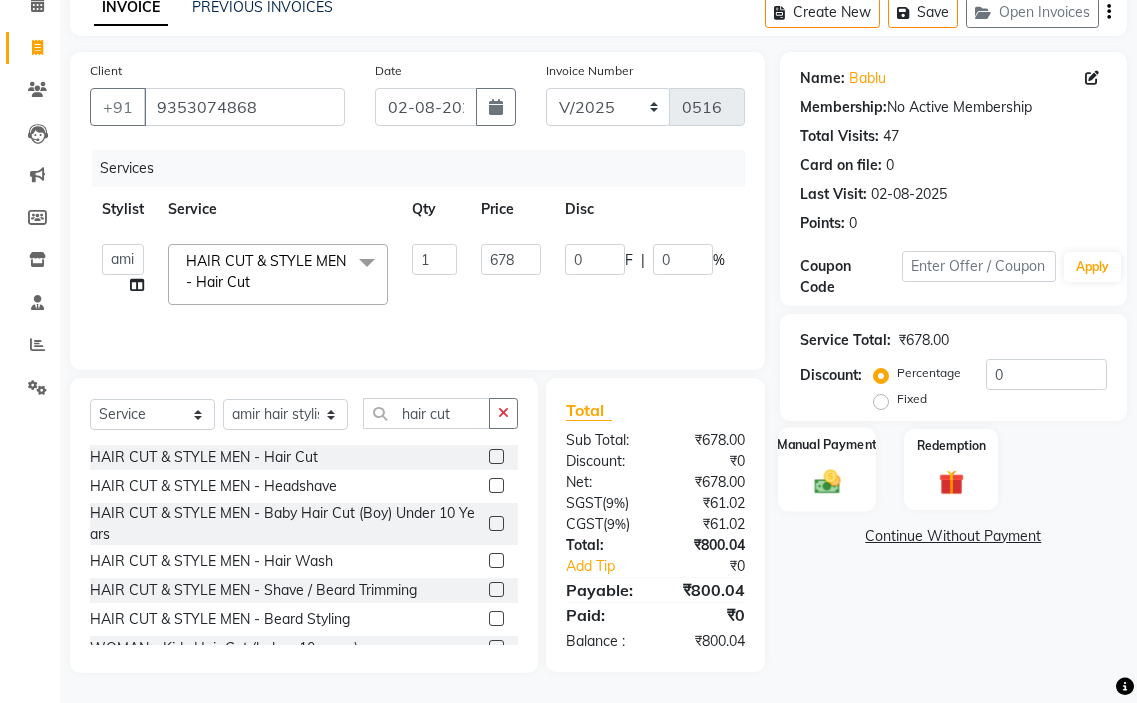 click on "Manual Payment" 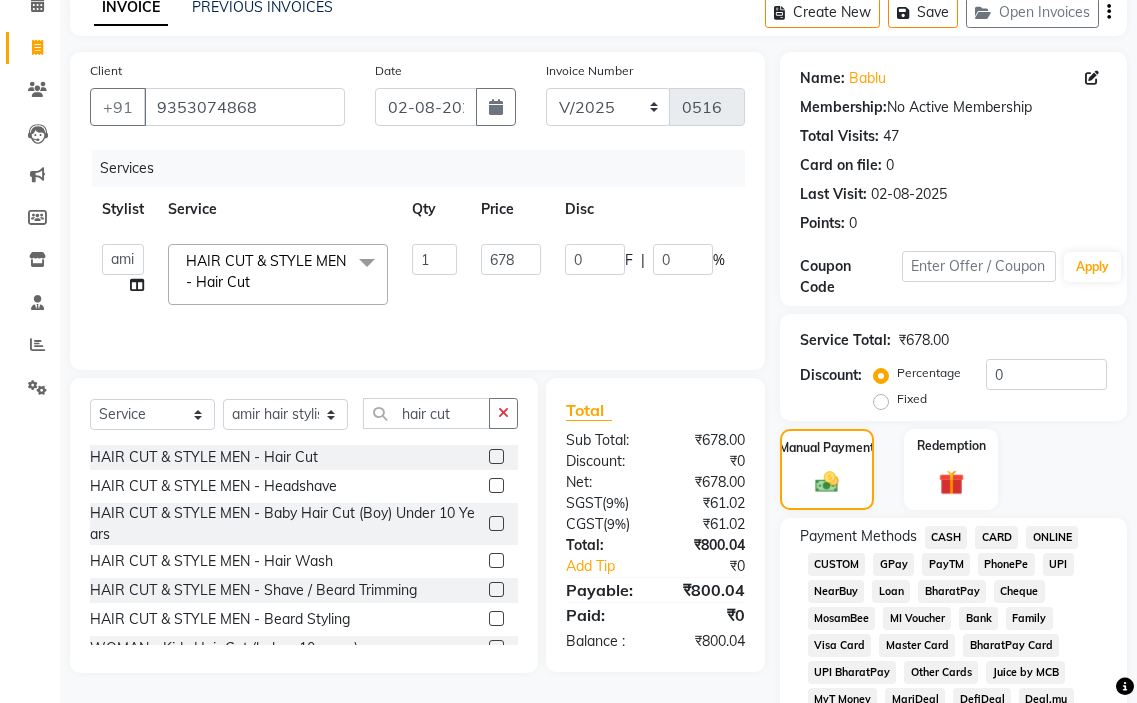click on "GPay" 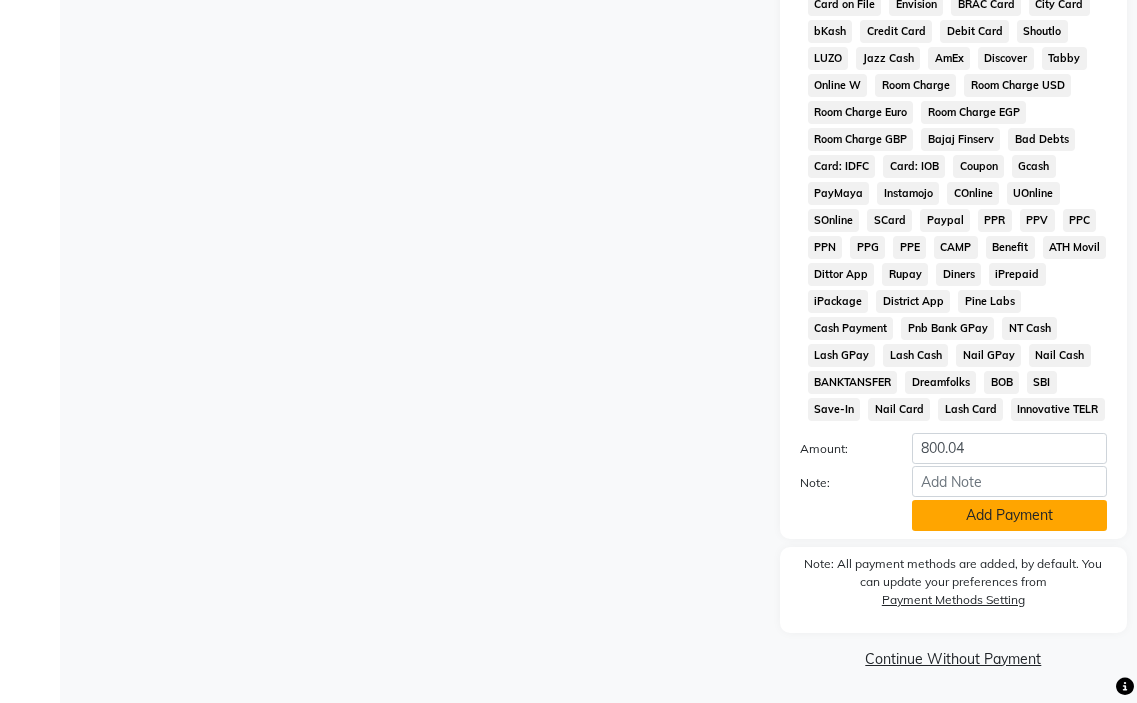 scroll, scrollTop: 1010, scrollLeft: 0, axis: vertical 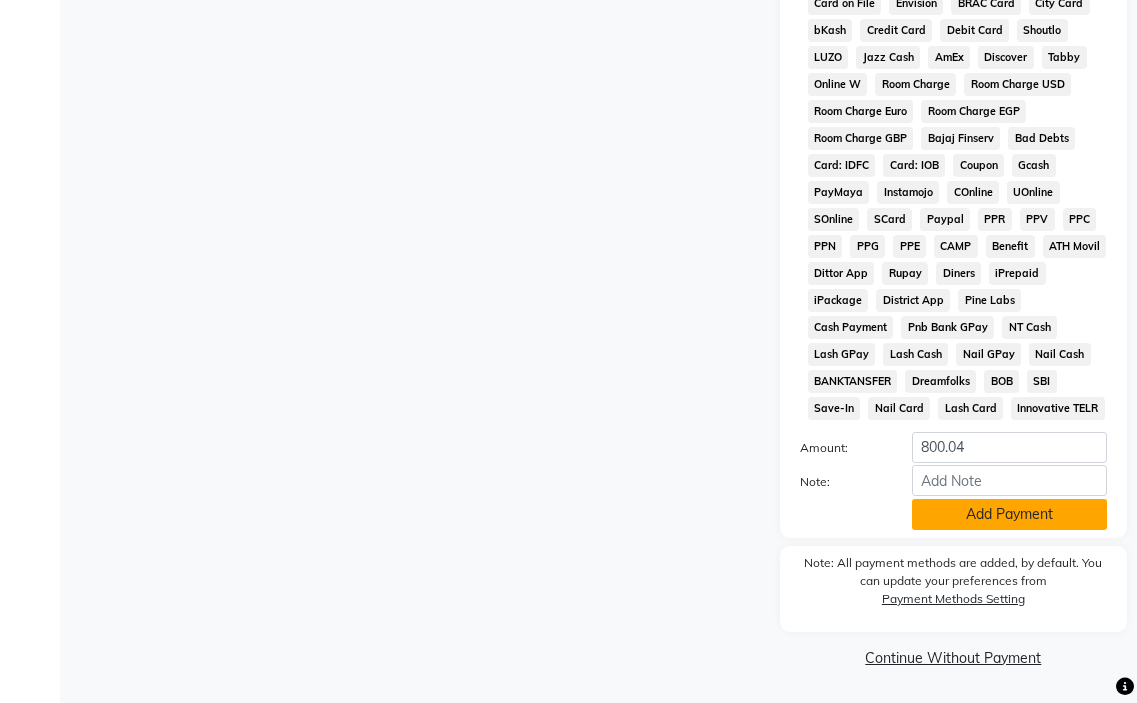 click on "Add Payment" 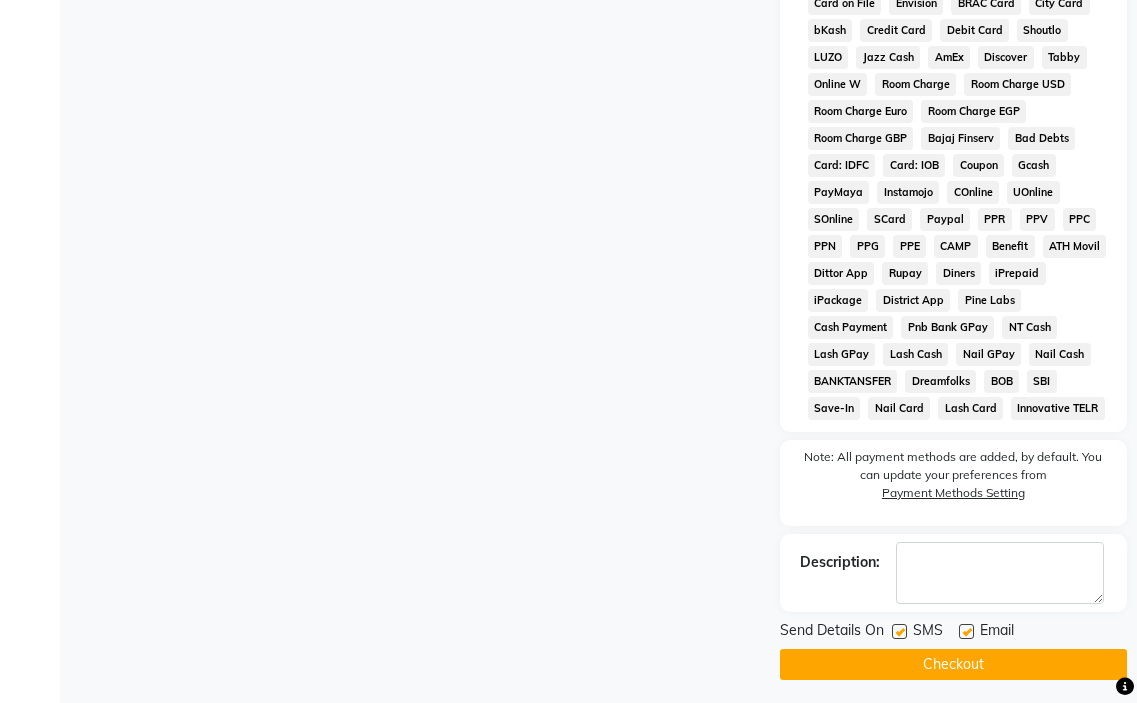 click 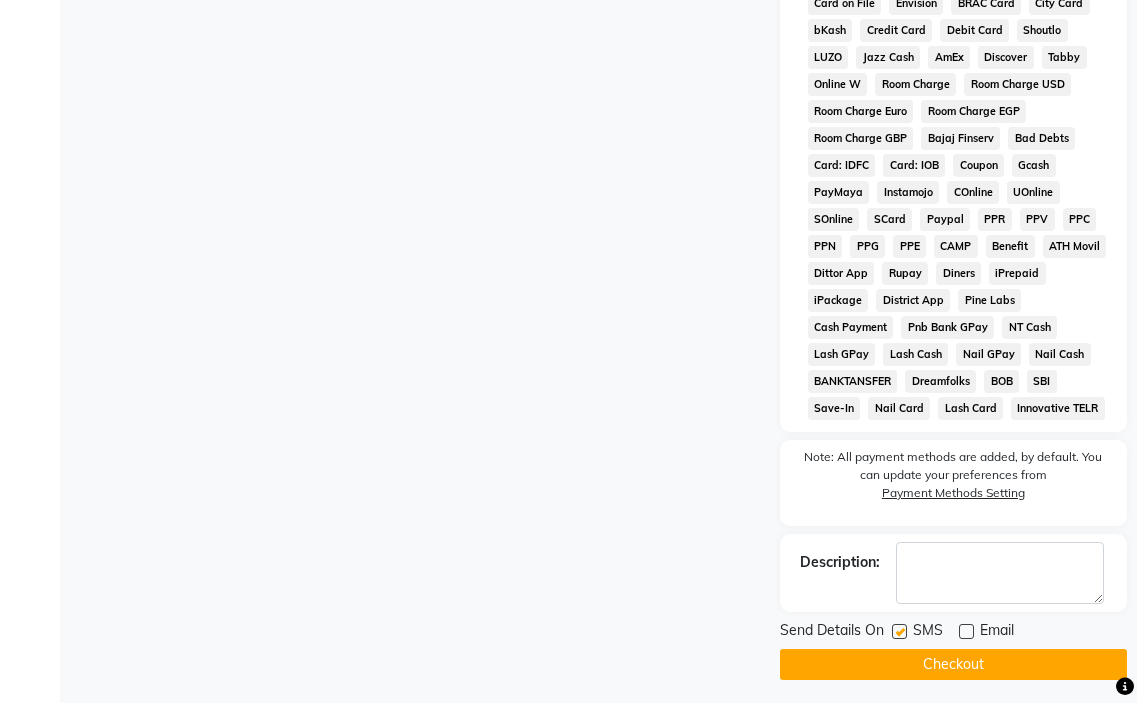 click on "Checkout" 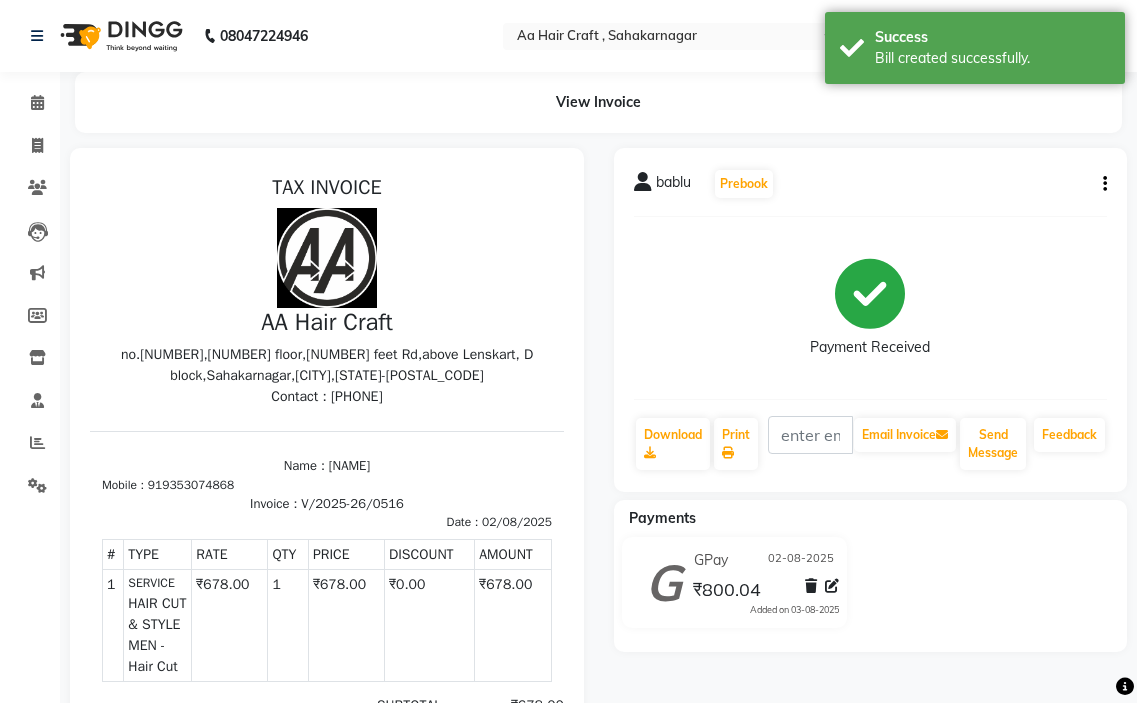 scroll, scrollTop: 0, scrollLeft: 0, axis: both 